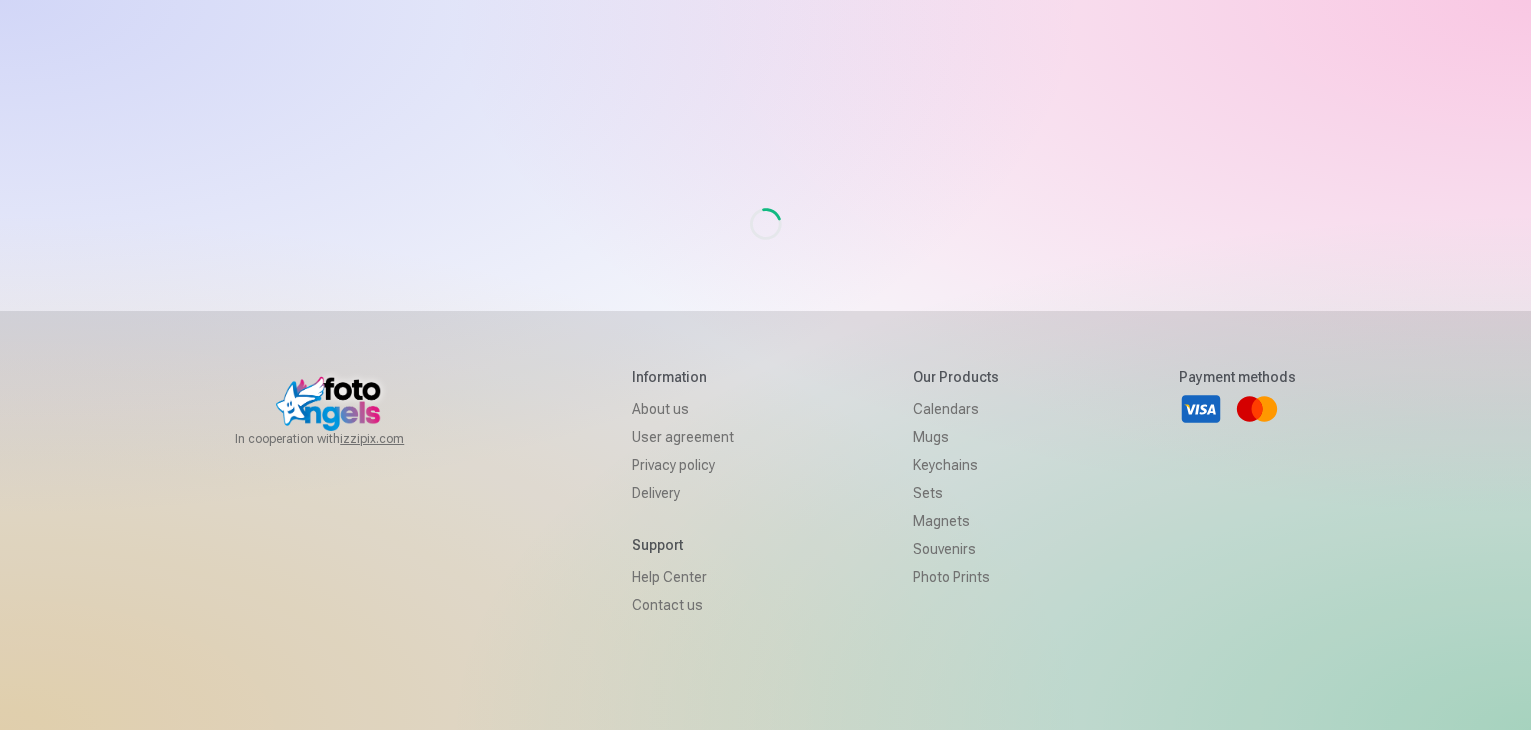 scroll, scrollTop: 0, scrollLeft: 0, axis: both 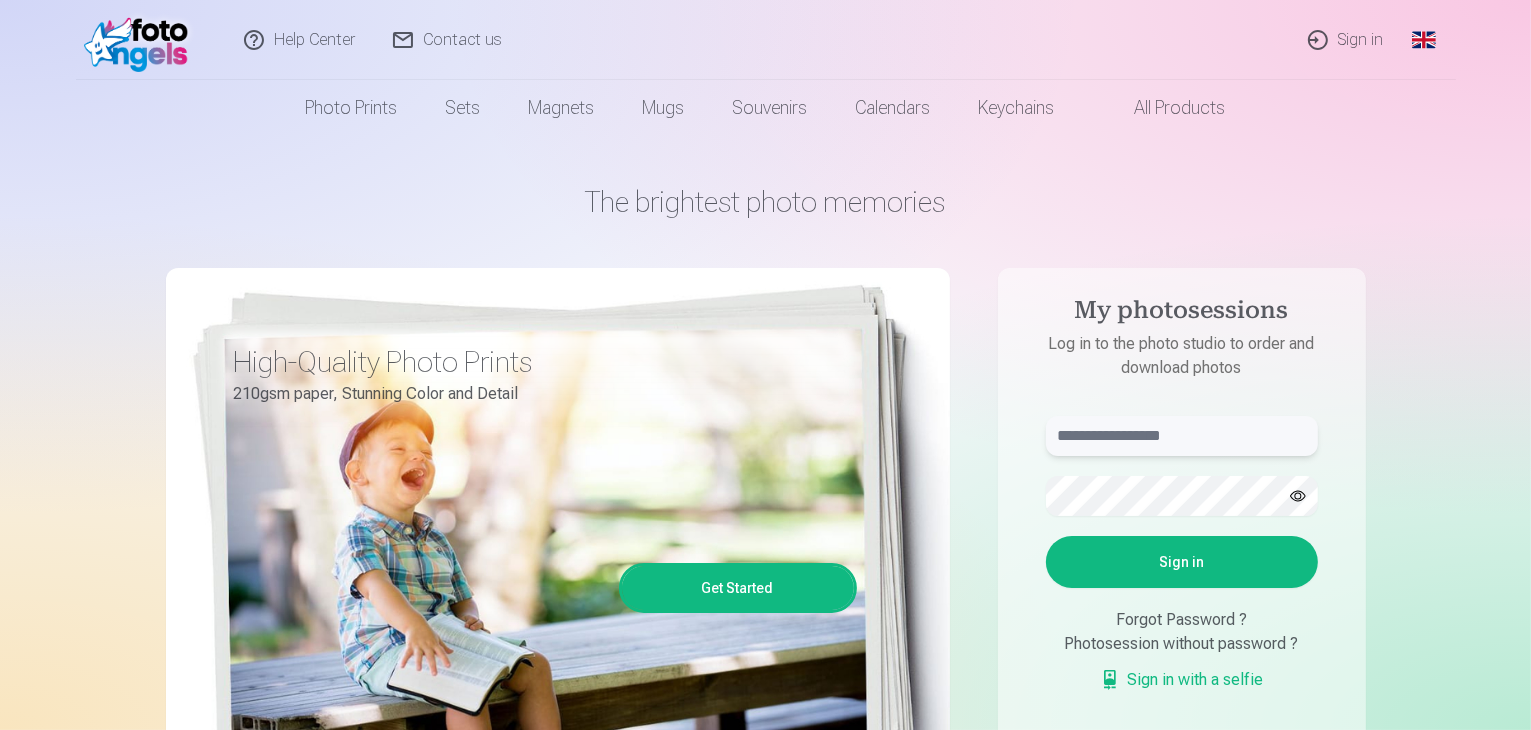 click at bounding box center (1182, 436) 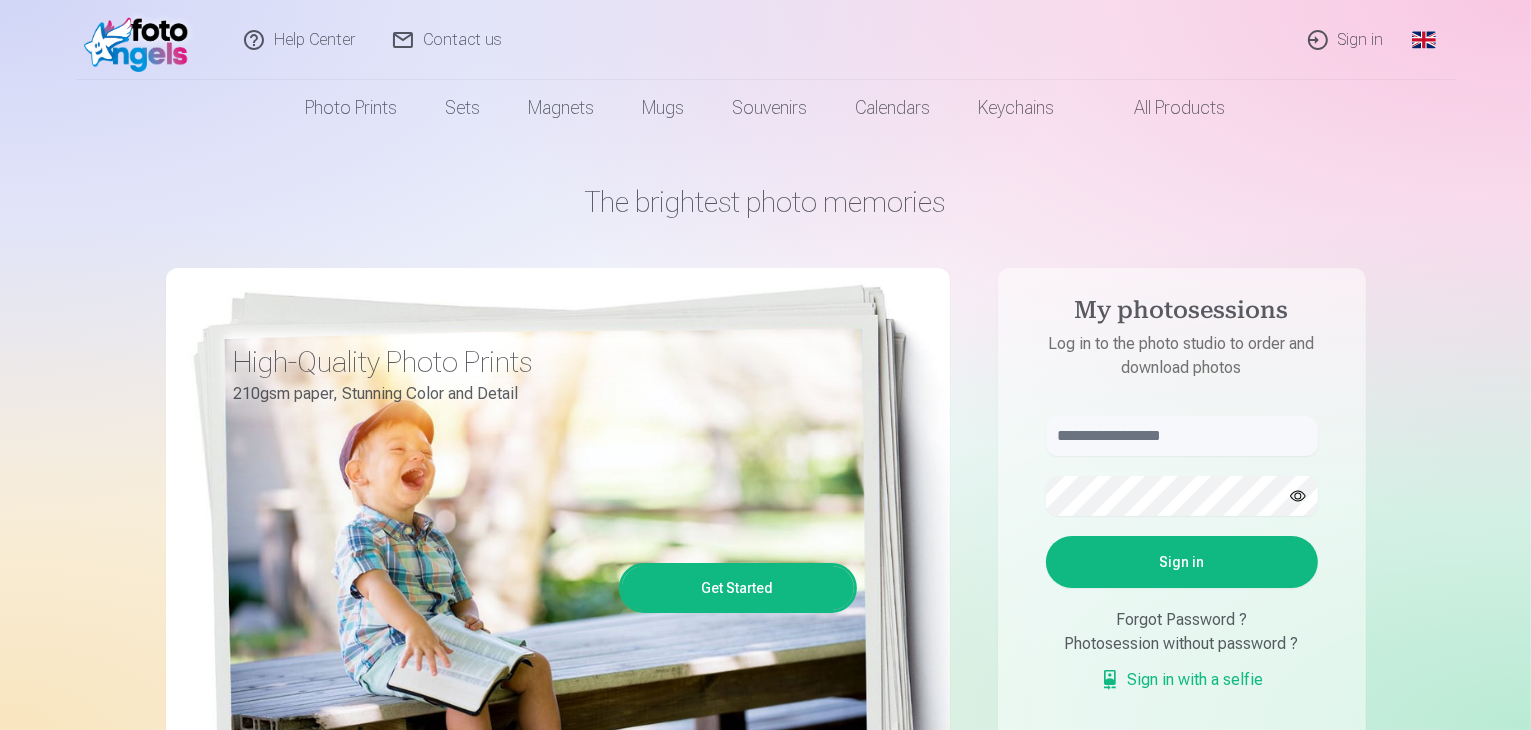 click on "Sign in" at bounding box center [1347, 40] 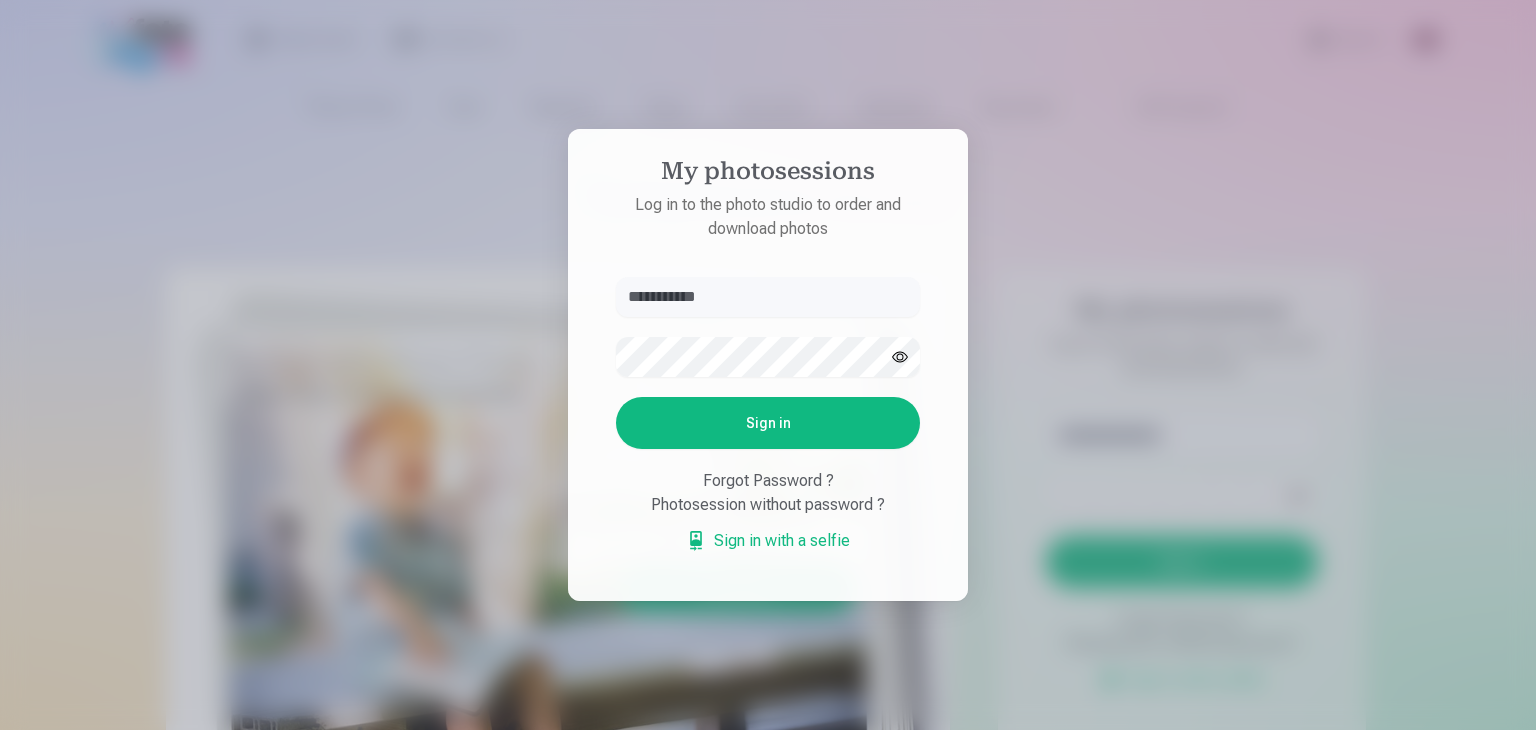 type on "**********" 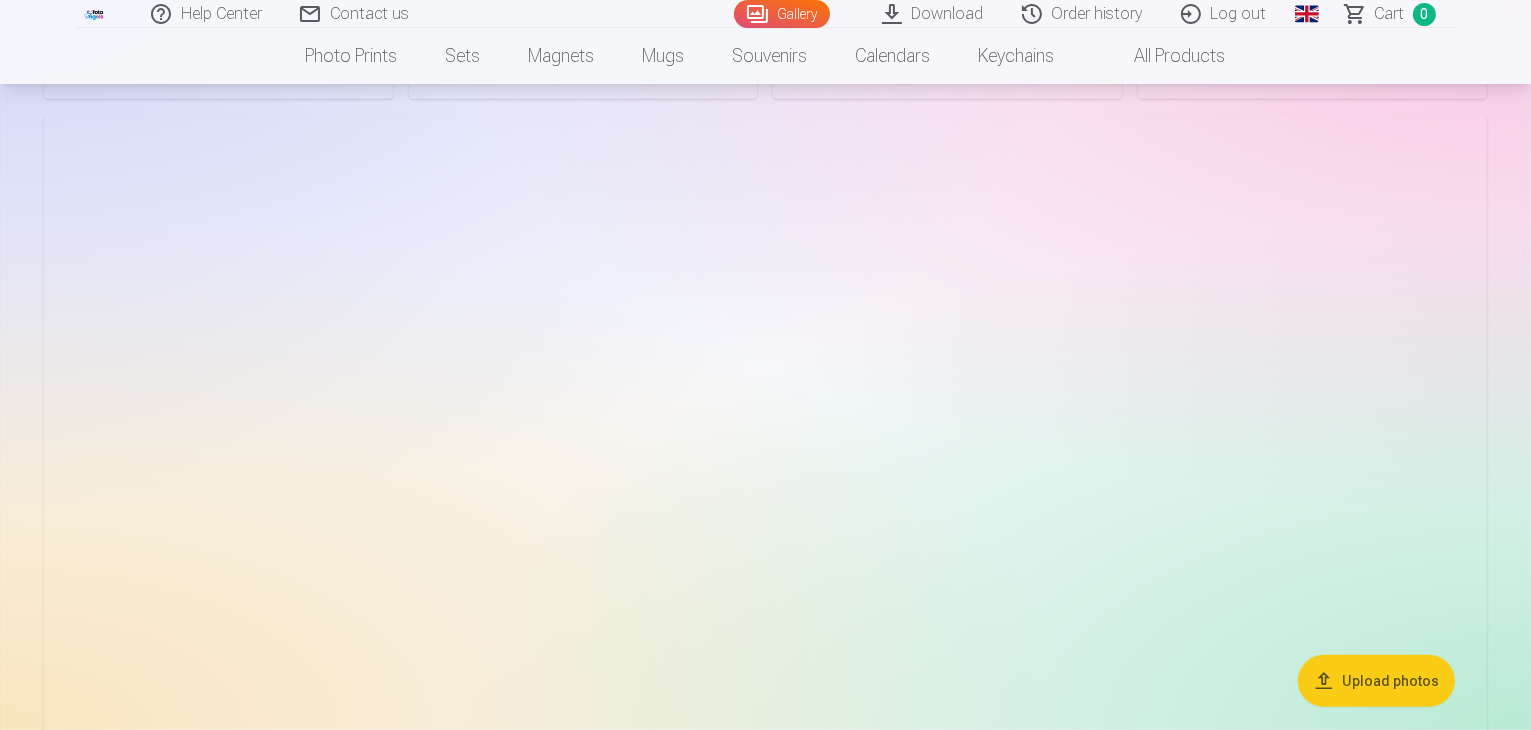 scroll, scrollTop: 1156, scrollLeft: 0, axis: vertical 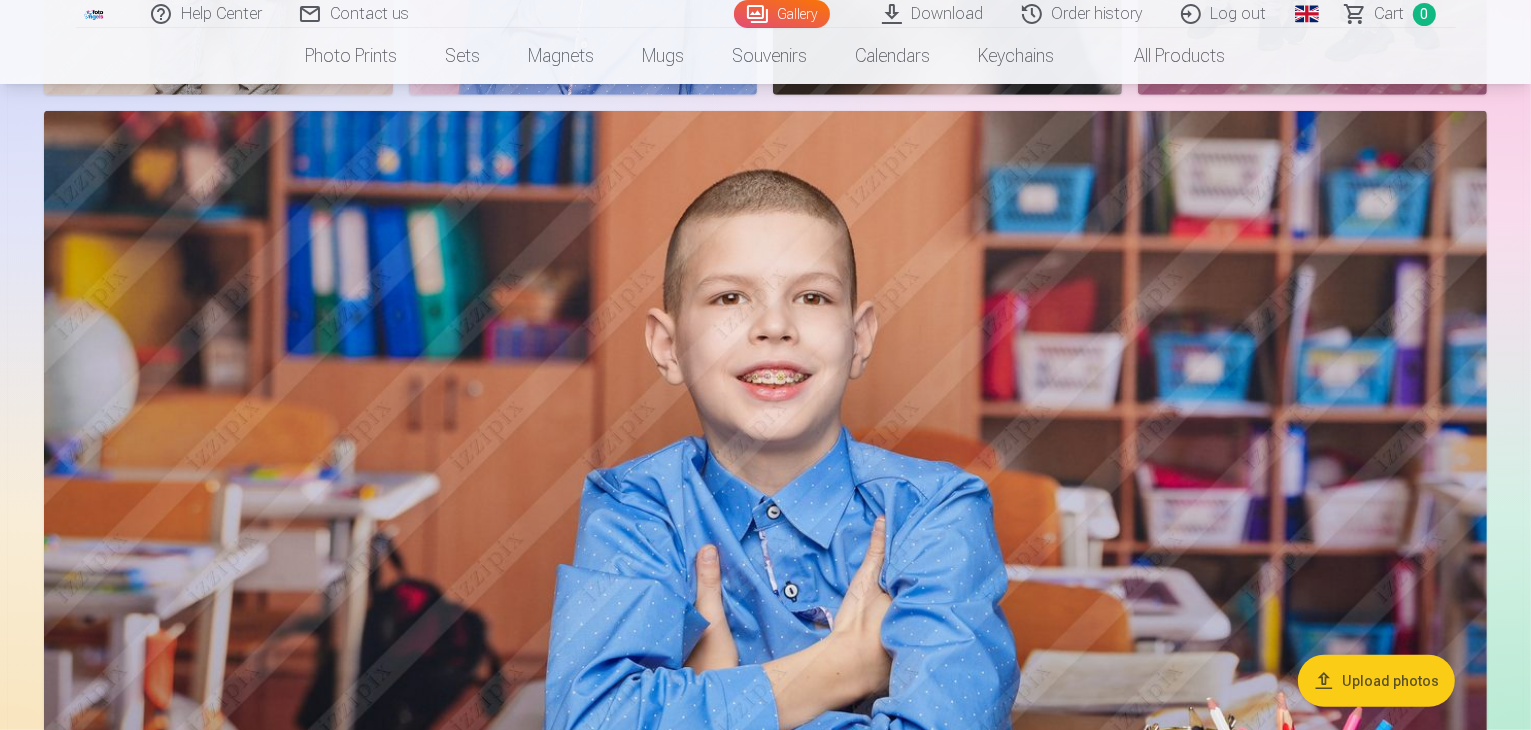 click at bounding box center [1131, -691] 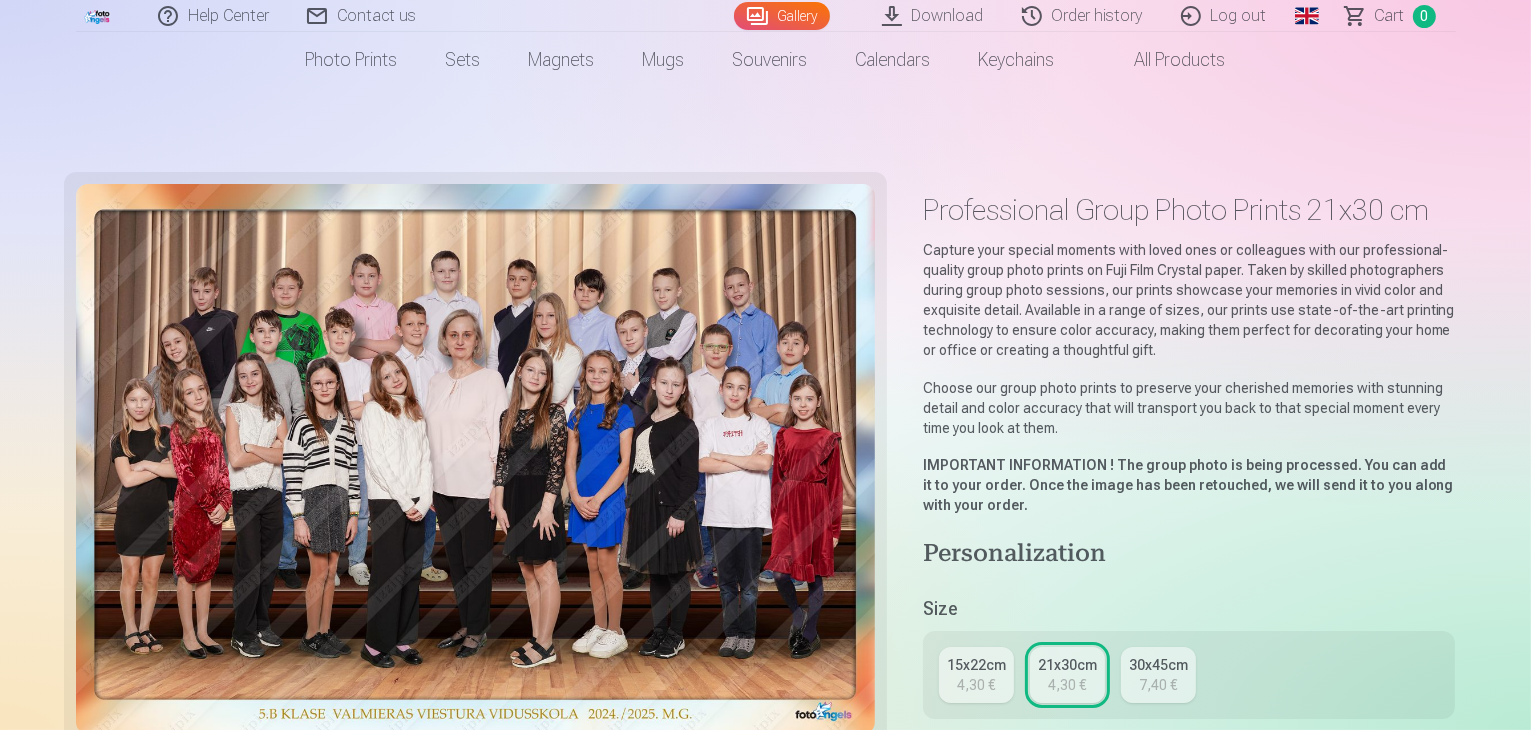 scroll, scrollTop: 116, scrollLeft: 0, axis: vertical 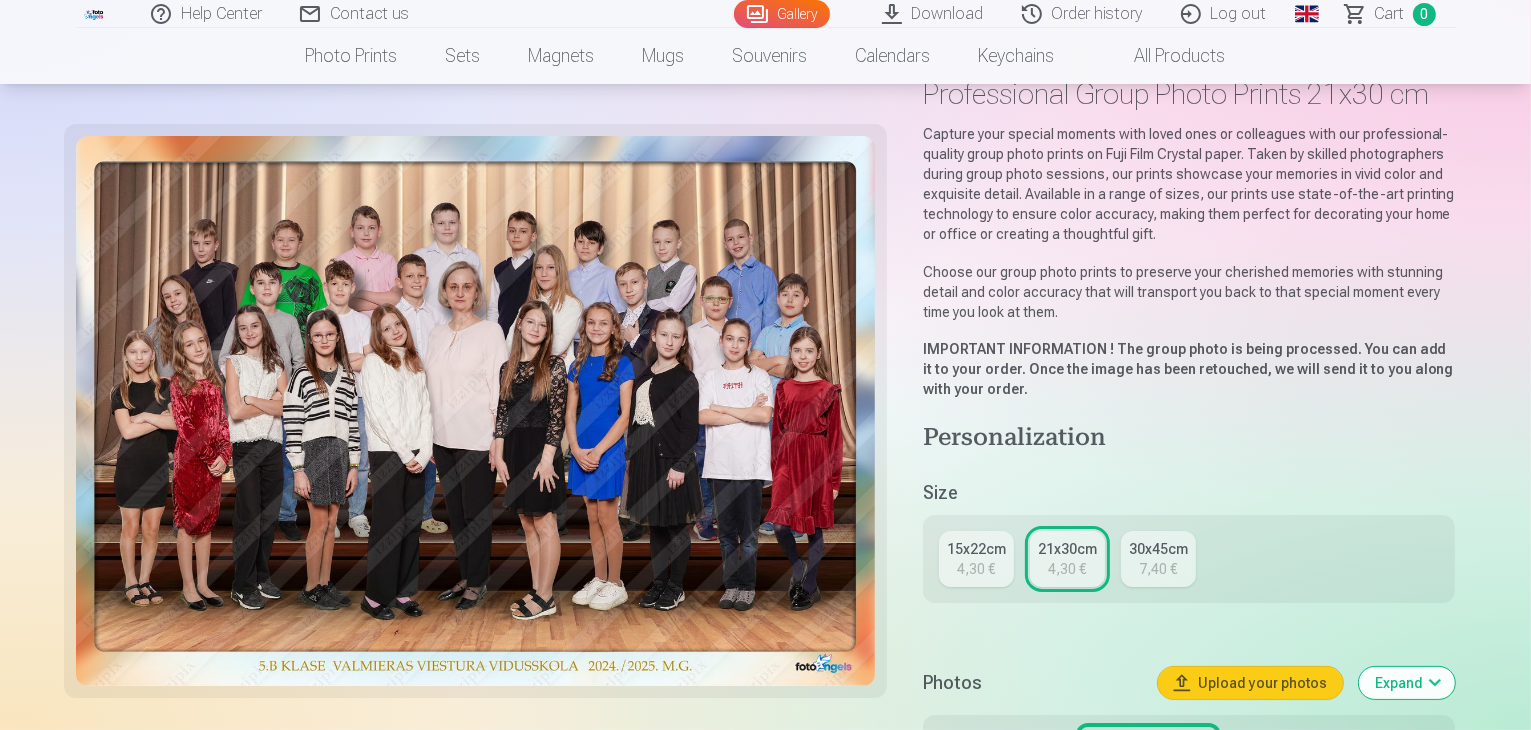 click on "4,30 €" at bounding box center (1067, 569) 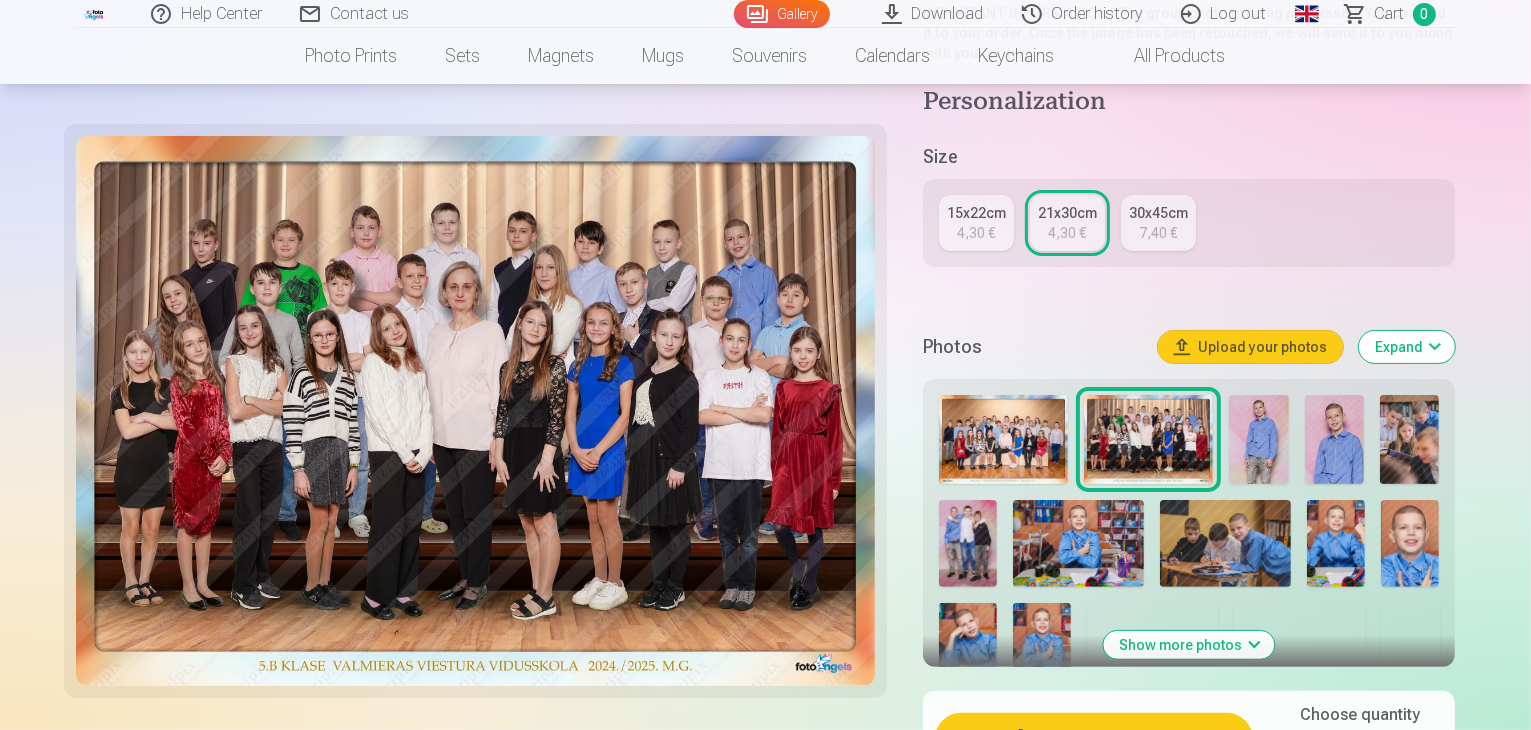 scroll, scrollTop: 450, scrollLeft: 0, axis: vertical 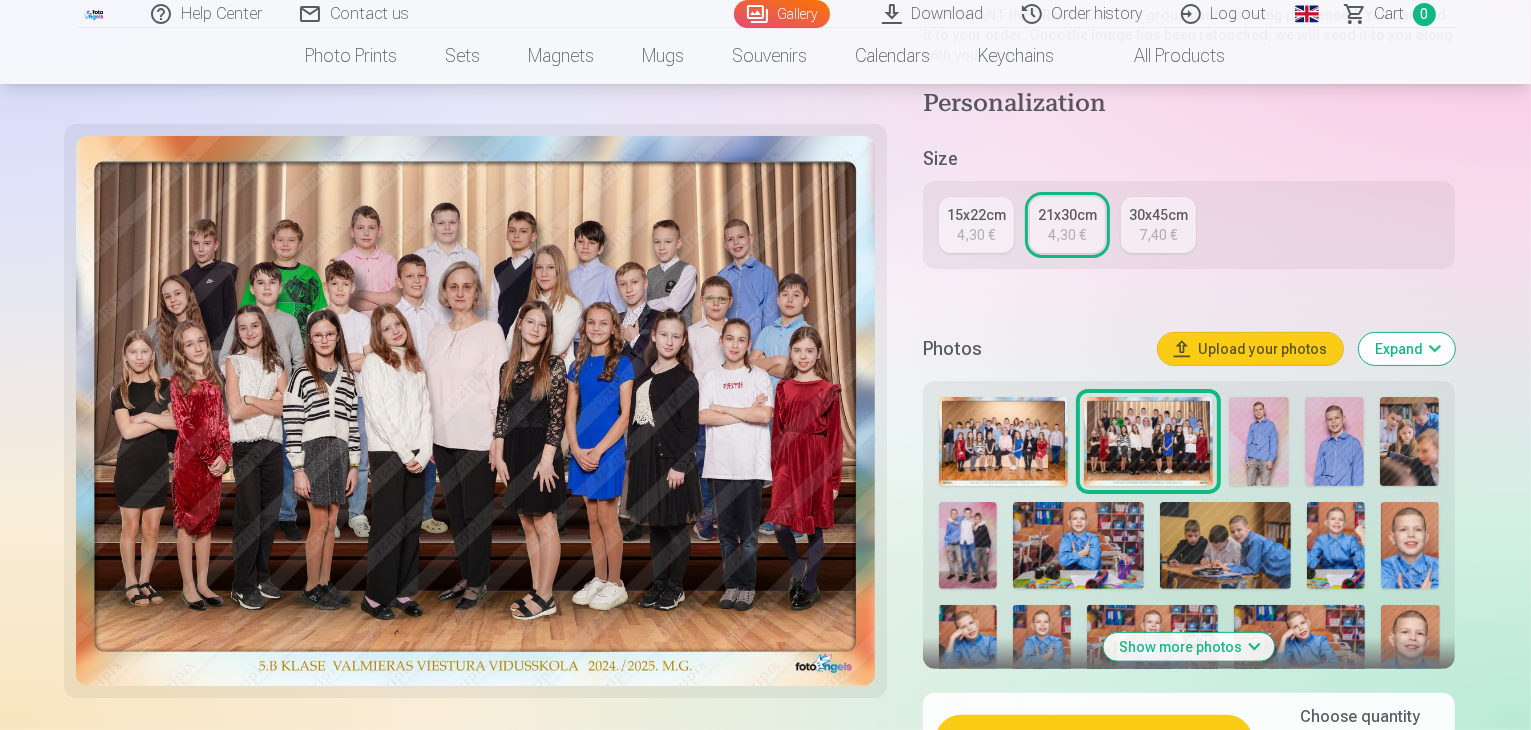 click on "Add To Cart :  4,30 €" at bounding box center [1094, 741] 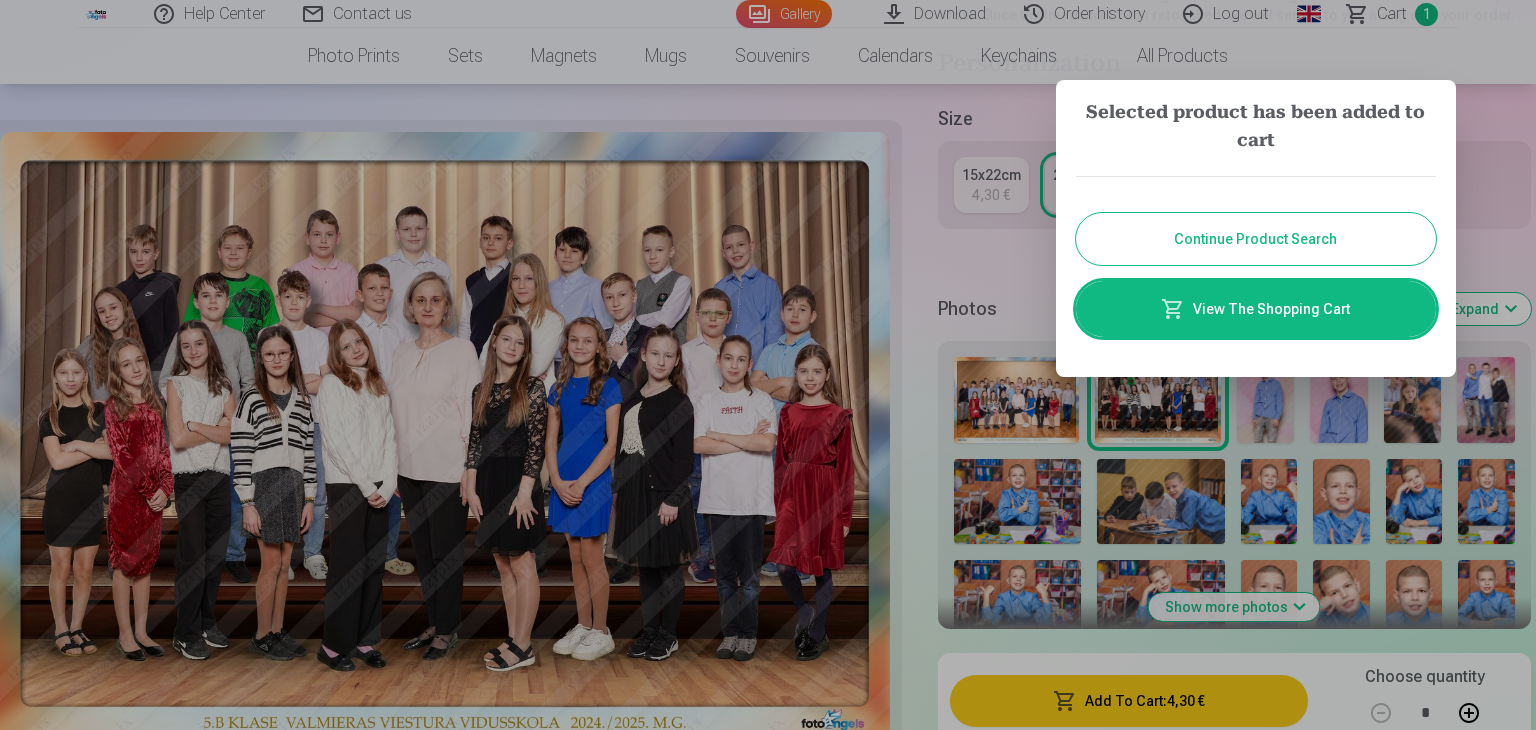 click on "Continue Product Search" at bounding box center [1256, 239] 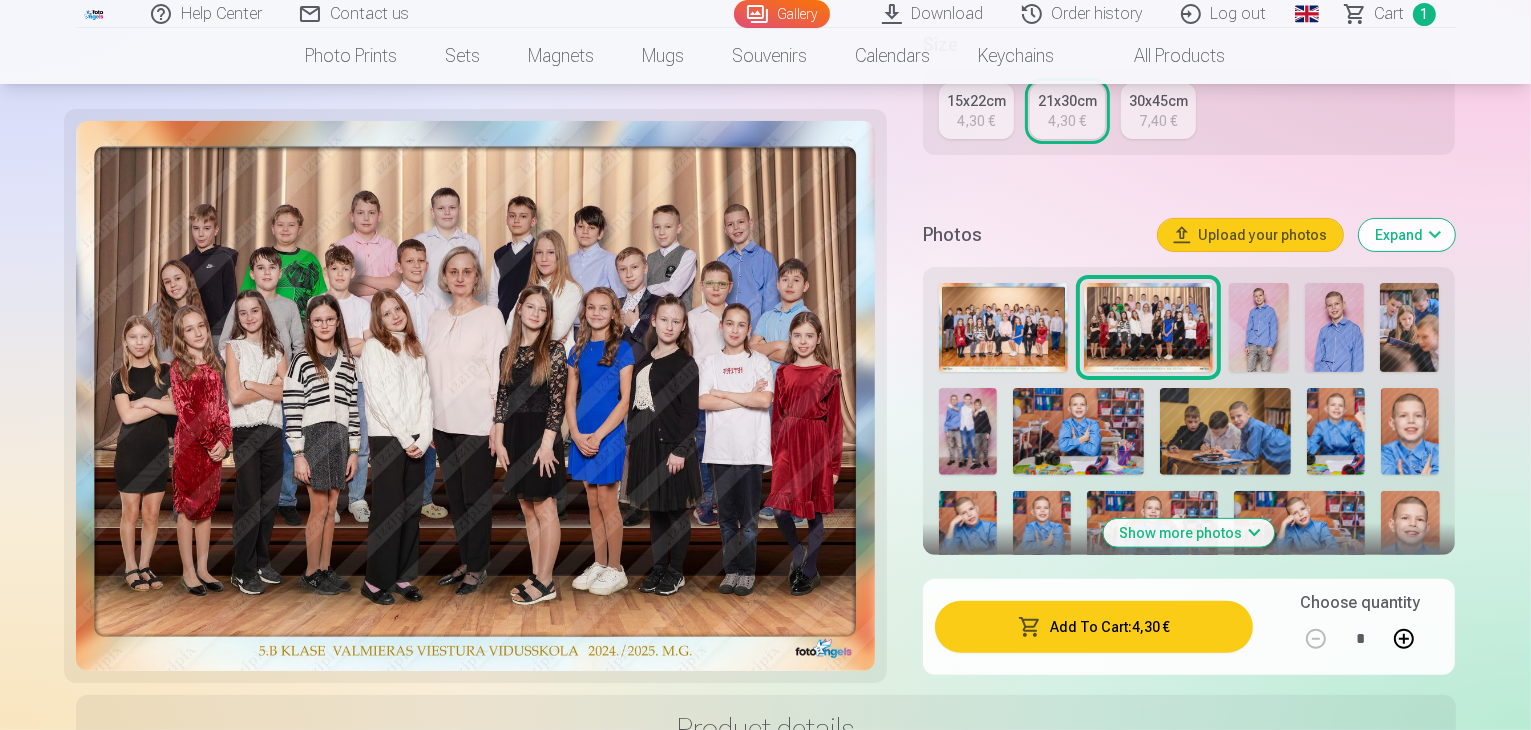 scroll, scrollTop: 564, scrollLeft: 0, axis: vertical 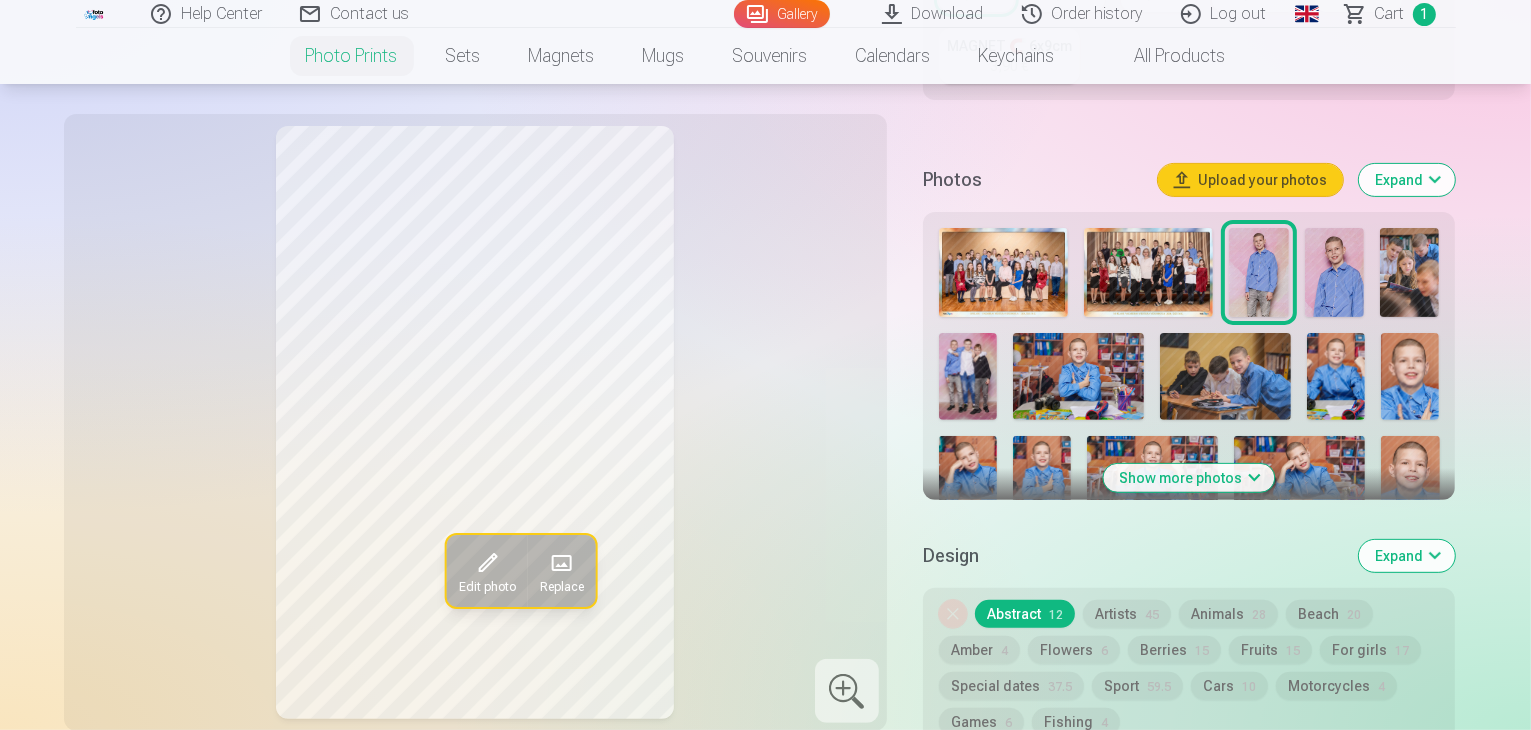 click on "Artists 45" at bounding box center [1127, 614] 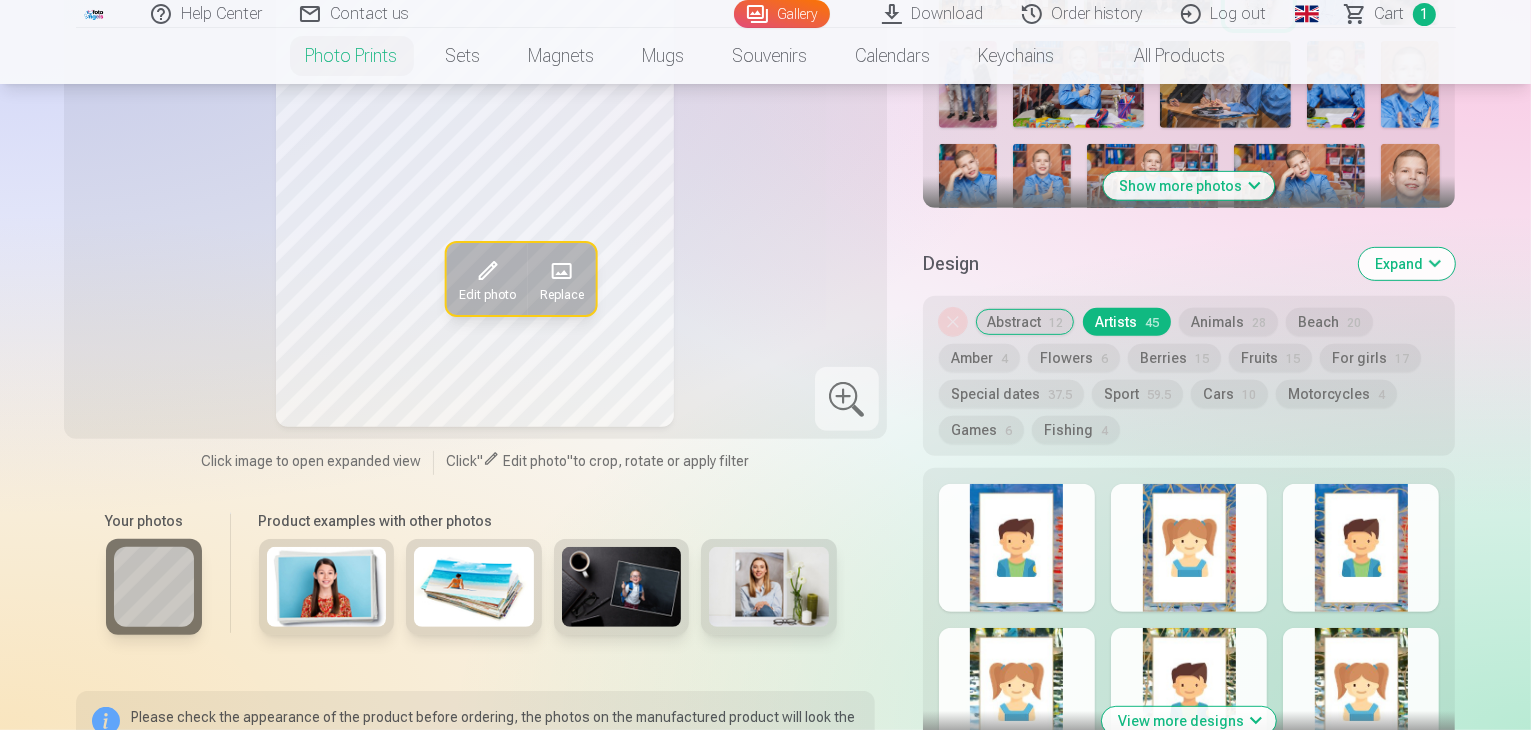 scroll, scrollTop: 784, scrollLeft: 0, axis: vertical 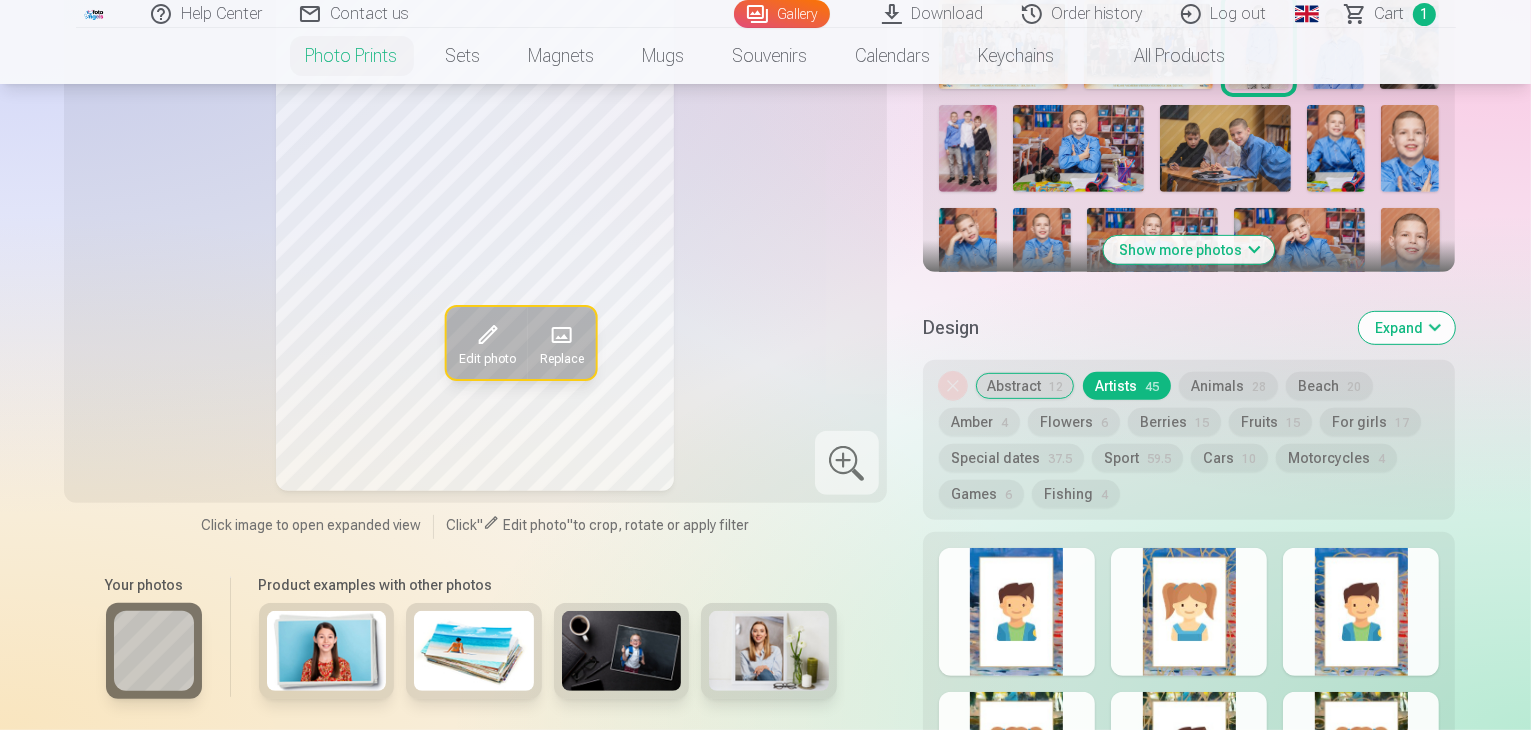 click on "Abstract 12" at bounding box center [1025, 386] 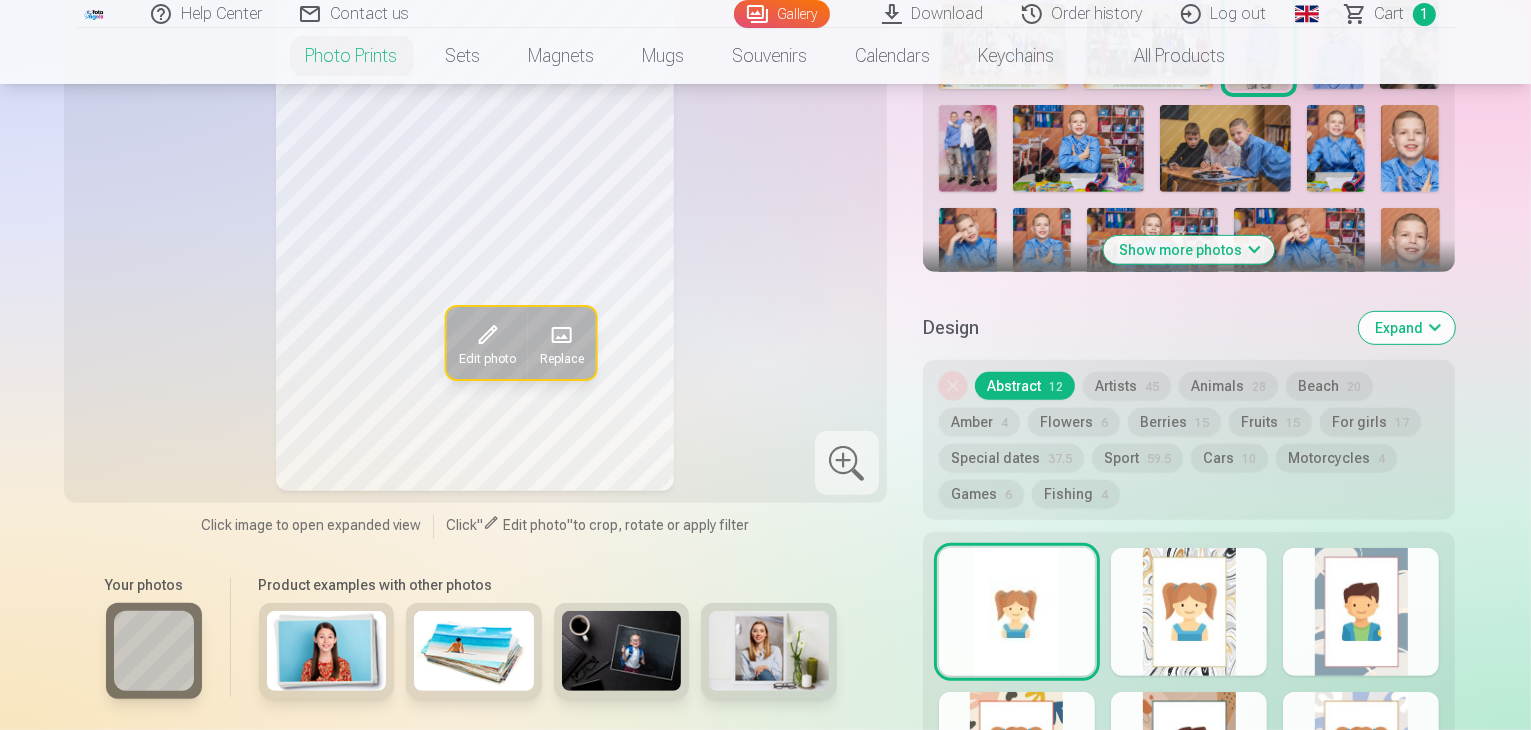 click at bounding box center [1017, 612] 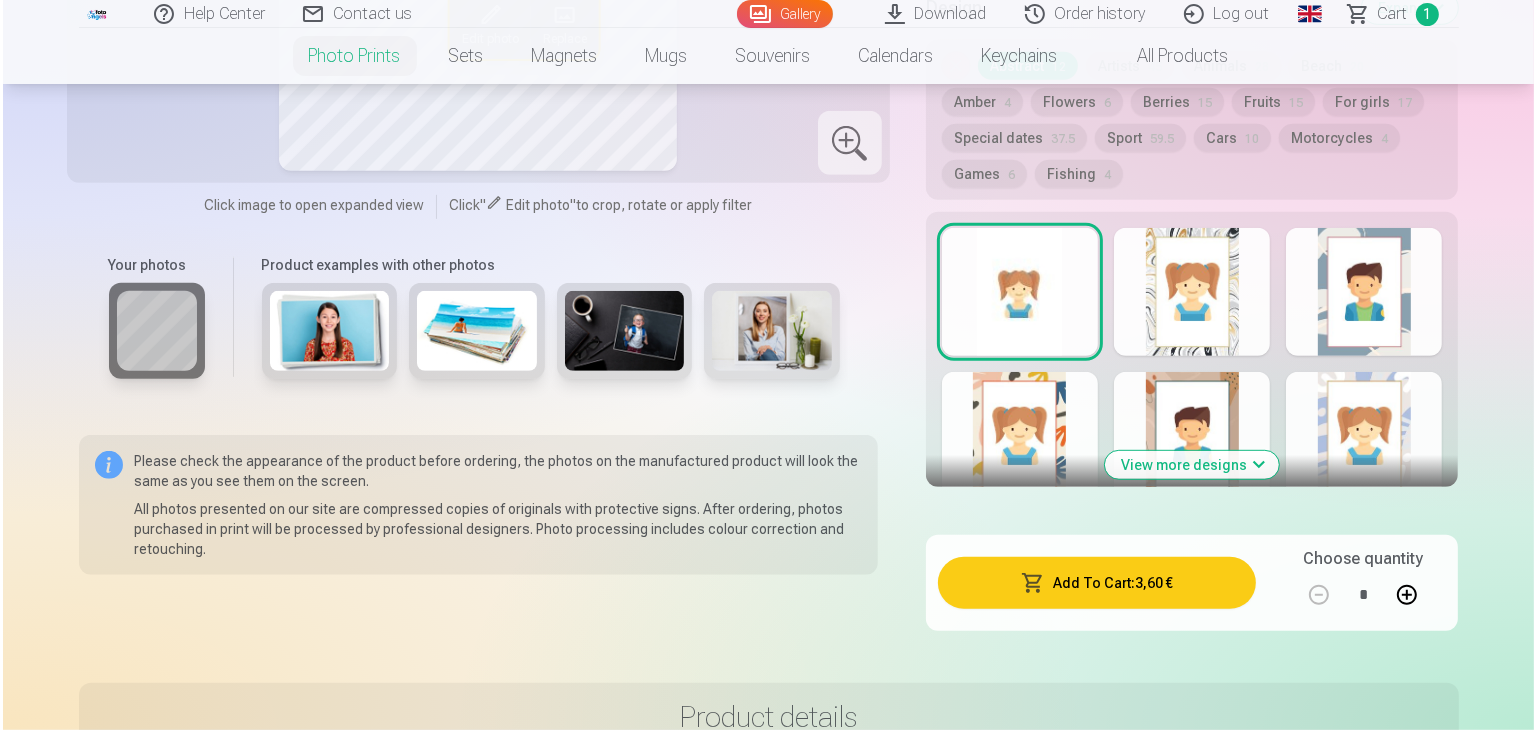 scroll, scrollTop: 1124, scrollLeft: 0, axis: vertical 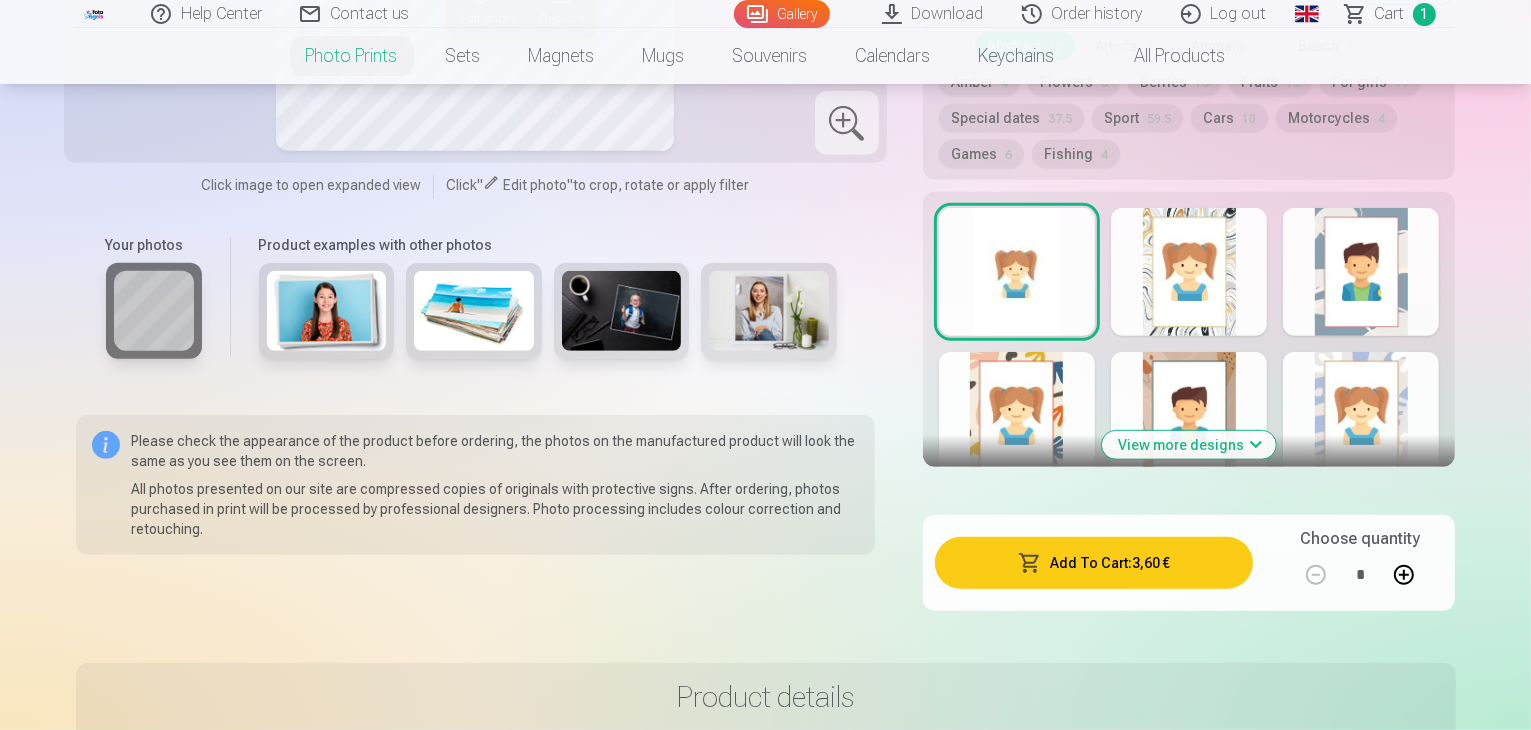 click on "Add To Cart :  3,60 €" at bounding box center (1094, 563) 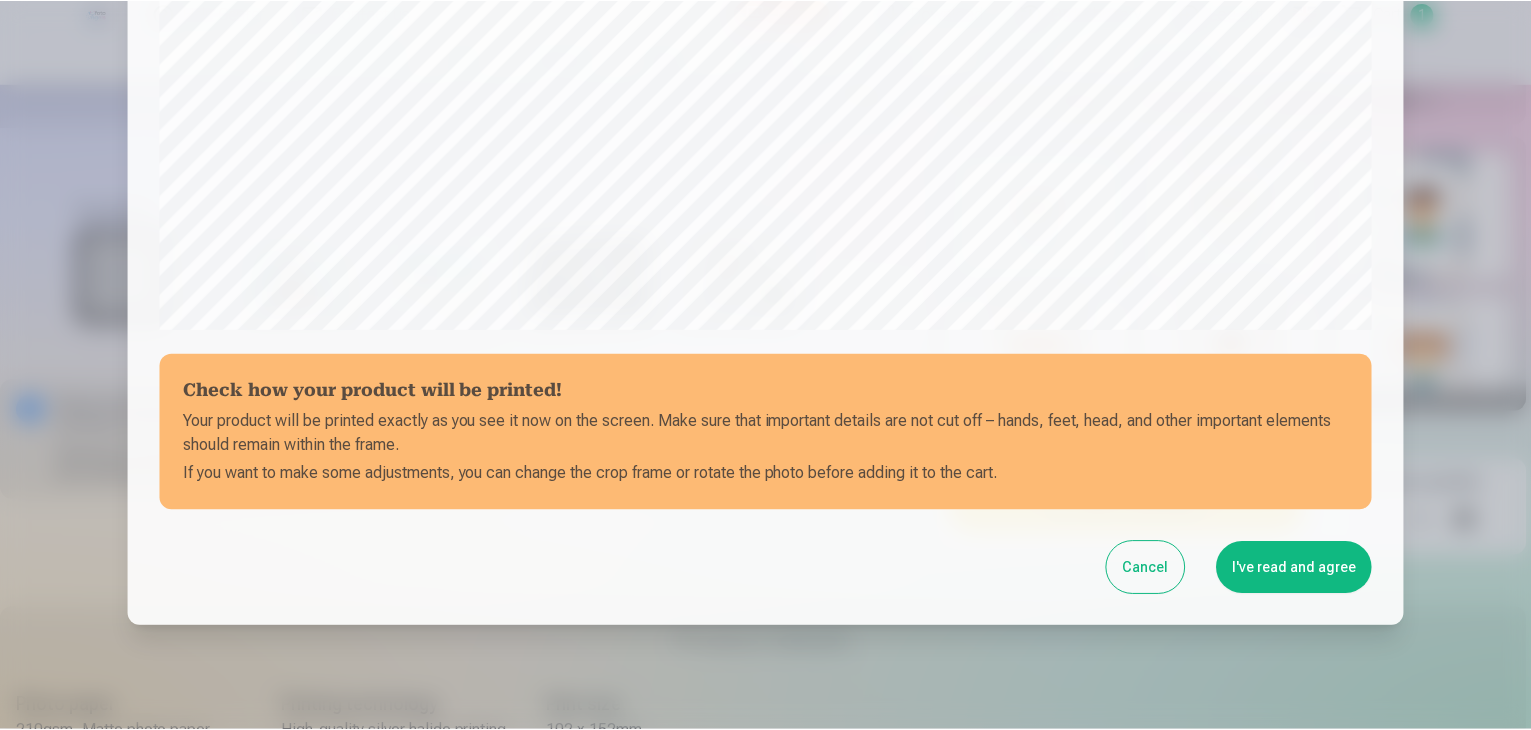 scroll, scrollTop: 653, scrollLeft: 0, axis: vertical 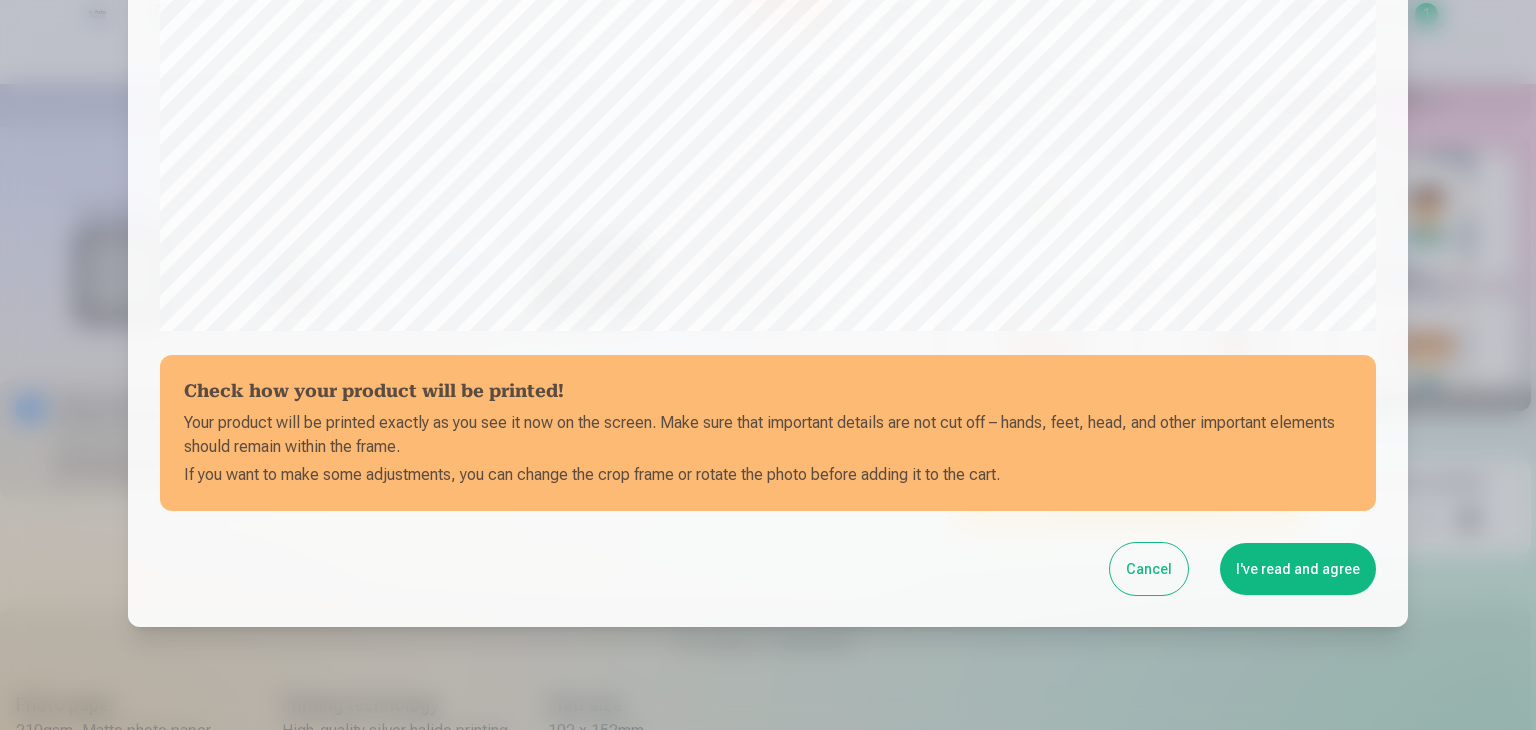click on "I've read and agree" at bounding box center (1298, 569) 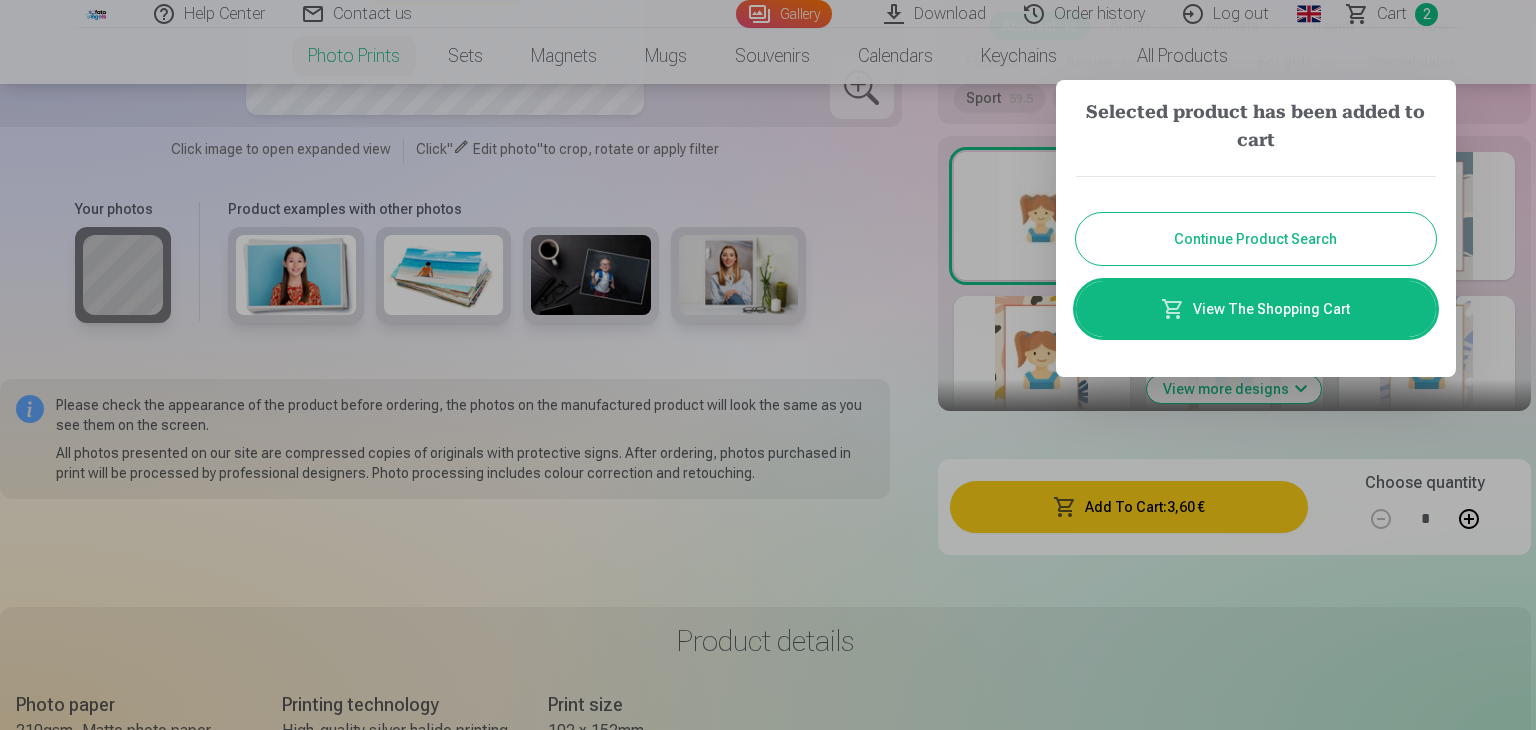 click at bounding box center [768, 365] 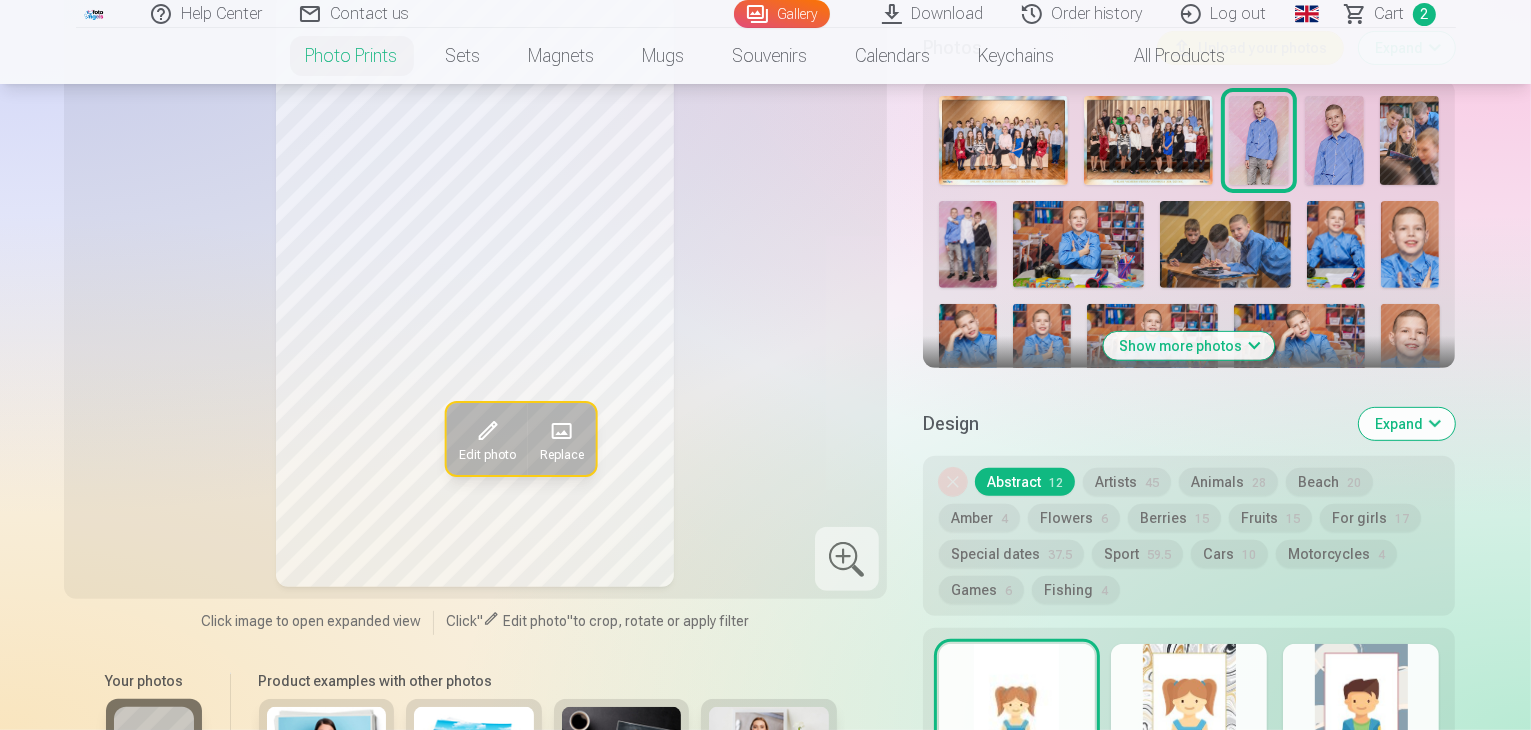 scroll, scrollTop: 652, scrollLeft: 0, axis: vertical 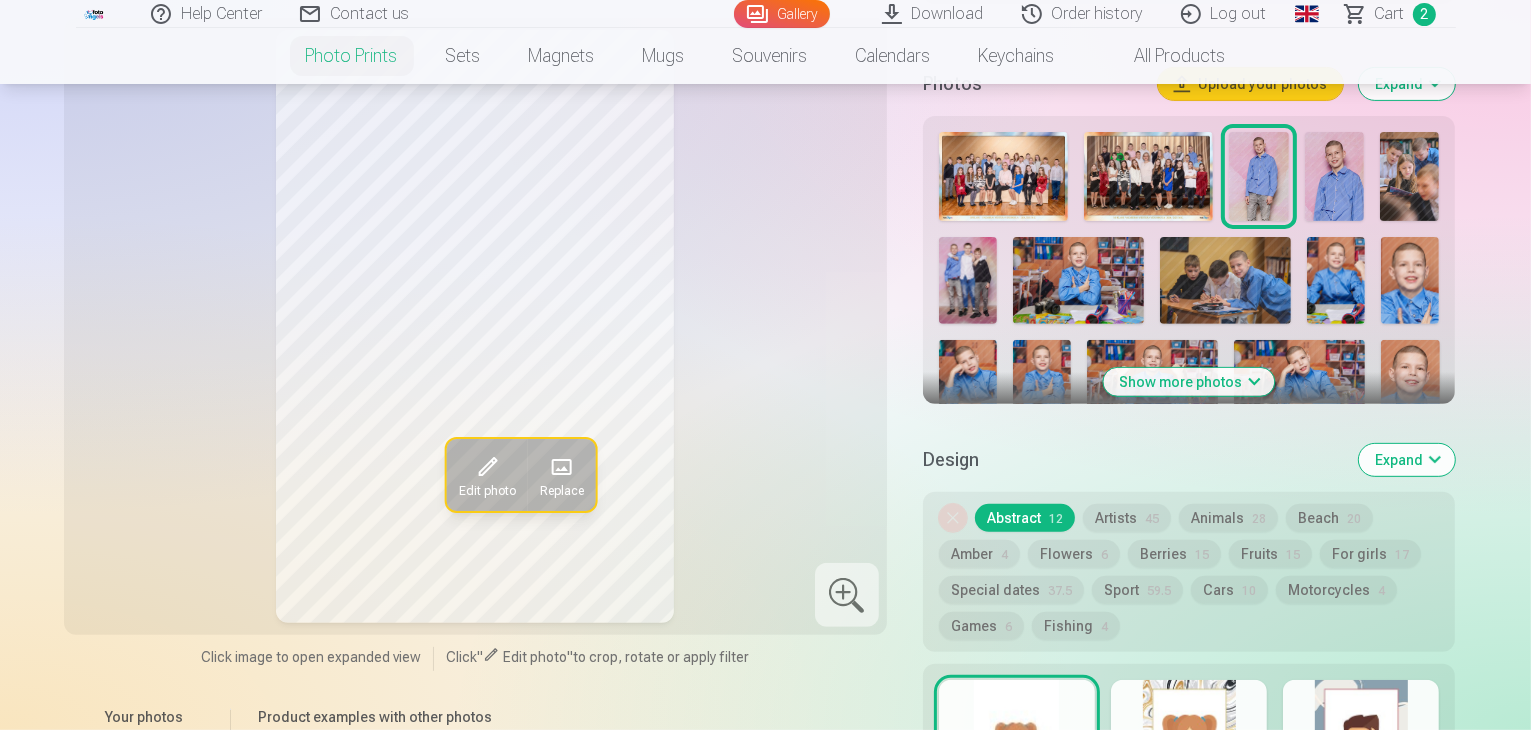 click at bounding box center [1334, 176] 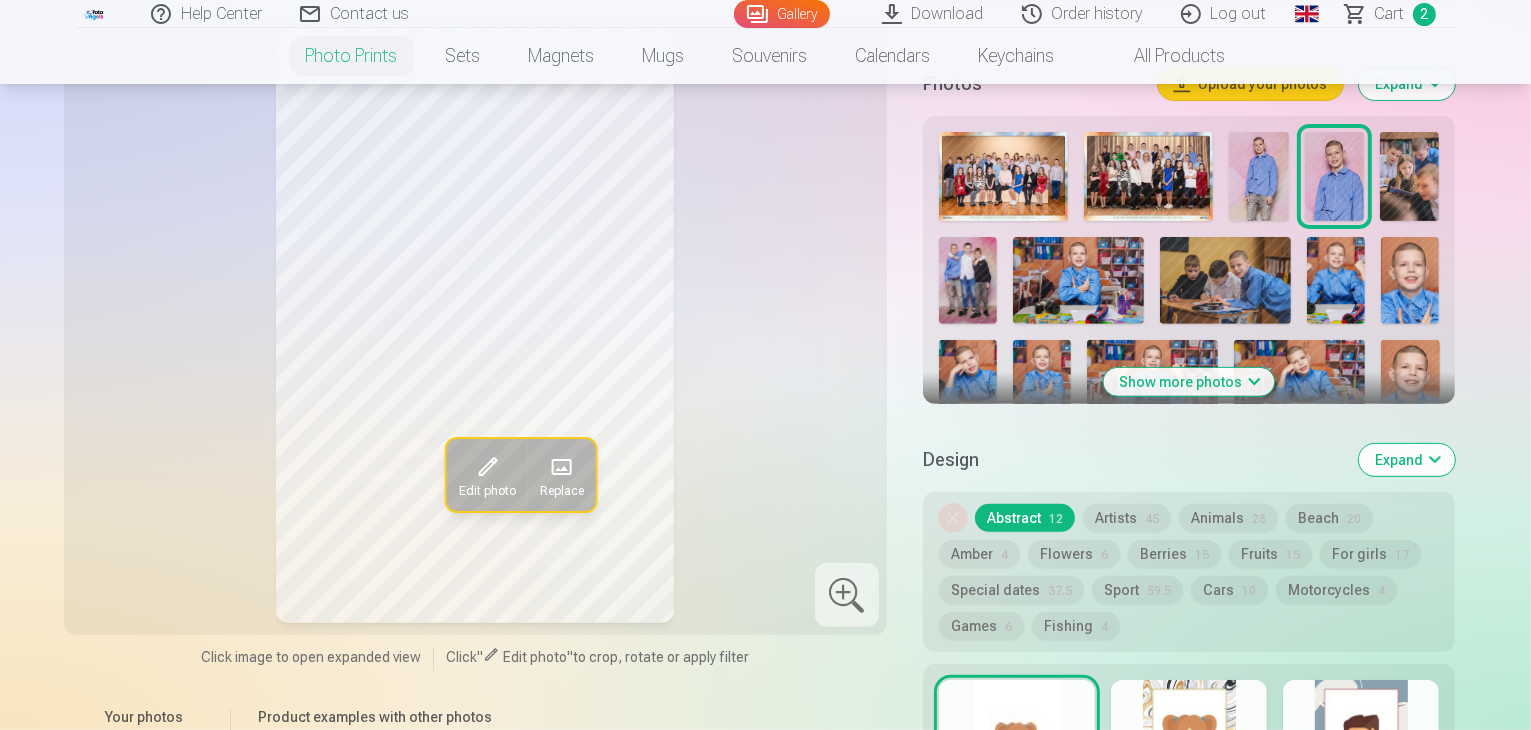 click at bounding box center [1334, 176] 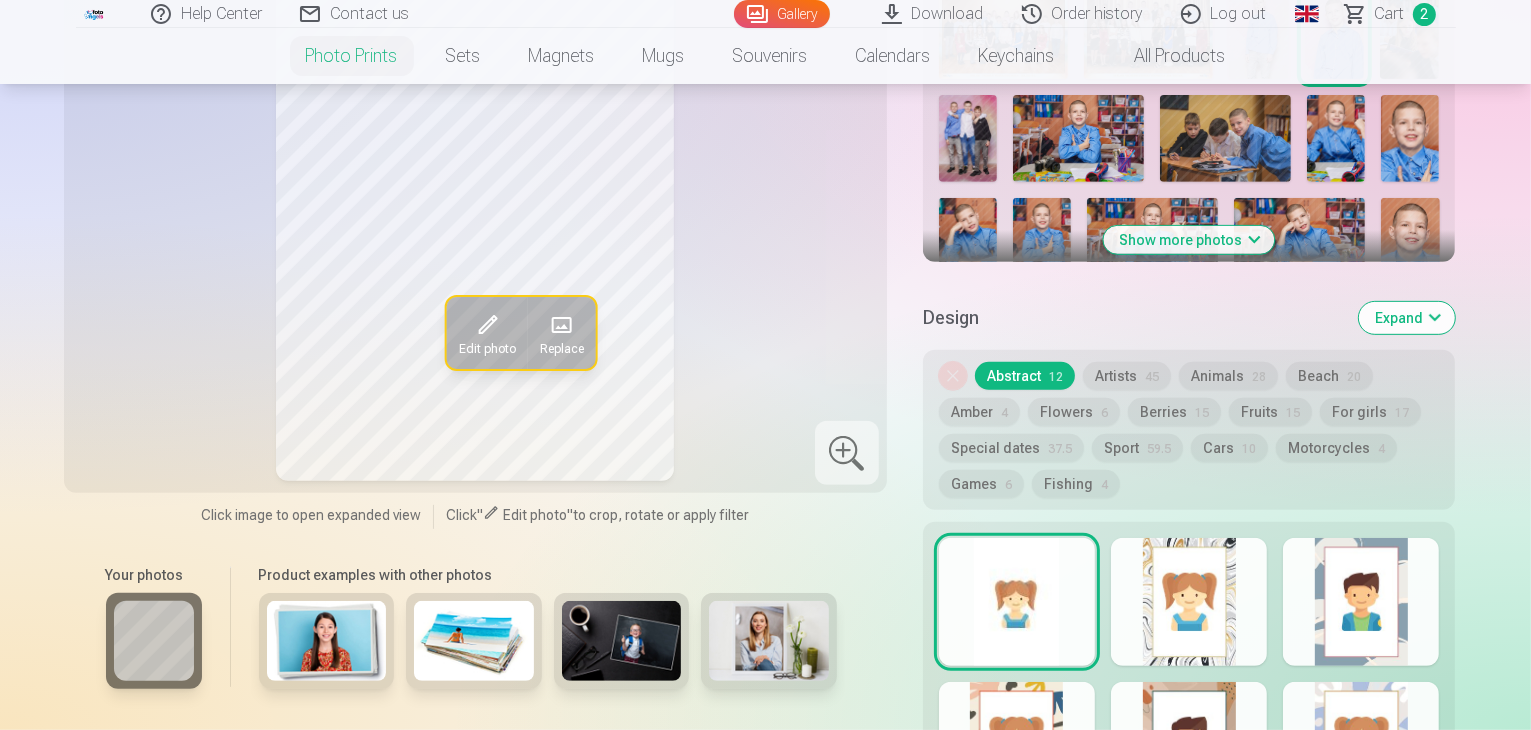 scroll, scrollTop: 856, scrollLeft: 0, axis: vertical 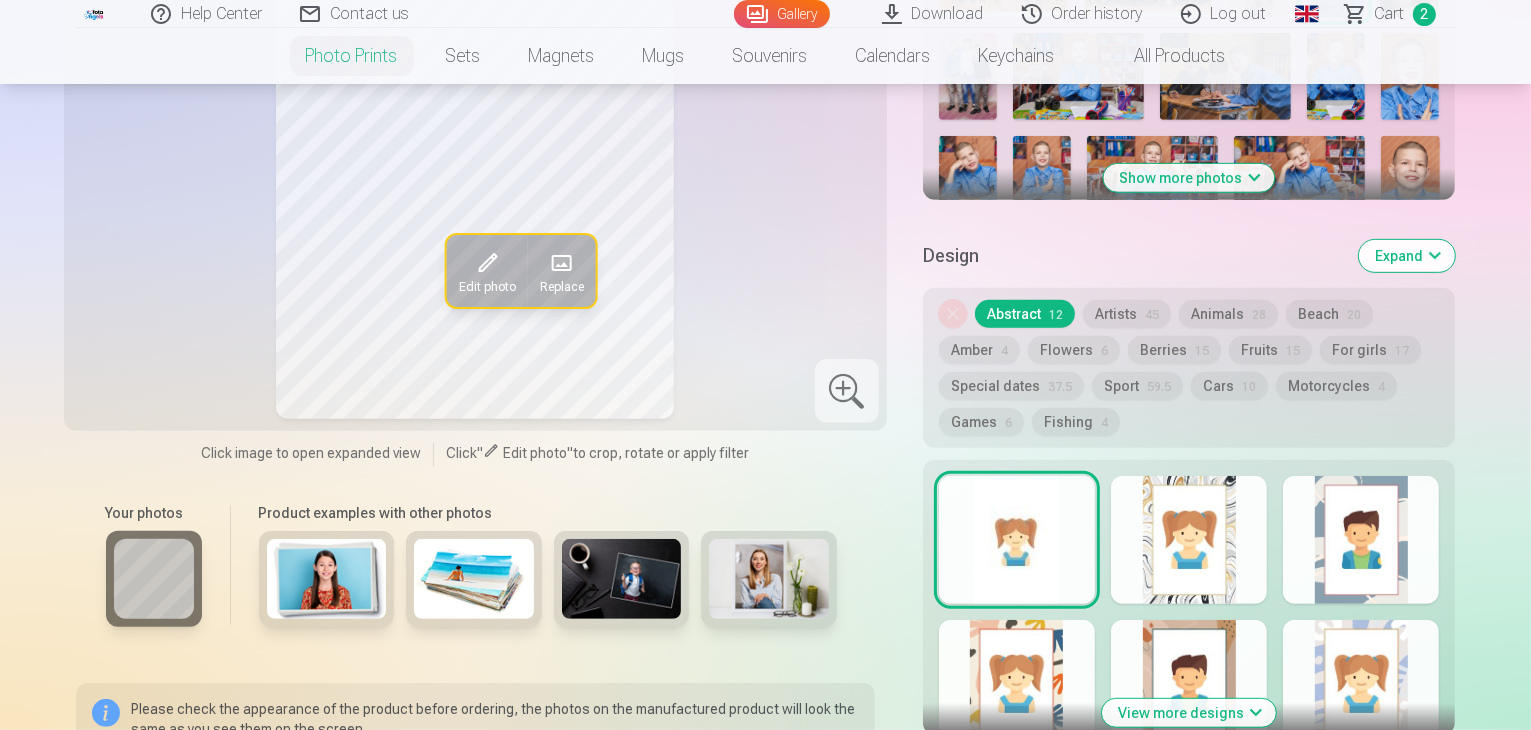 click on "Berries 15" at bounding box center [1174, 350] 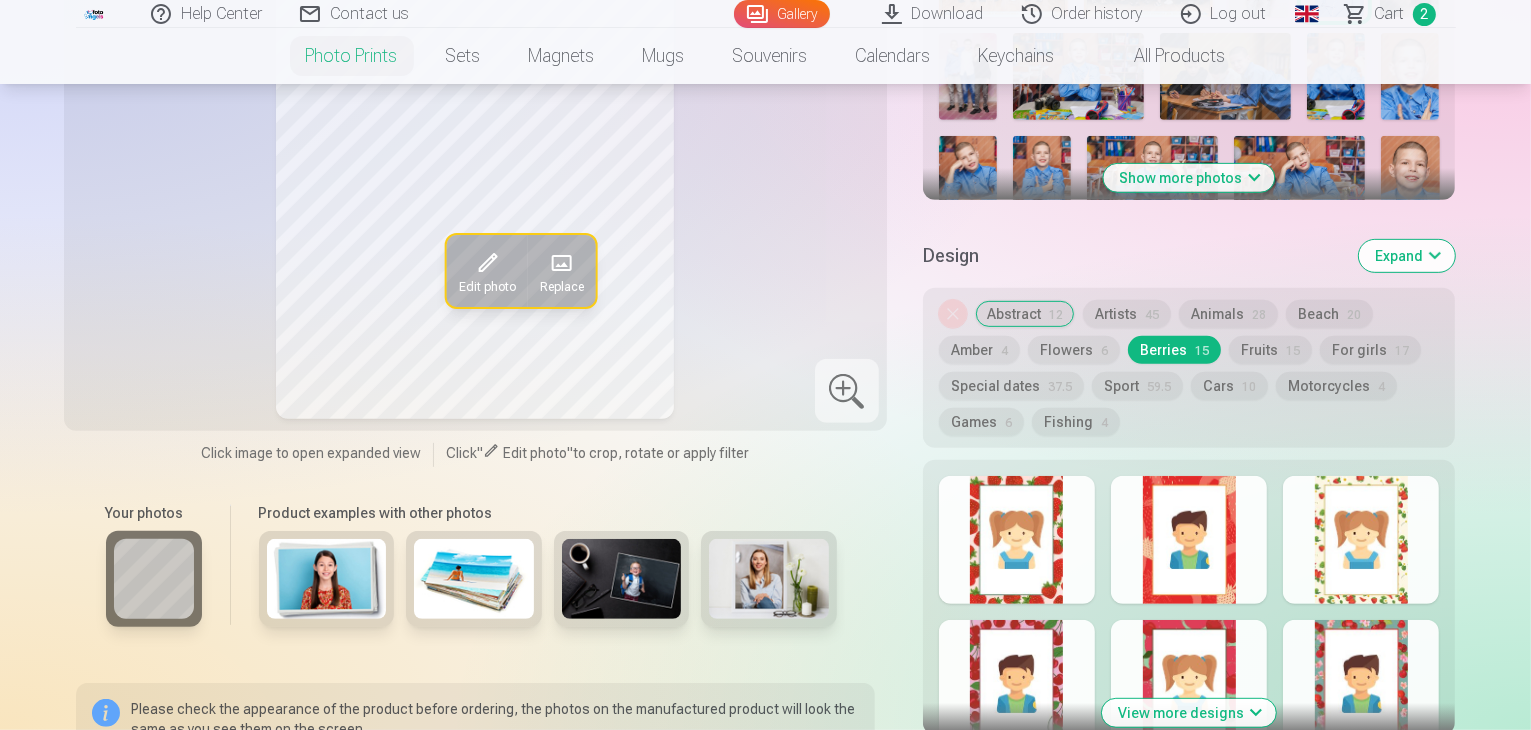 click on "Abstract 12" at bounding box center [1025, 314] 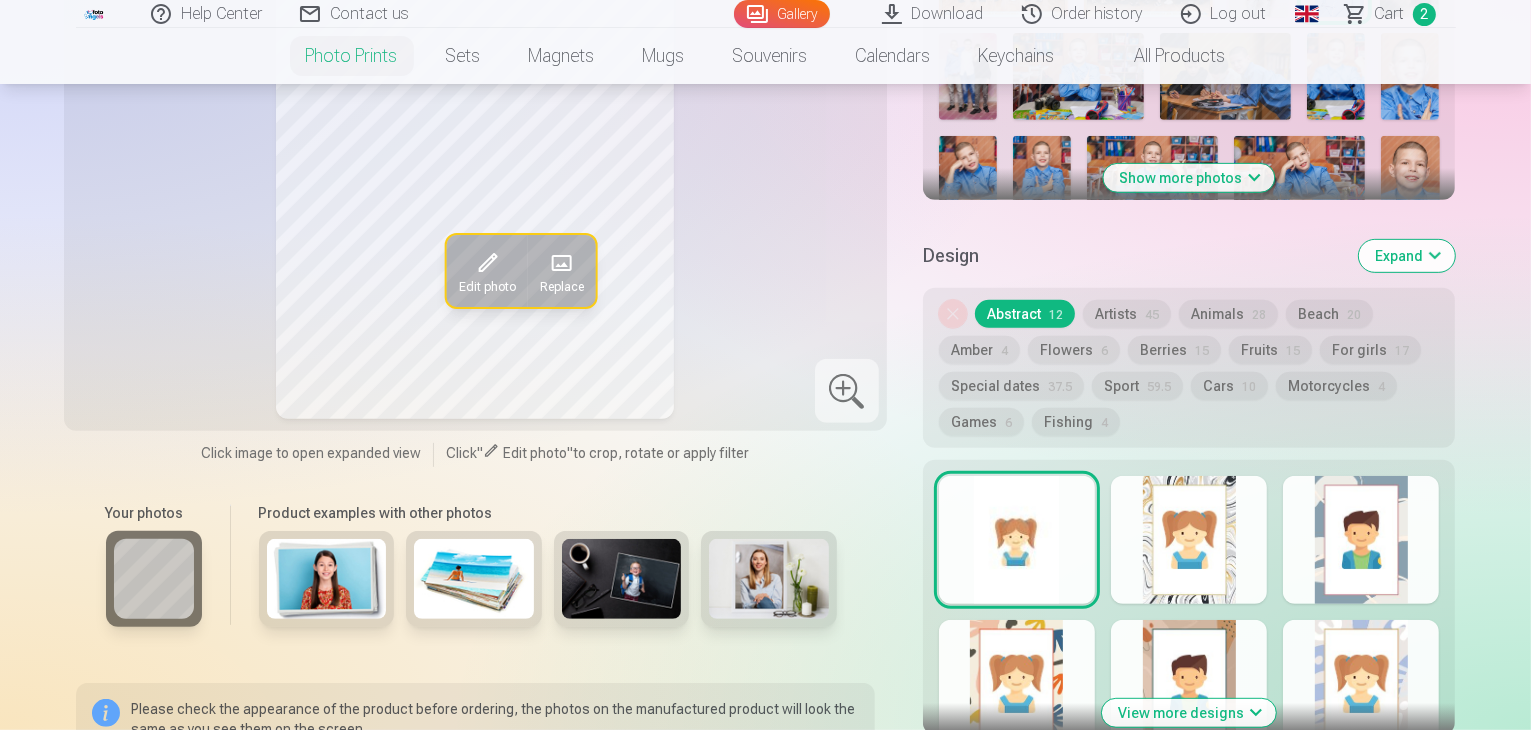 click on "Sport 59.5" at bounding box center (1137, 386) 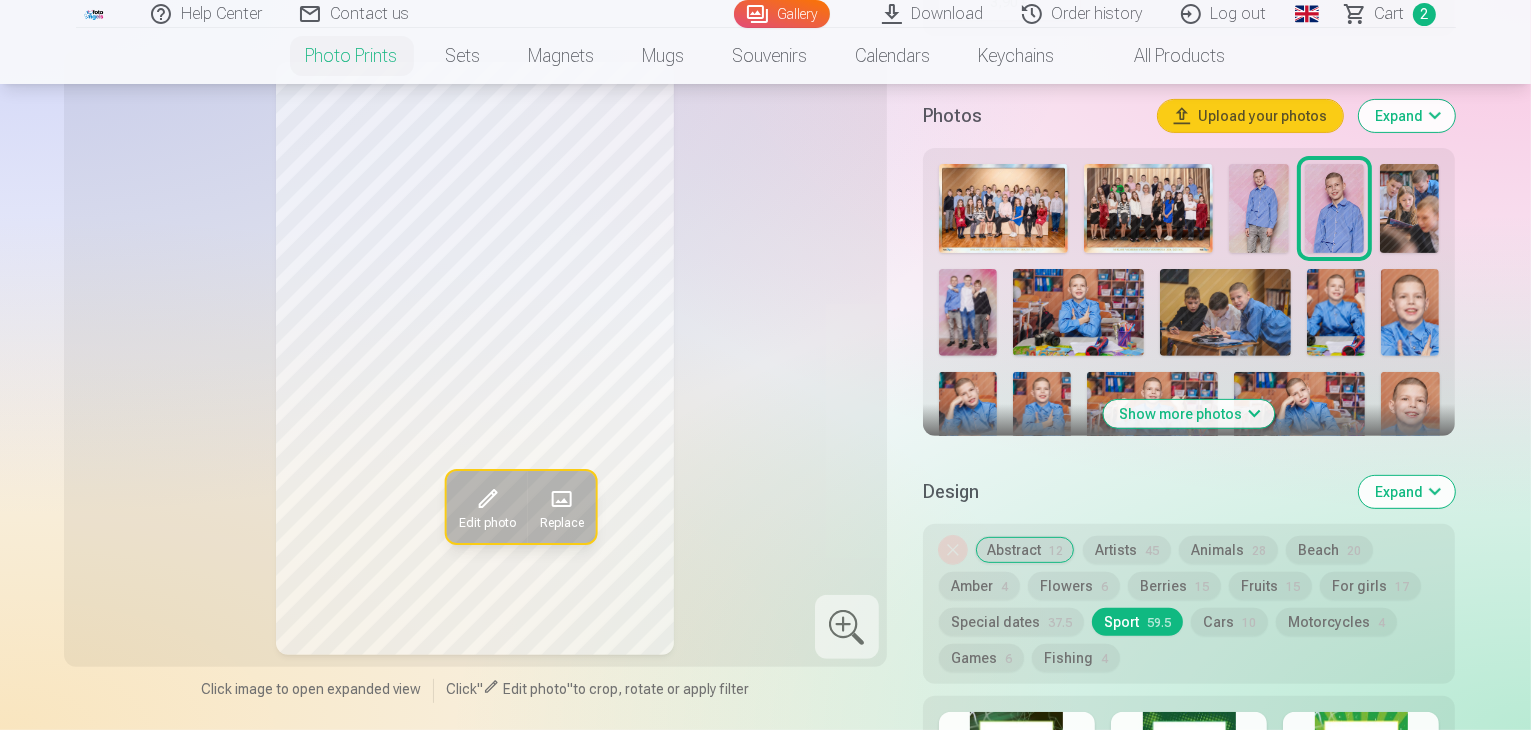 scroll, scrollTop: 620, scrollLeft: 0, axis: vertical 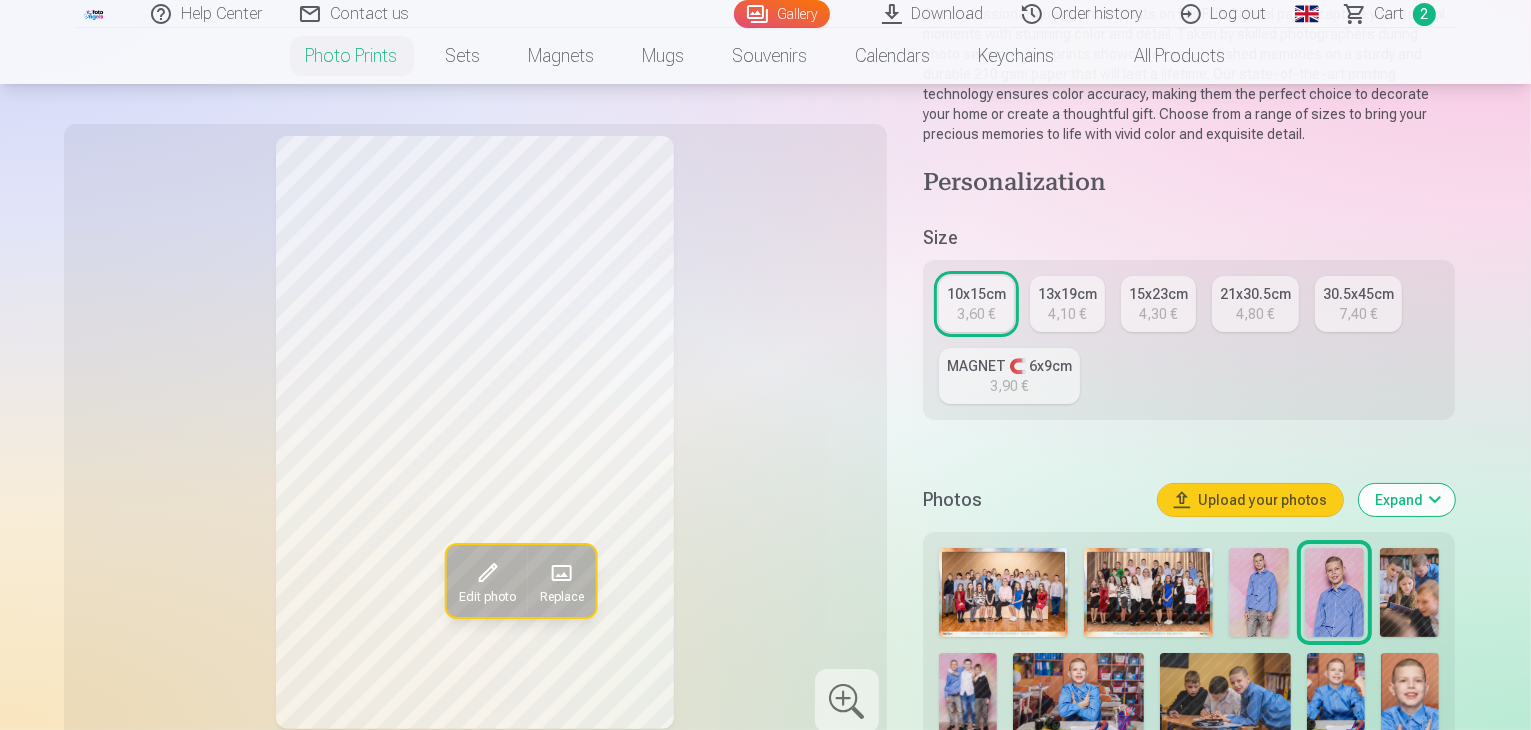 click on "MAGNET 🧲 6x9cm" at bounding box center (1009, 366) 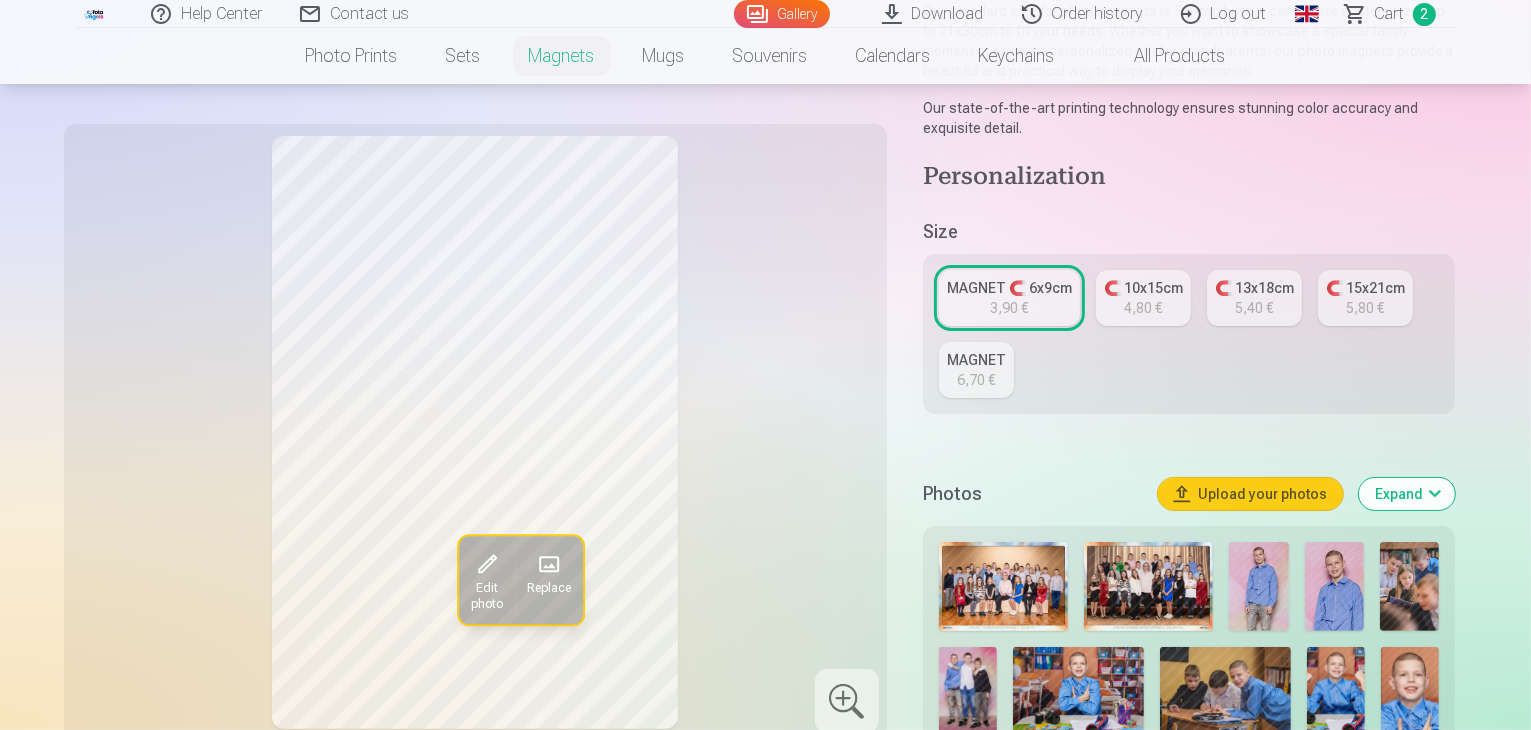 scroll, scrollTop: 336, scrollLeft: 0, axis: vertical 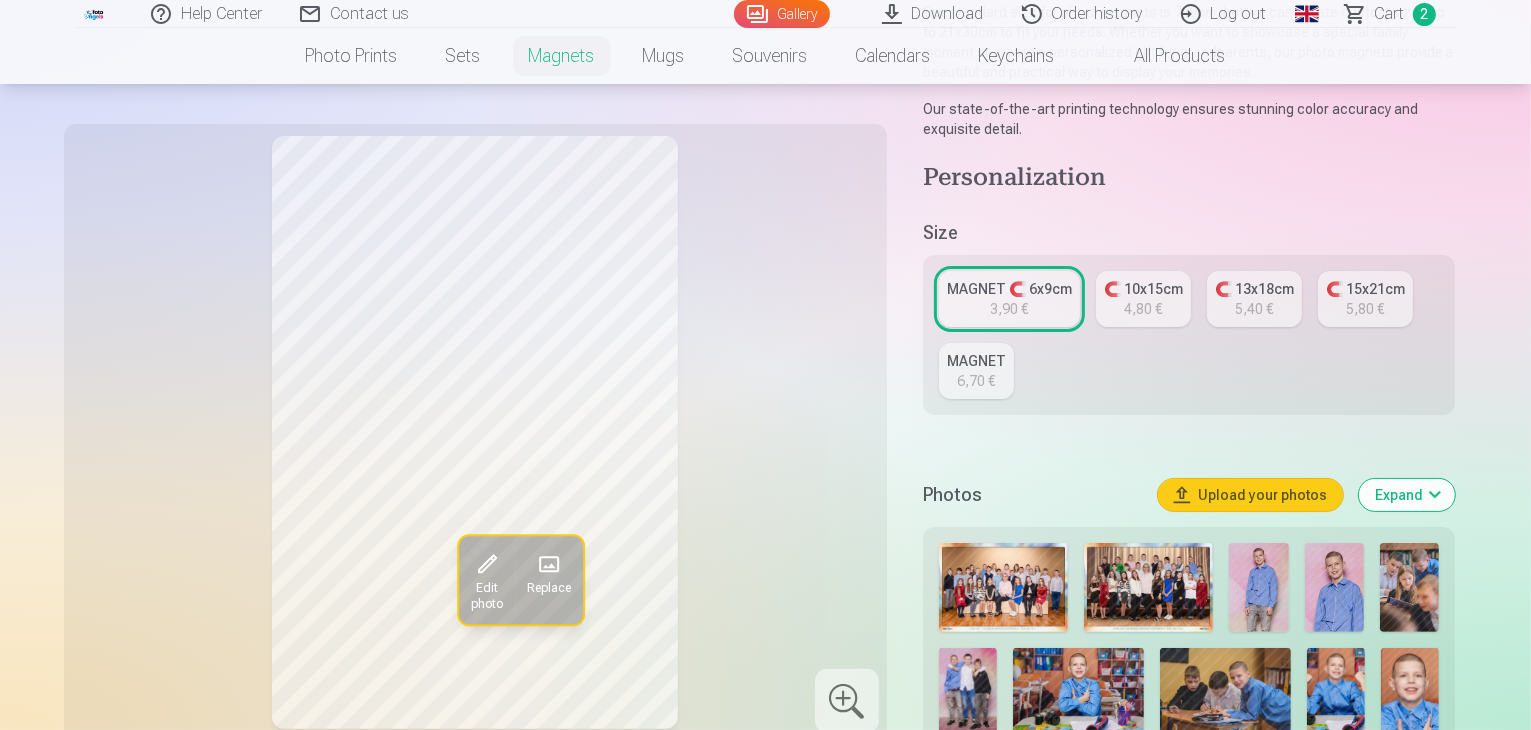 click at bounding box center (1334, 587) 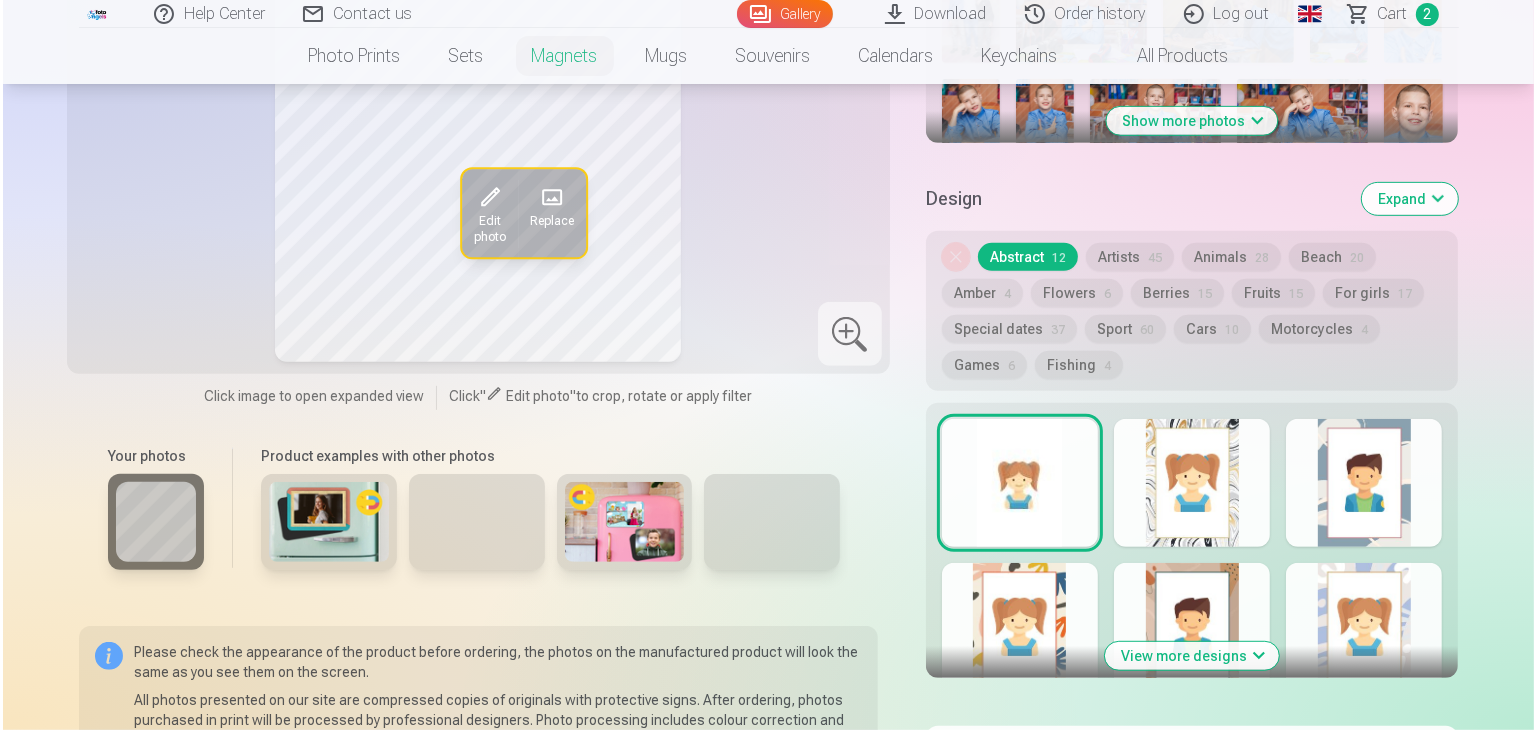 scroll, scrollTop: 1213, scrollLeft: 0, axis: vertical 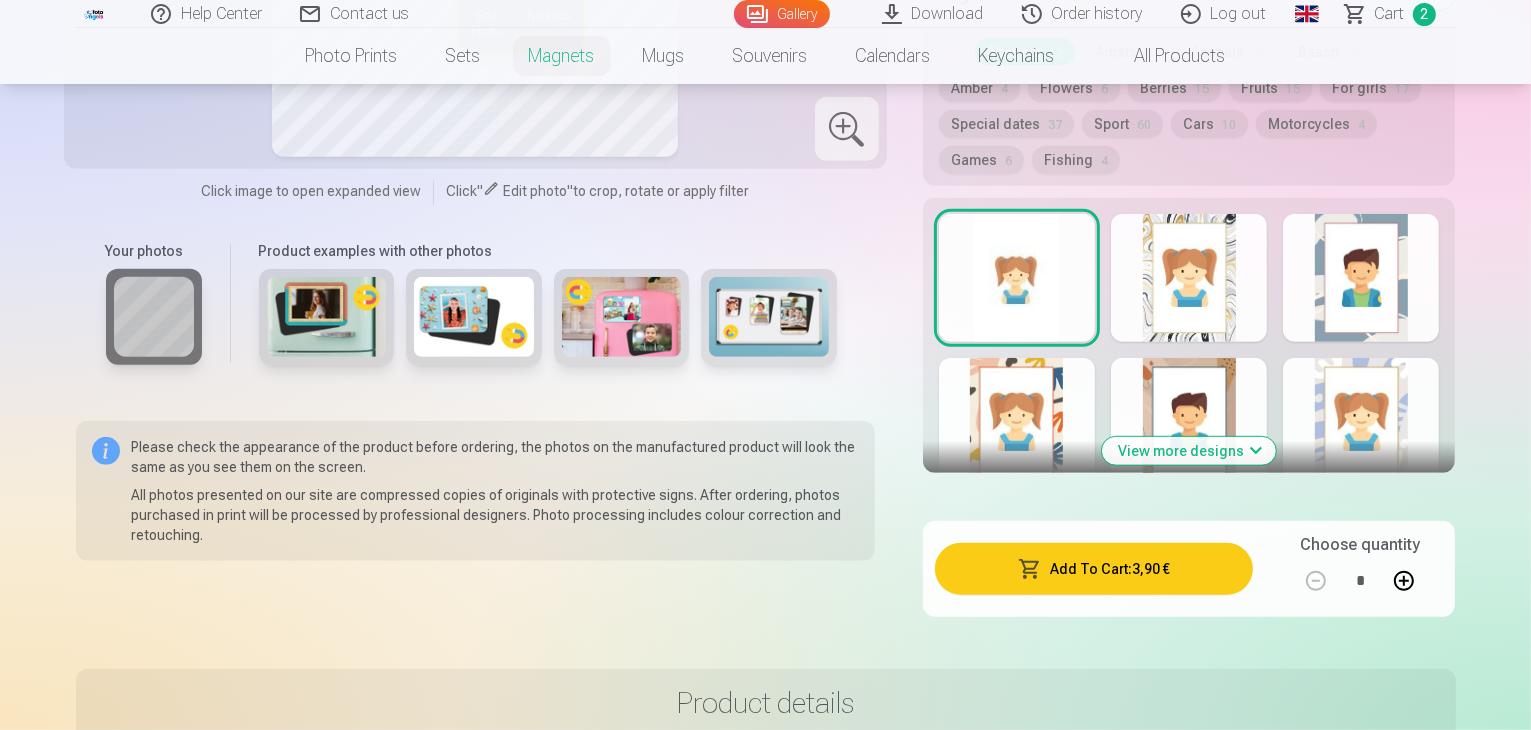 click at bounding box center (1404, 581) 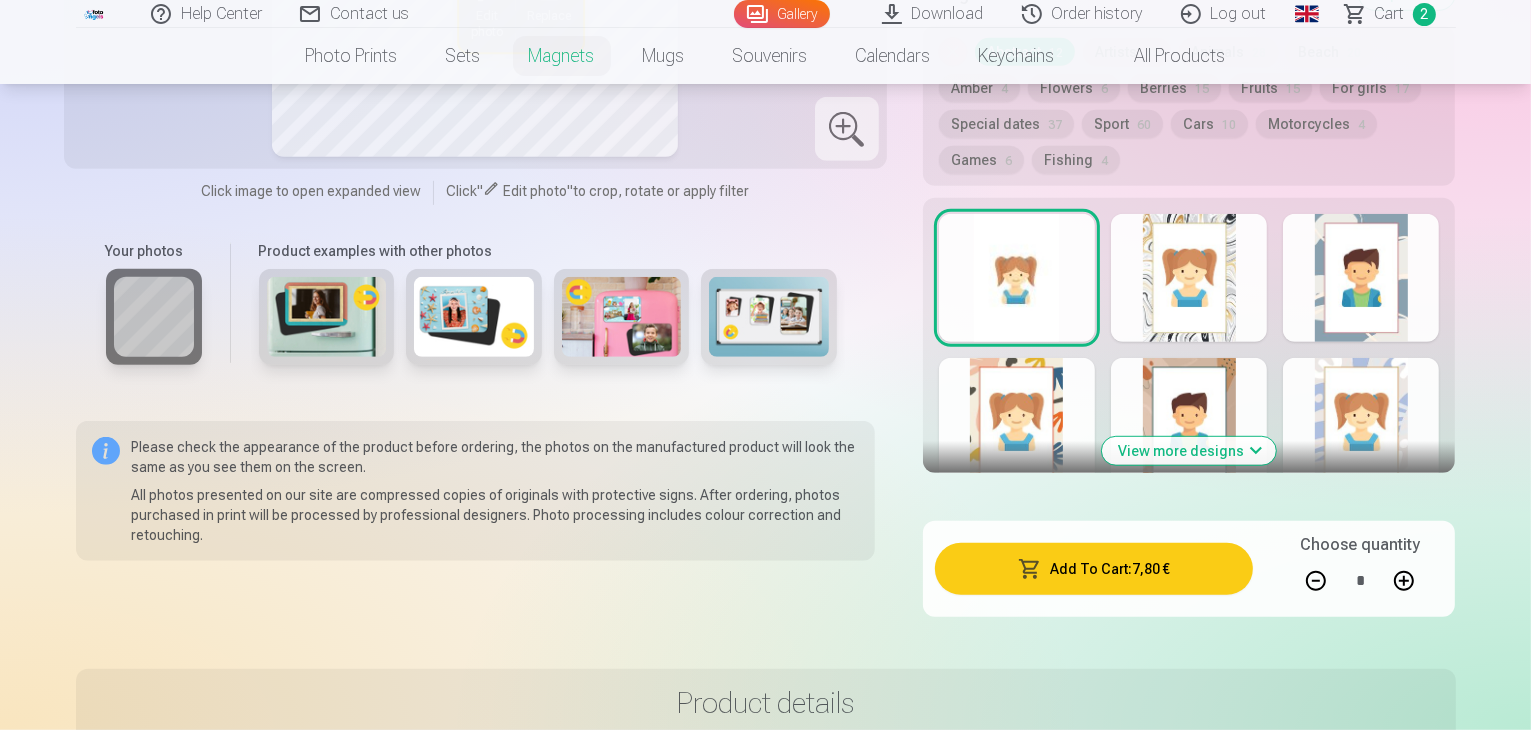 click on "Add To Cart :  7,80 €" at bounding box center [1094, 569] 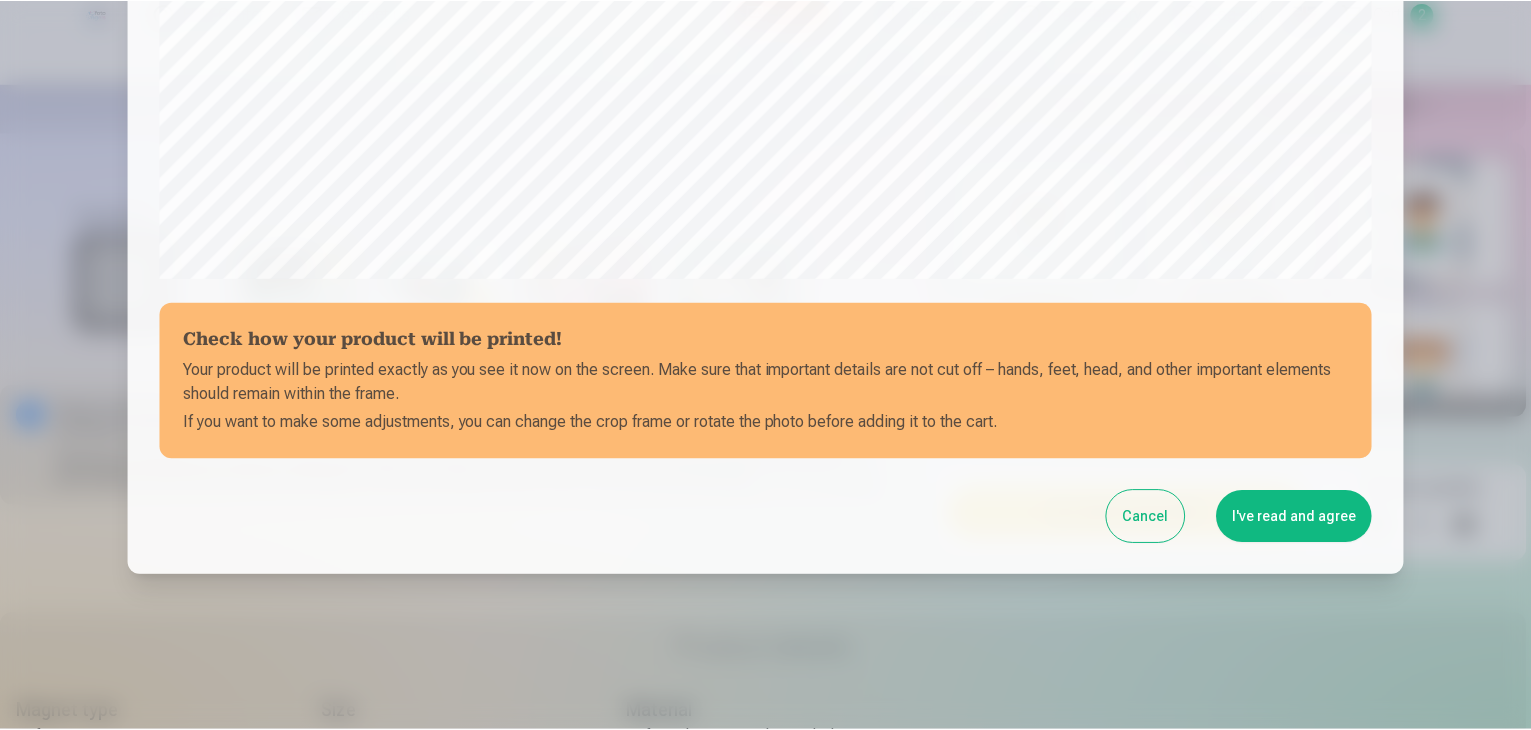 scroll, scrollTop: 710, scrollLeft: 0, axis: vertical 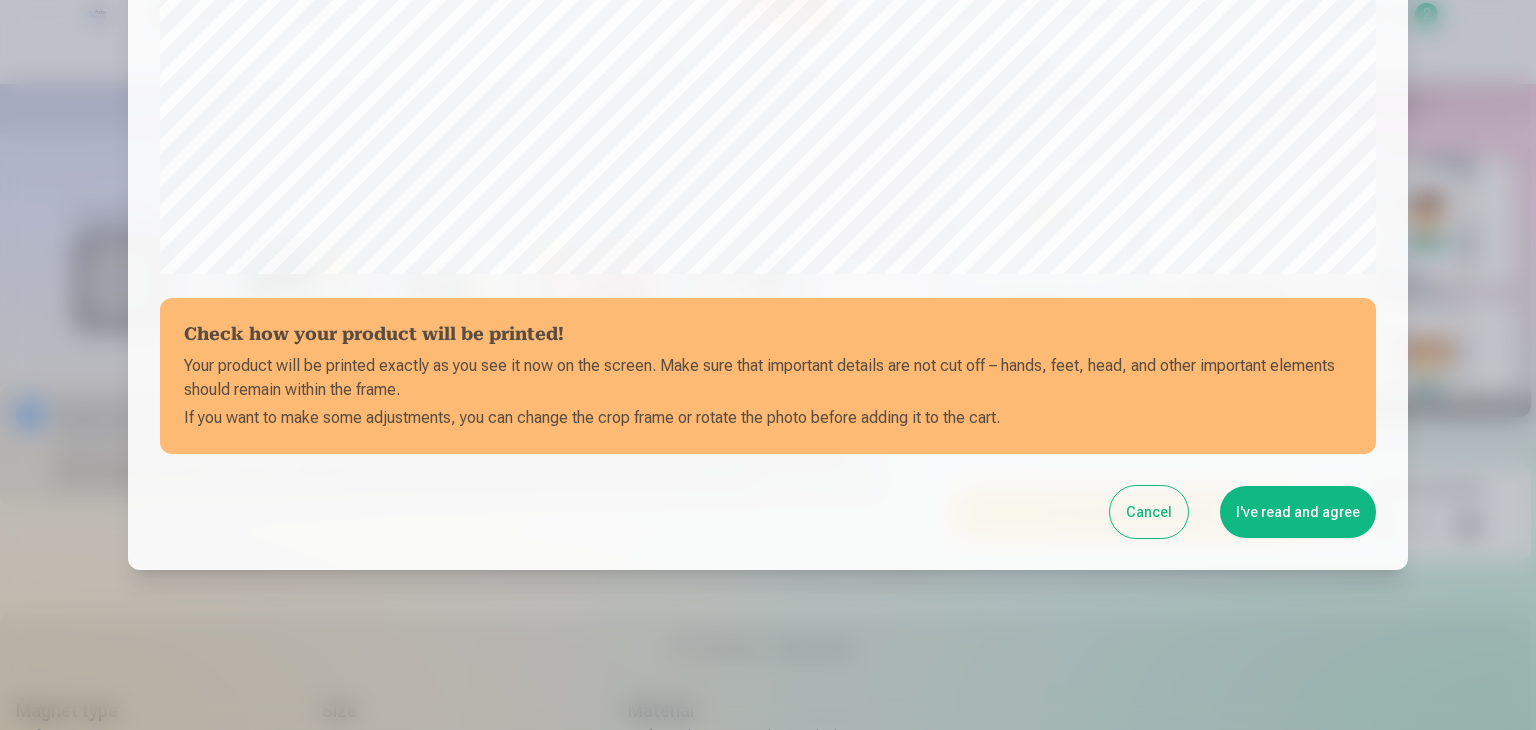 click on "I've read and agree" at bounding box center (1298, 512) 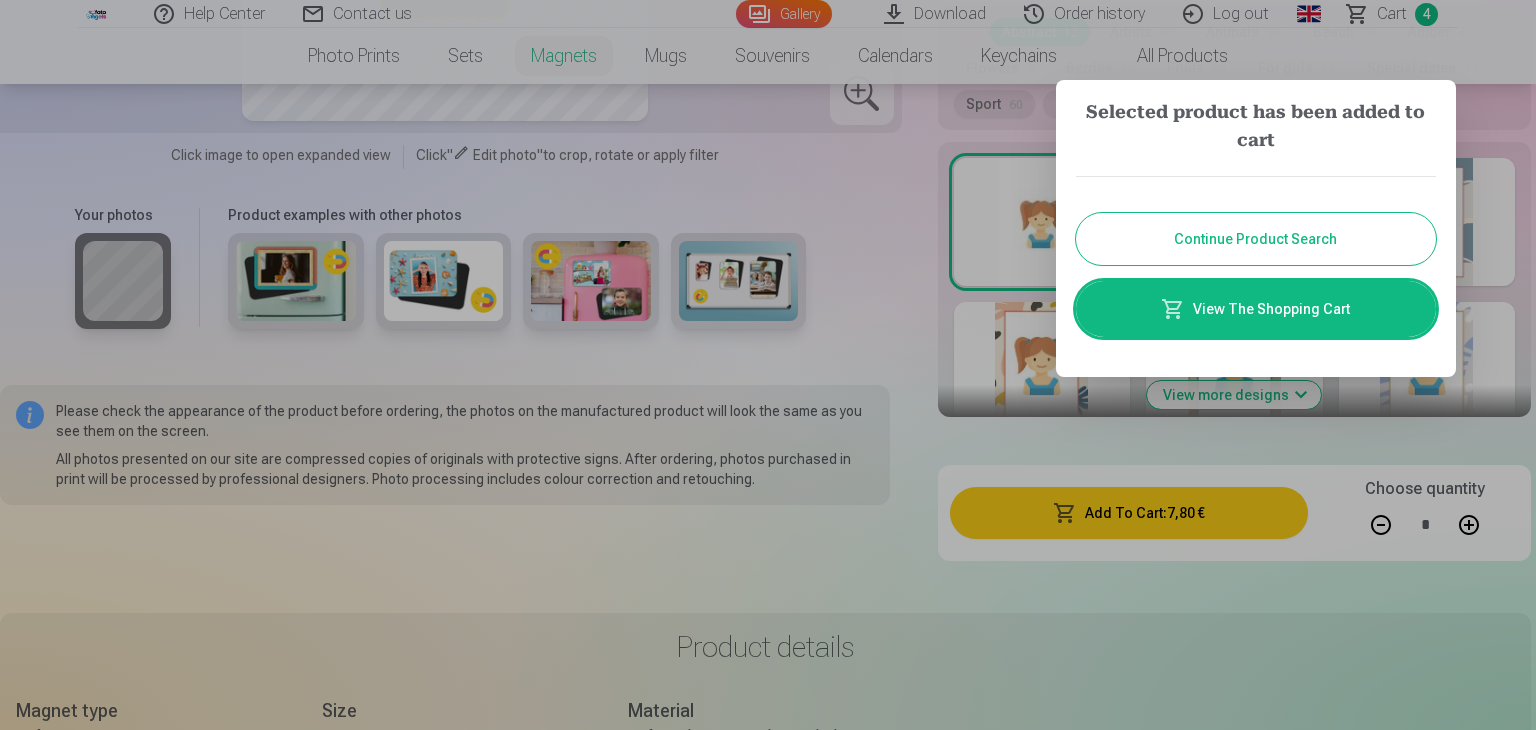 click at bounding box center (768, 365) 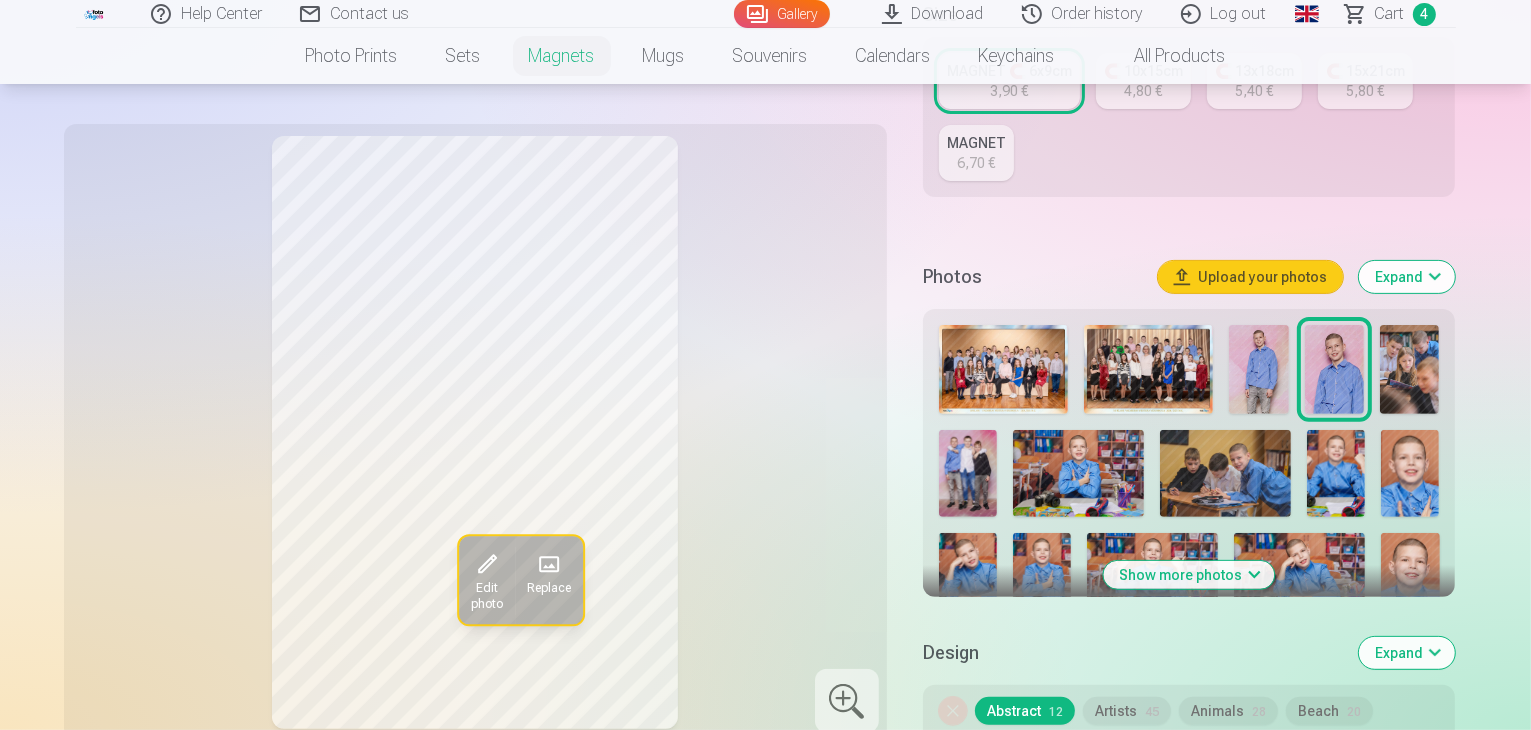 scroll, scrollTop: 551, scrollLeft: 0, axis: vertical 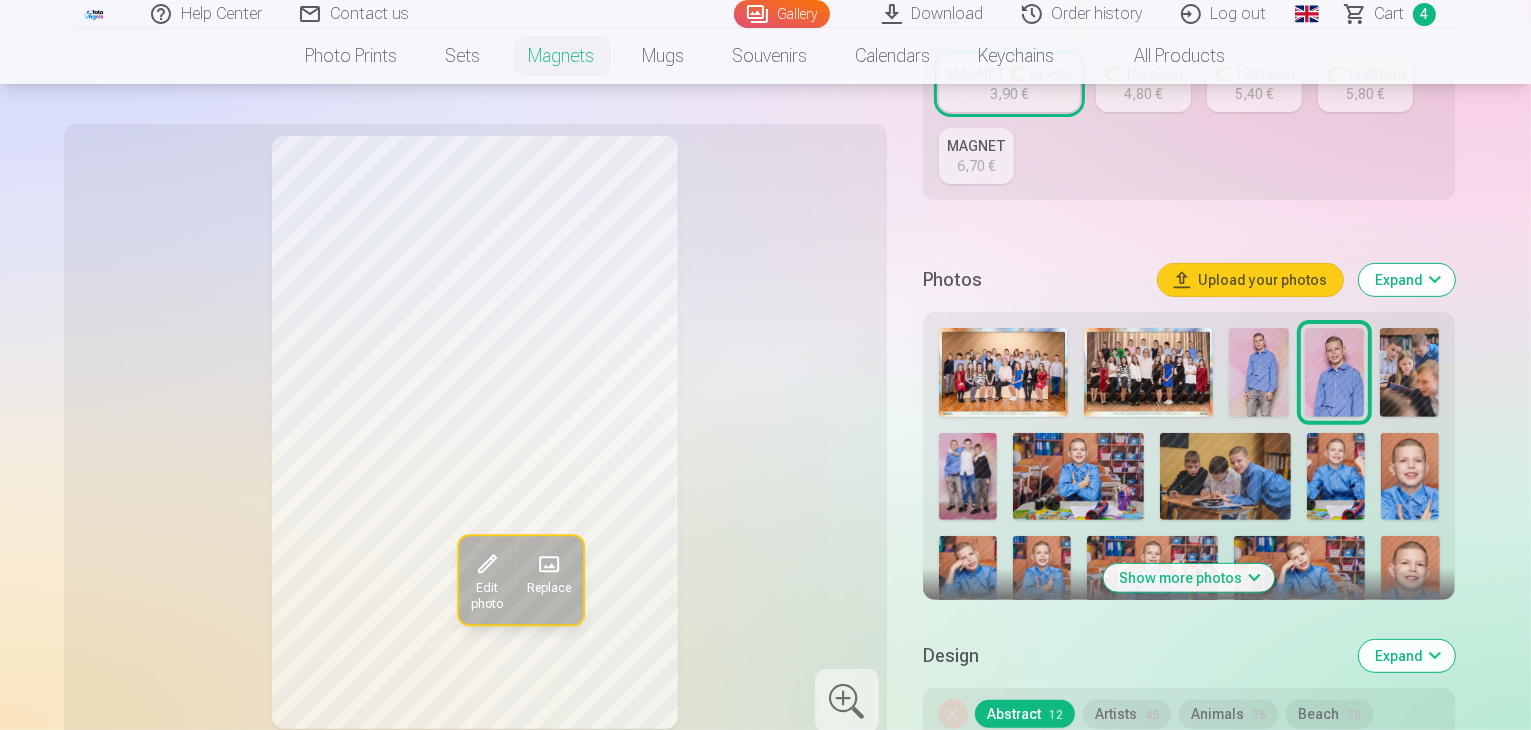 click at bounding box center (1409, 372) 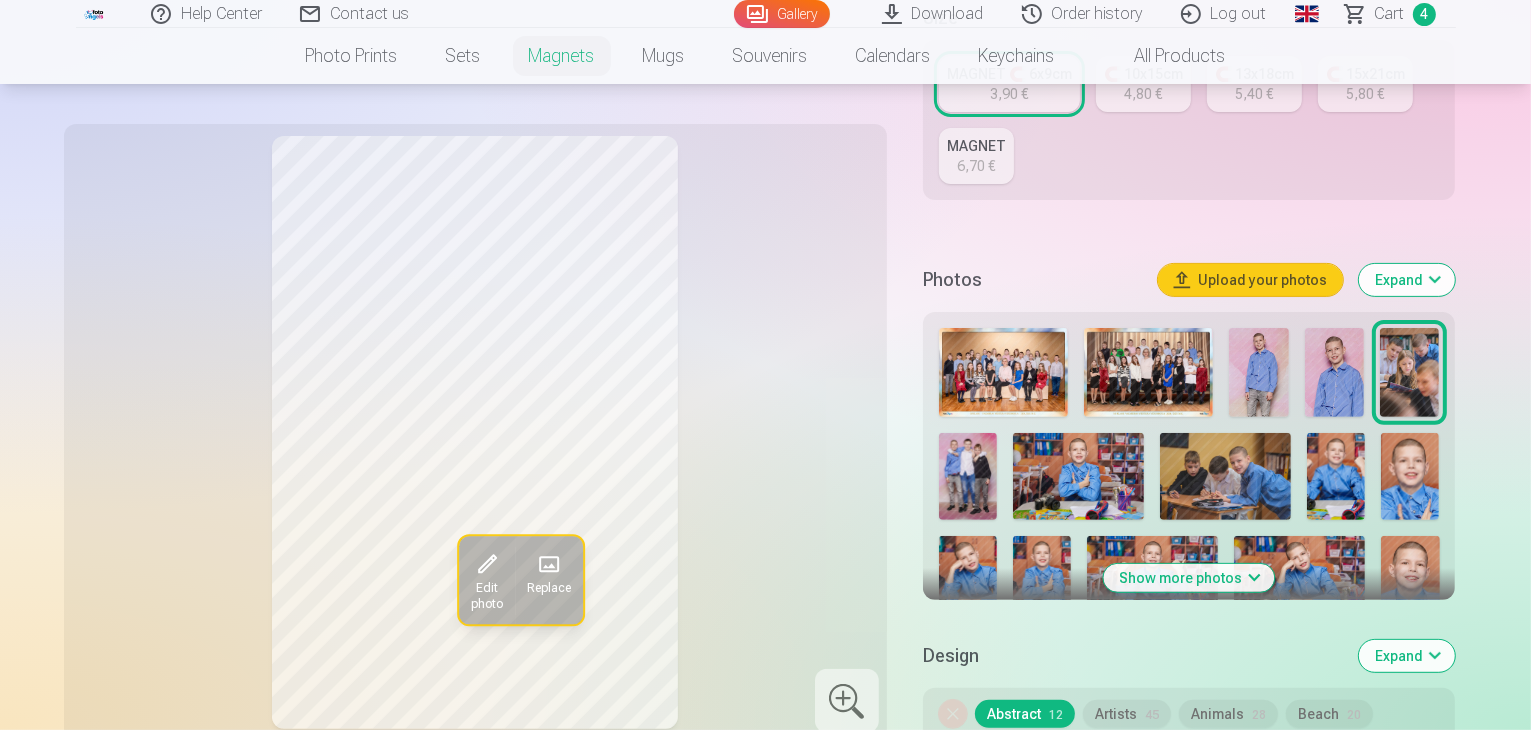 click at bounding box center (968, 476) 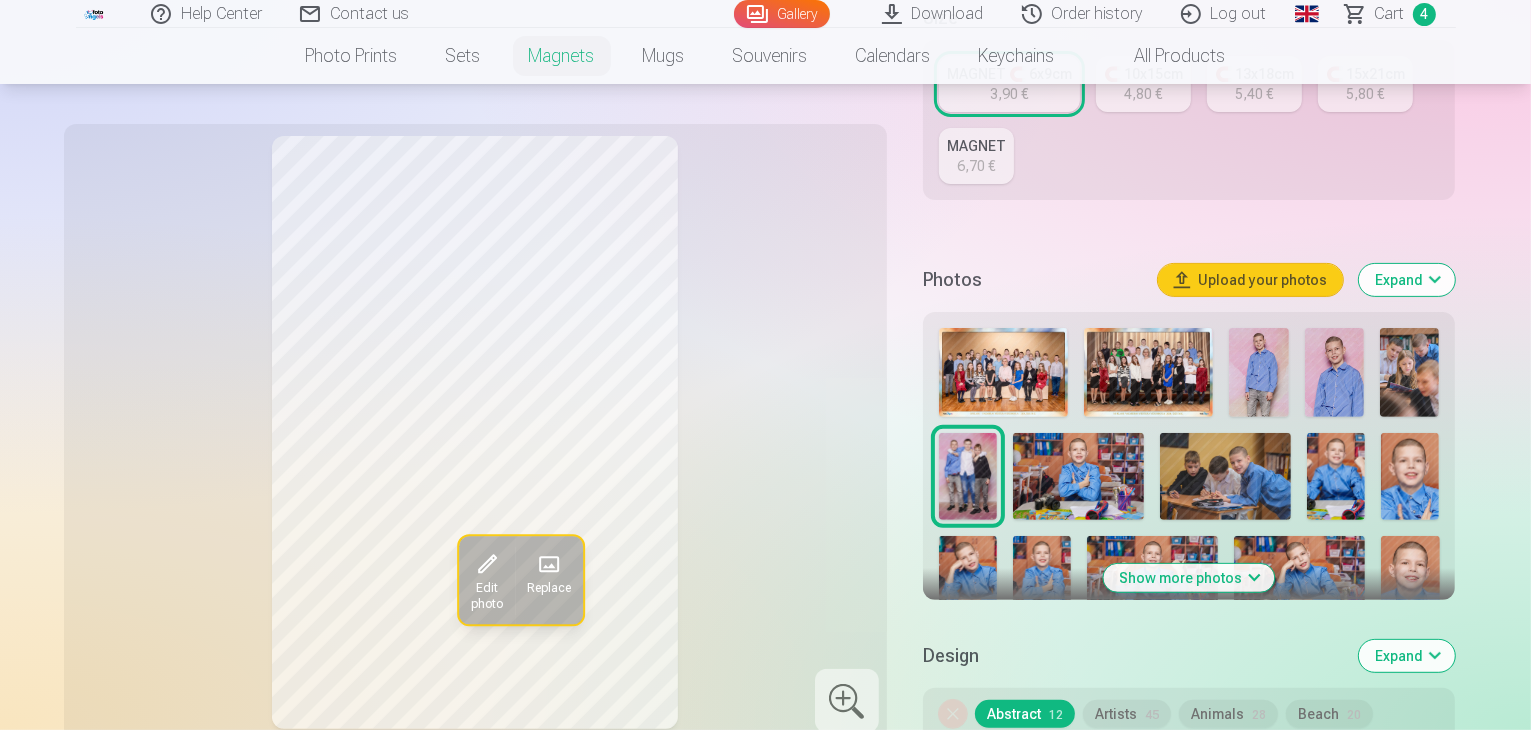 click at bounding box center [1078, 476] 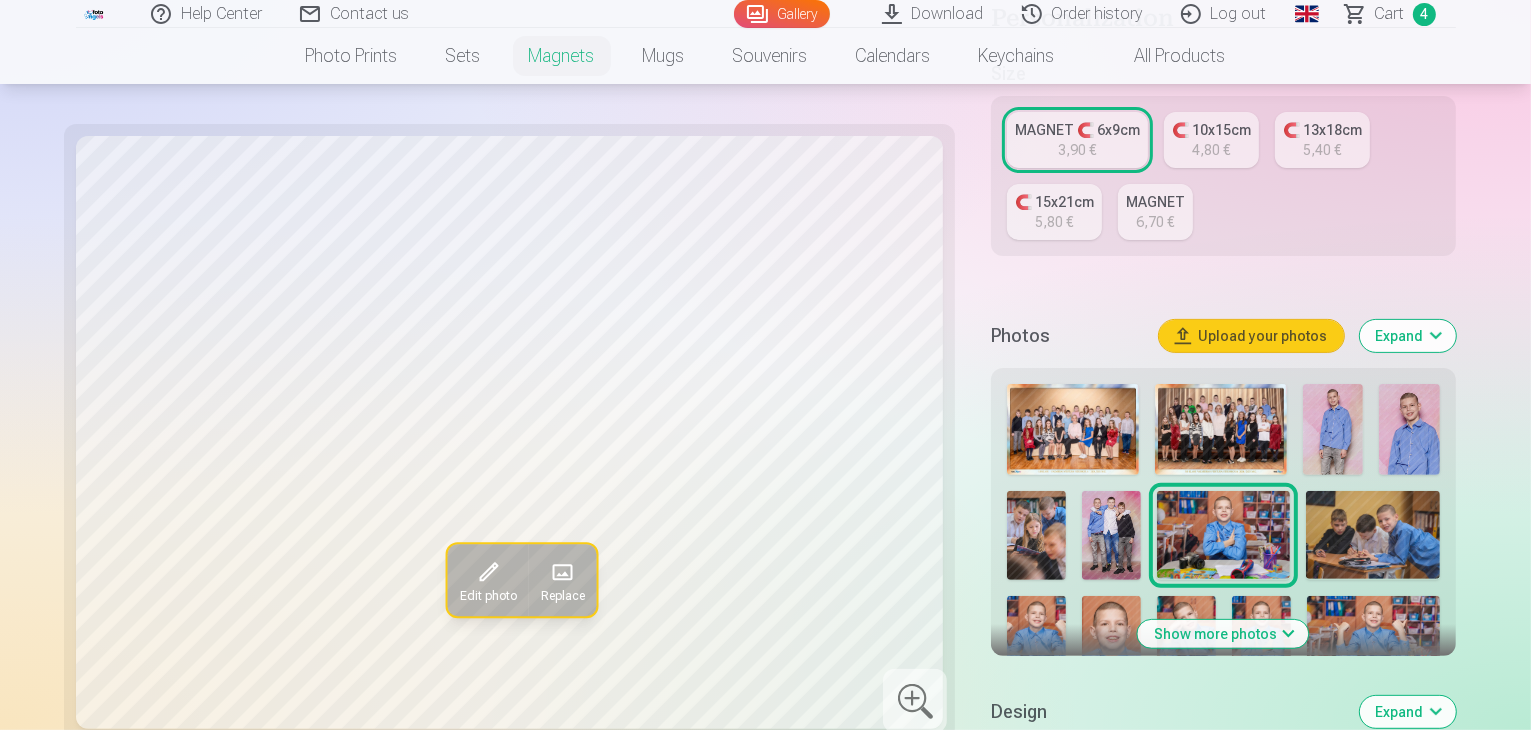 click at bounding box center [1372, 535] 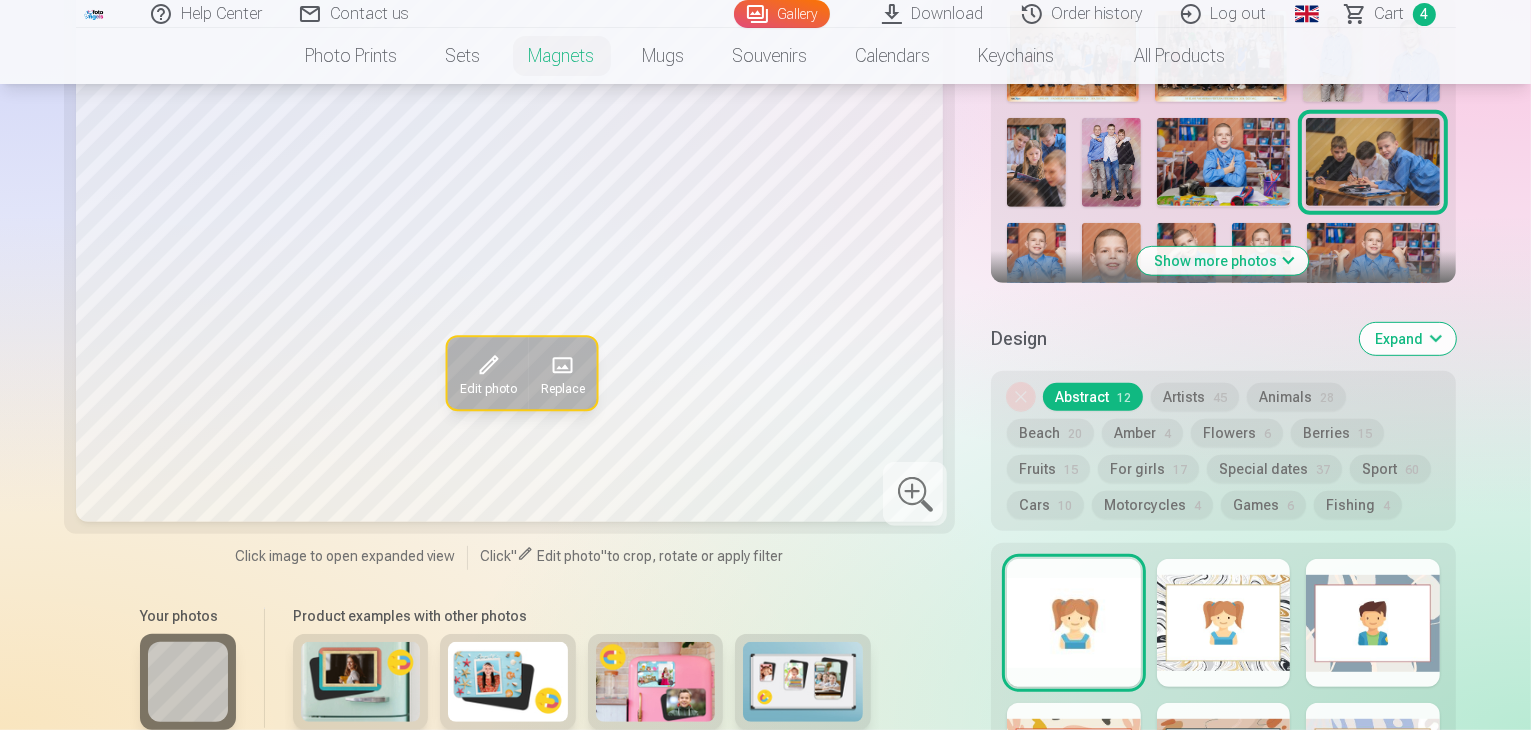 scroll, scrollTop: 923, scrollLeft: 0, axis: vertical 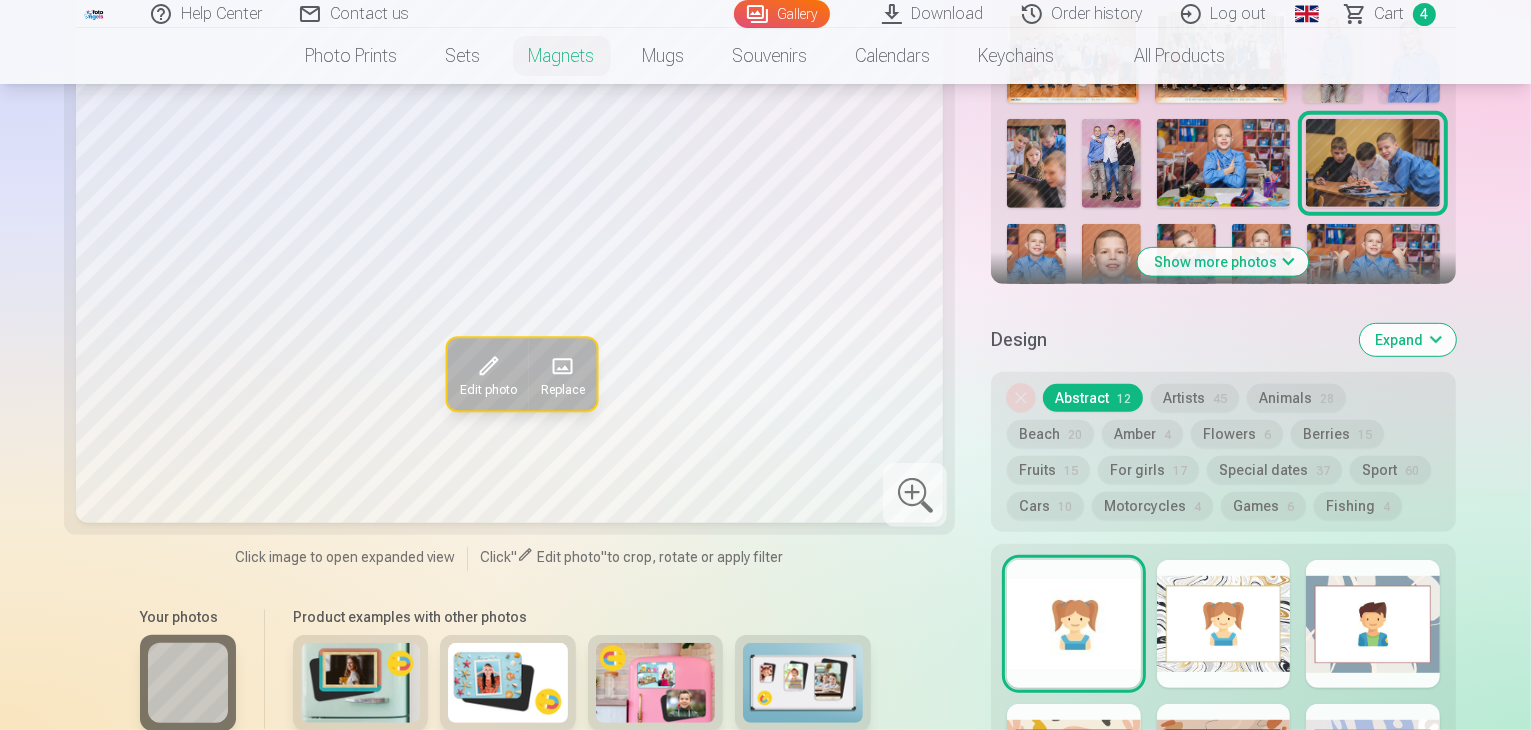 click at bounding box center (1073, 624) 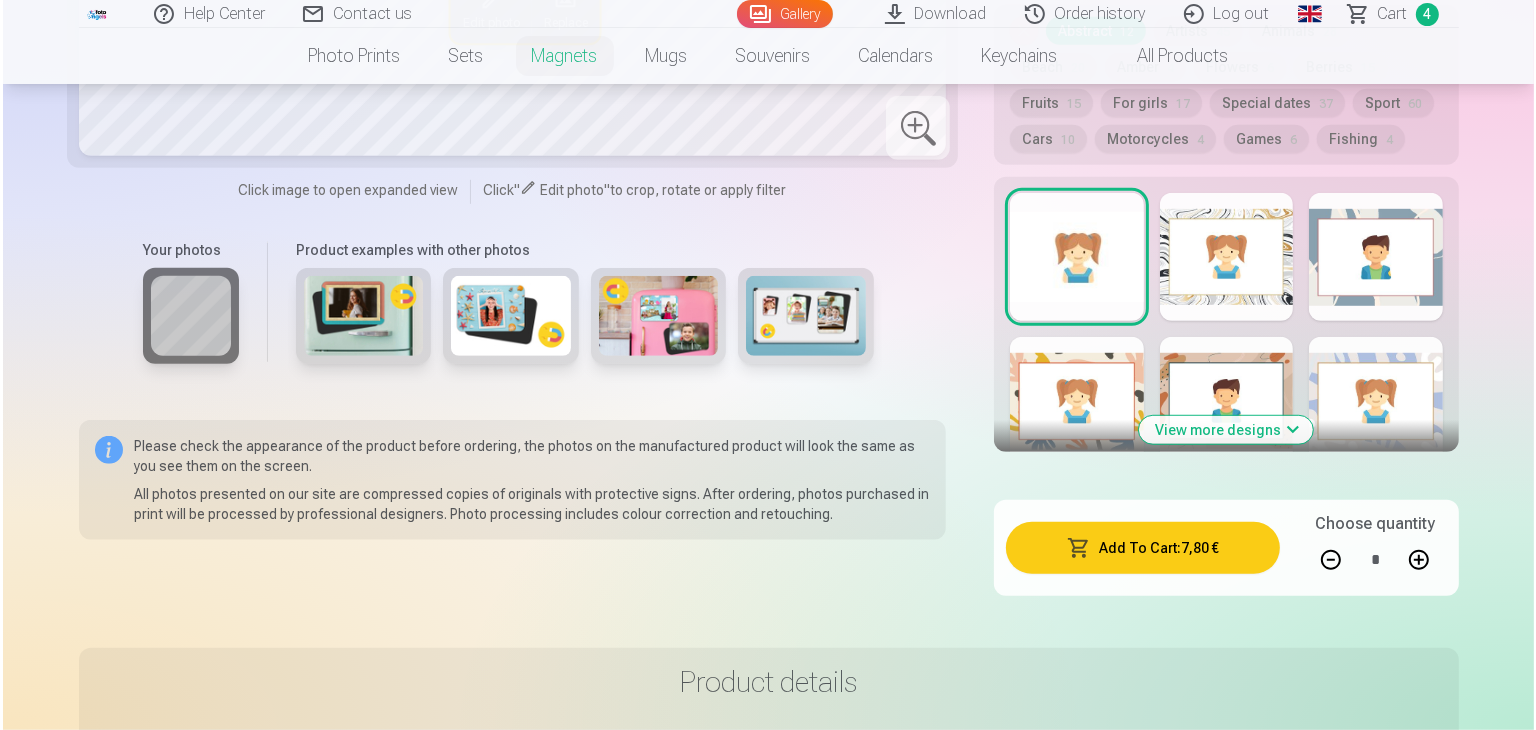 scroll, scrollTop: 1291, scrollLeft: 0, axis: vertical 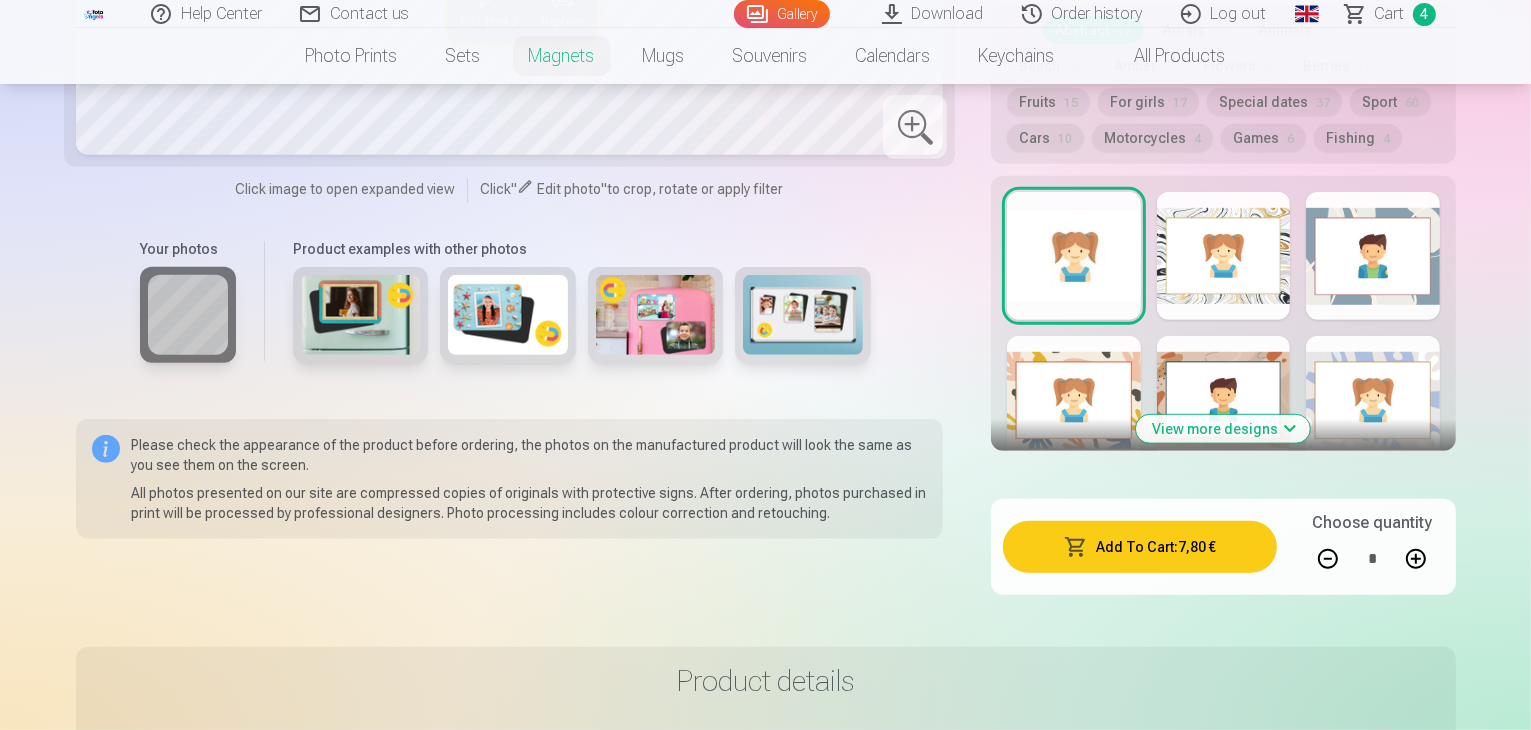 click at bounding box center [1328, 559] 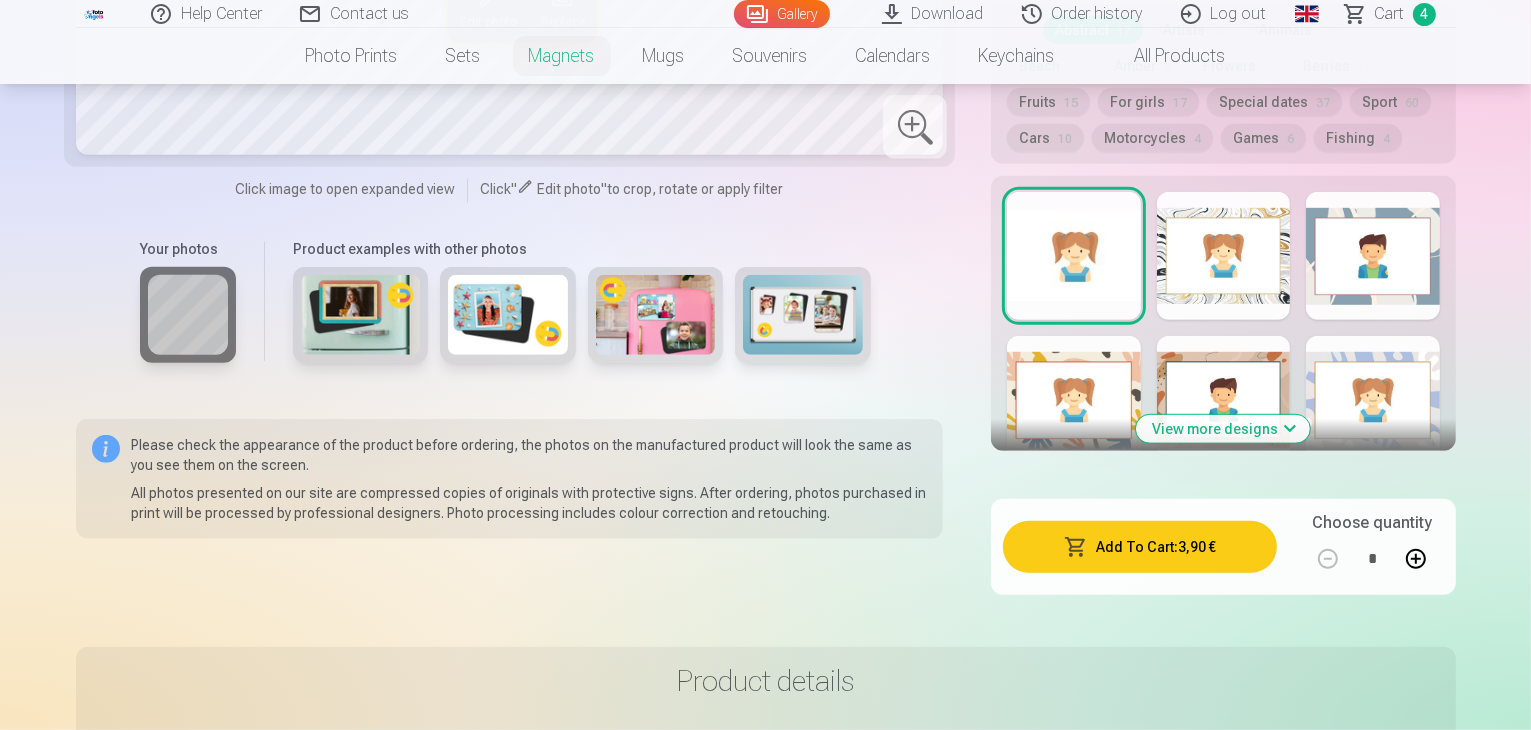 click on "Add To Cart :  3,90 €" at bounding box center [1140, 547] 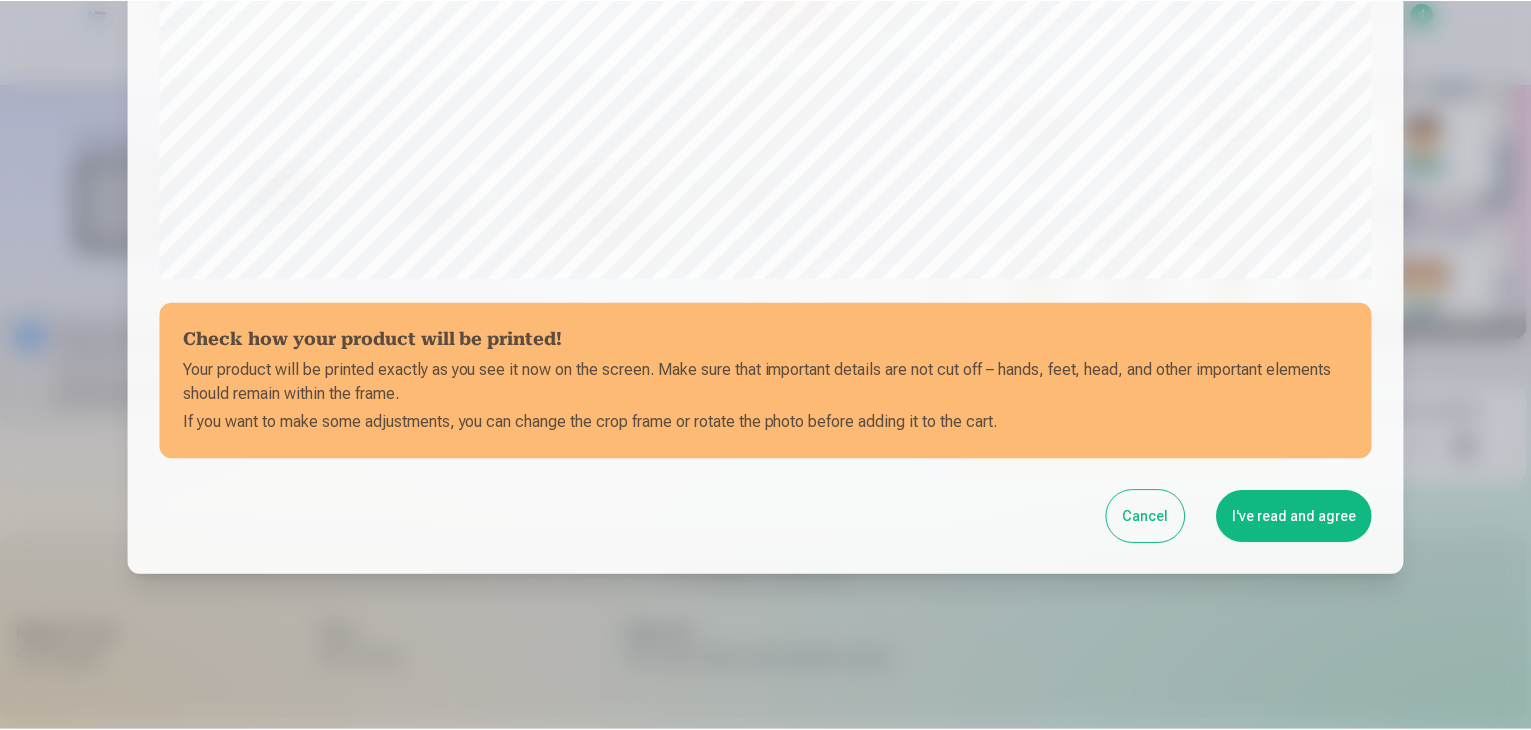 scroll, scrollTop: 710, scrollLeft: 0, axis: vertical 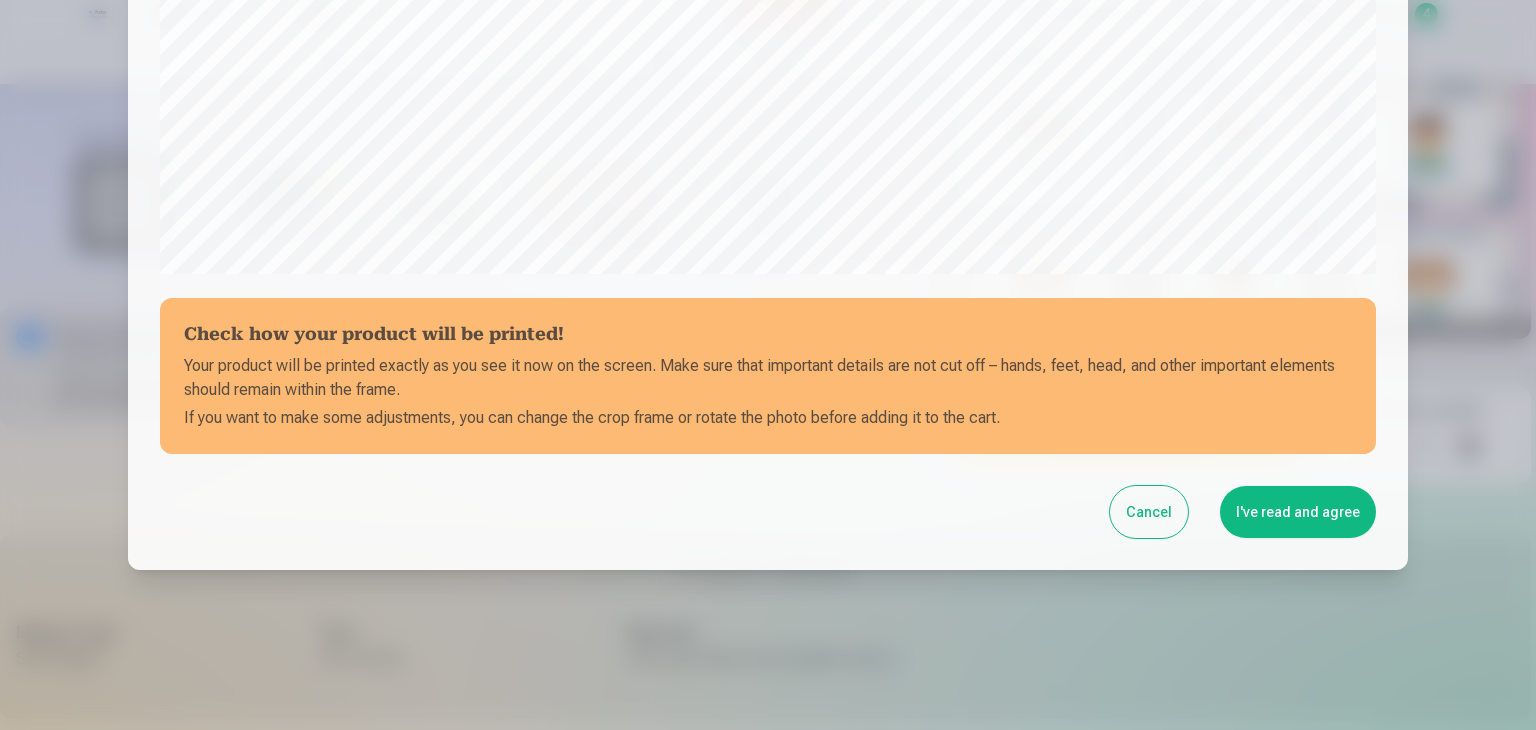 click on "I've read and agree" at bounding box center (1298, 512) 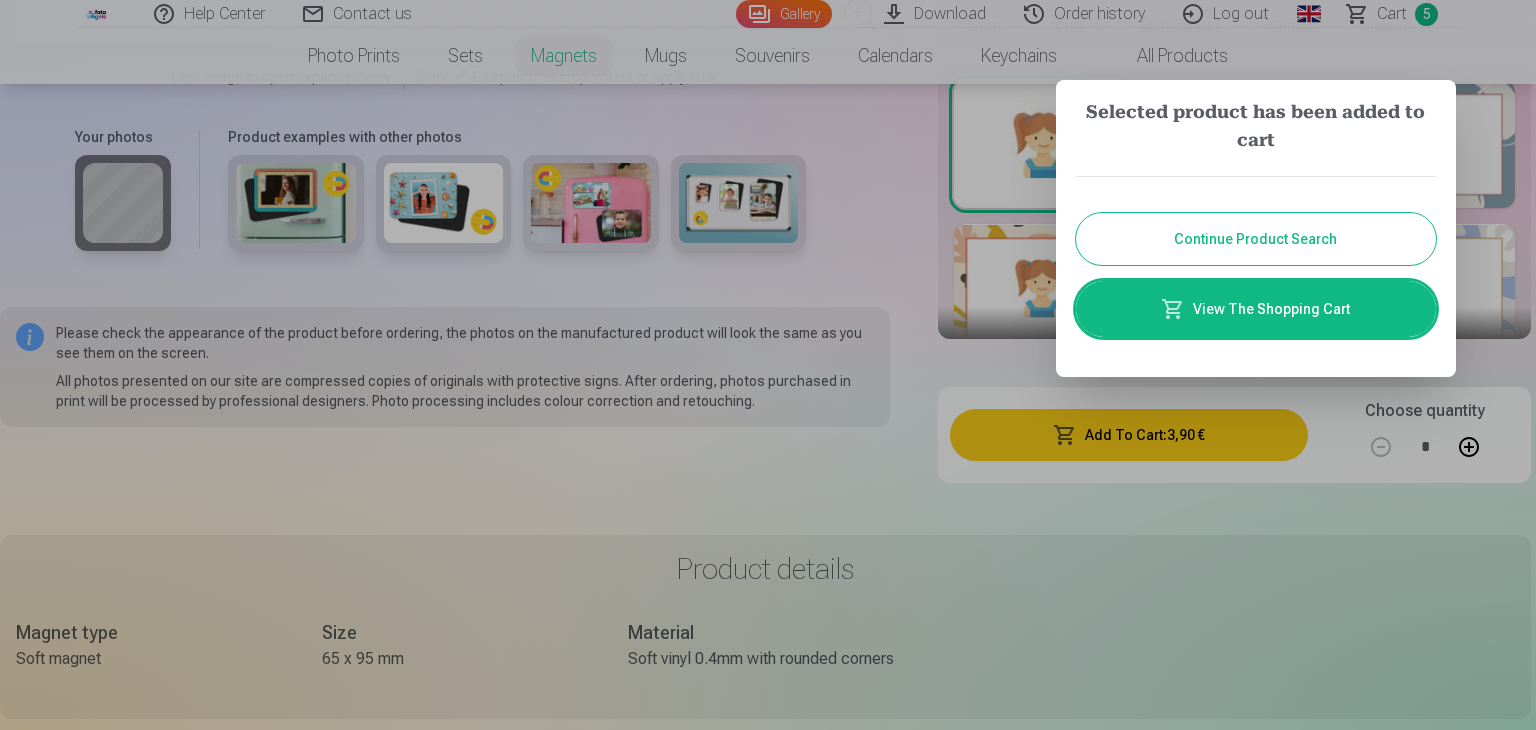 click at bounding box center (768, 365) 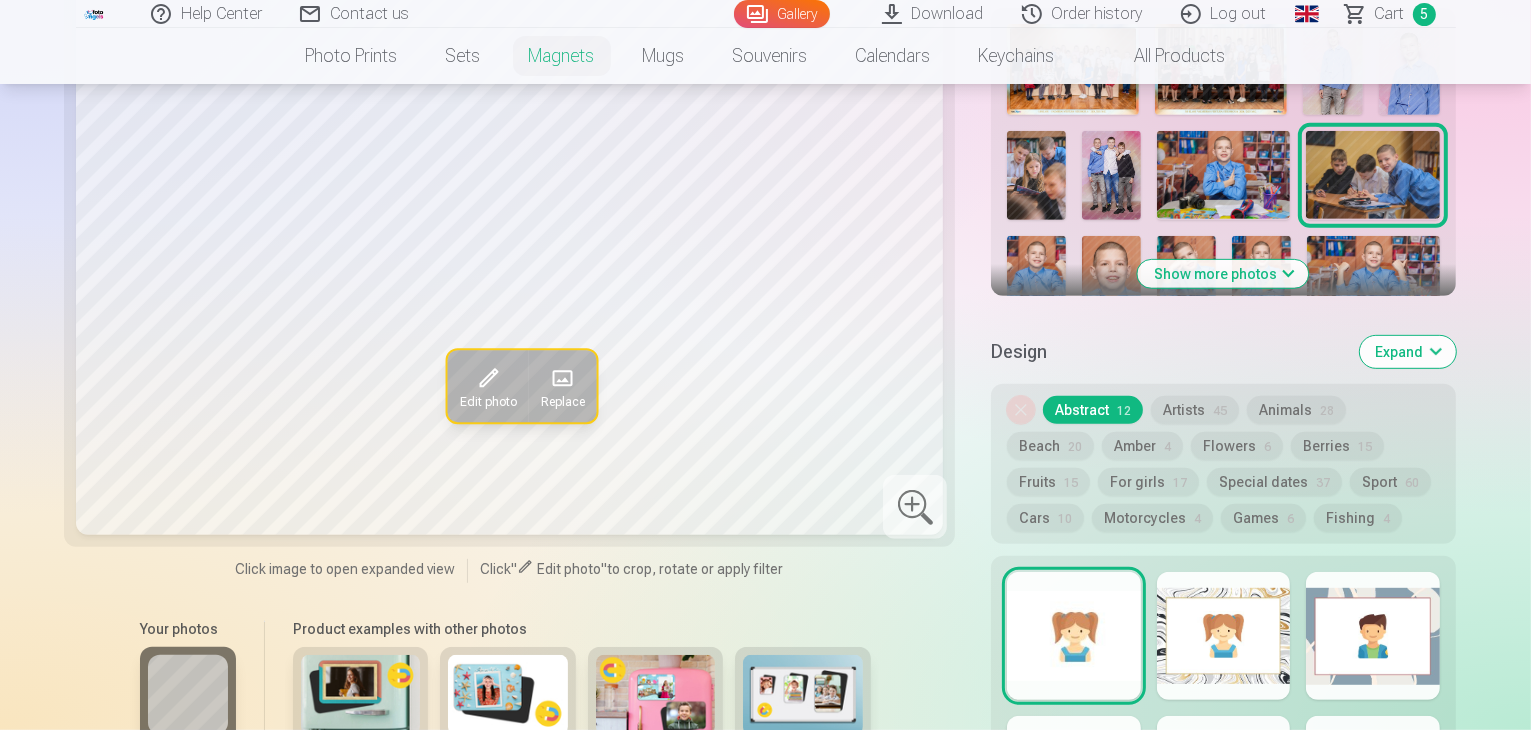 scroll, scrollTop: 678, scrollLeft: 0, axis: vertical 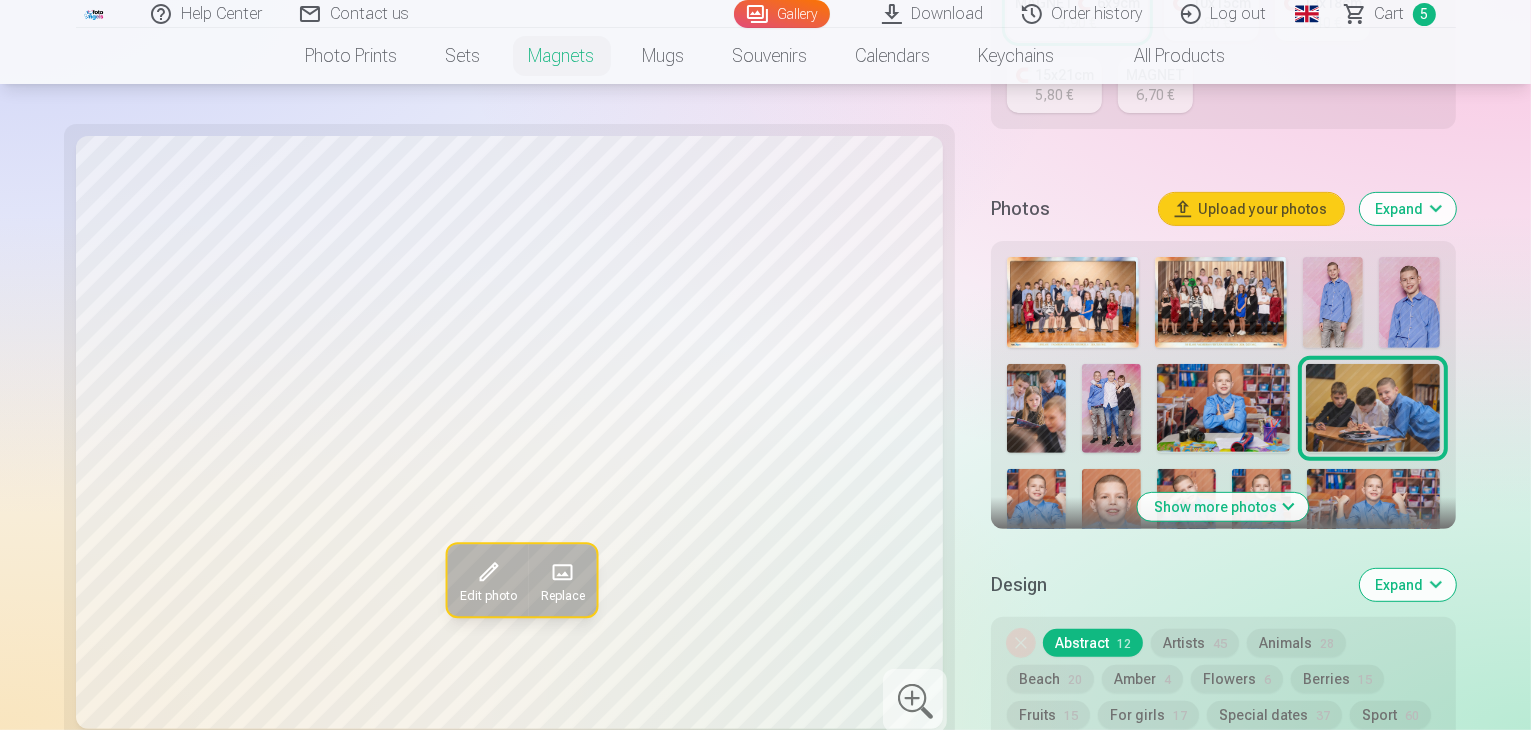 click at bounding box center [1036, 513] 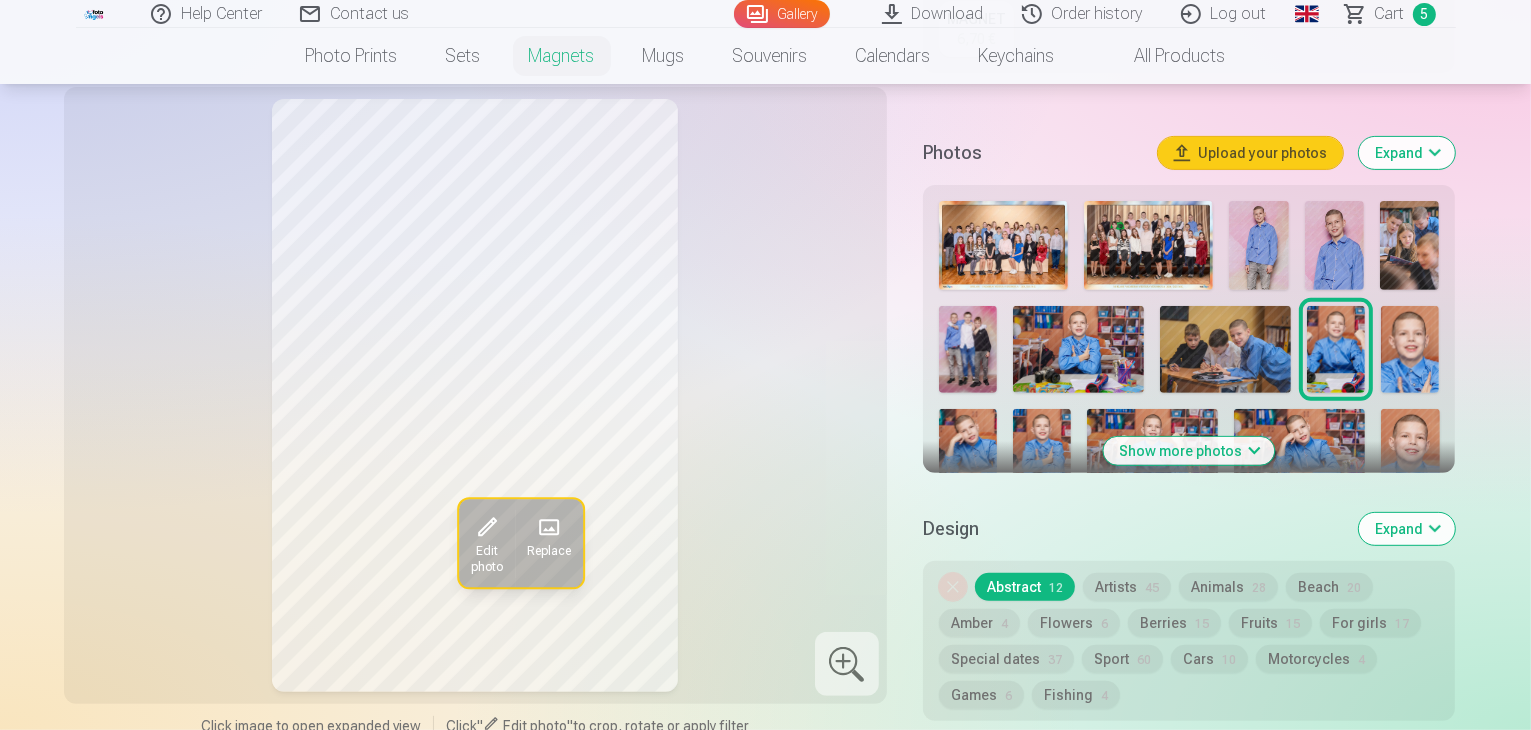 click at bounding box center (1410, 349) 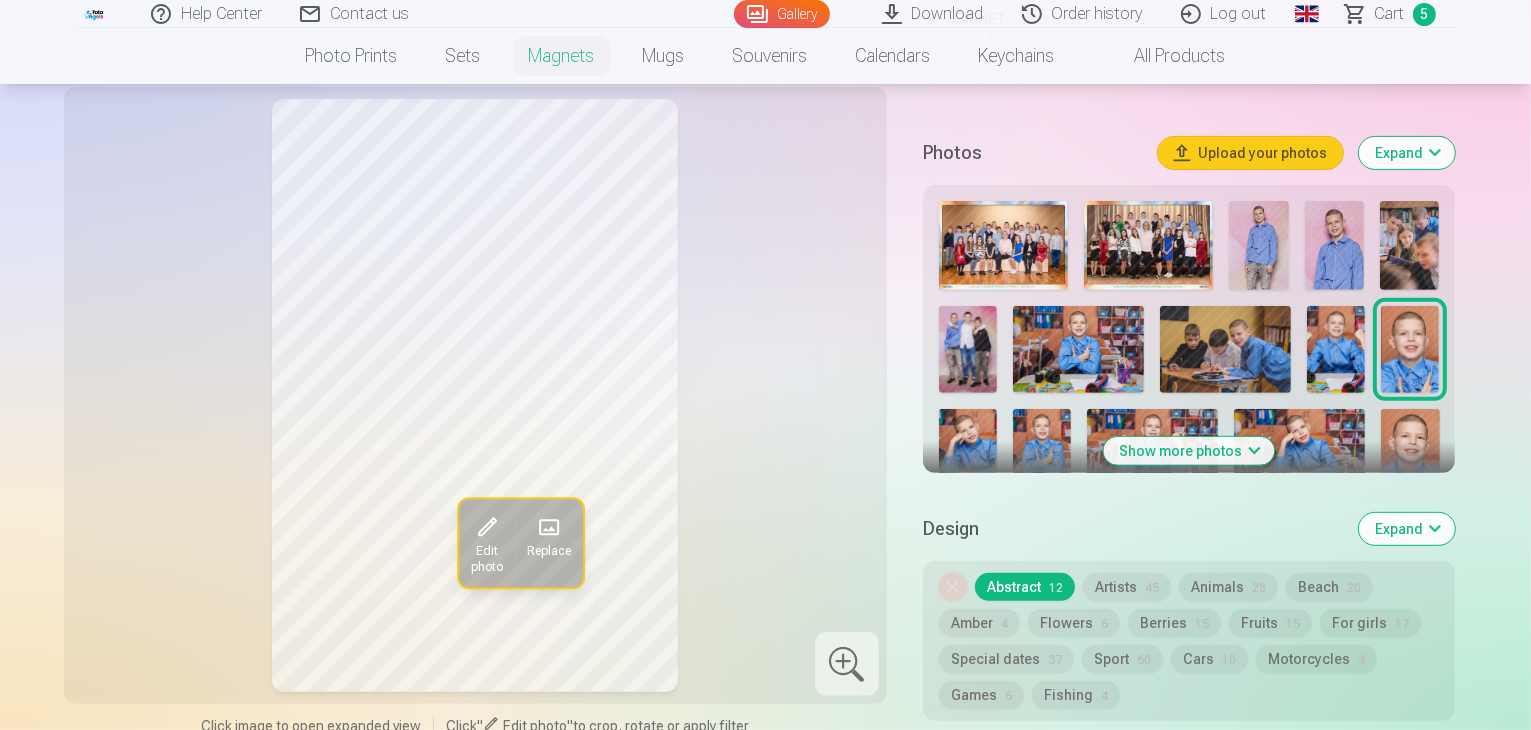 click at bounding box center [968, 452] 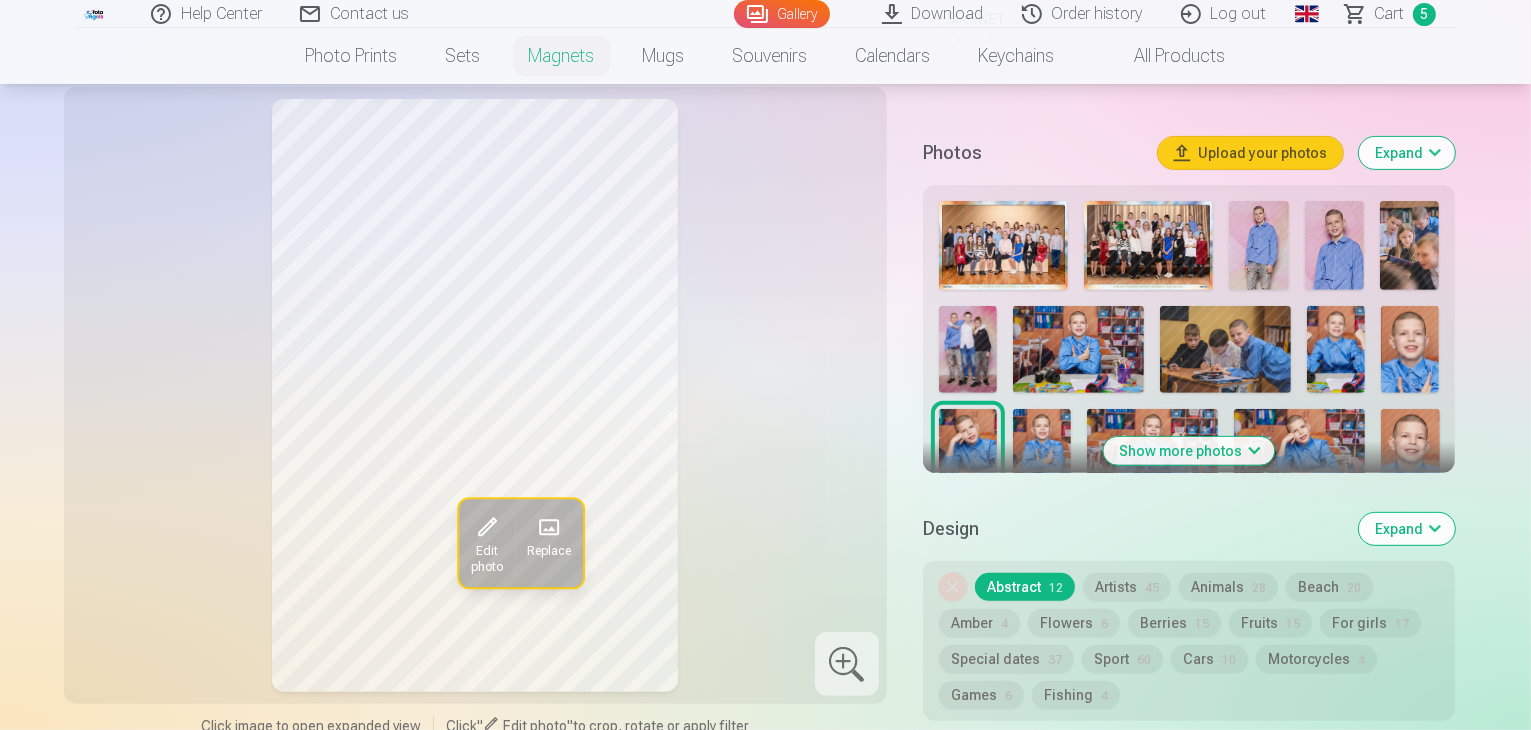 click at bounding box center (1042, 452) 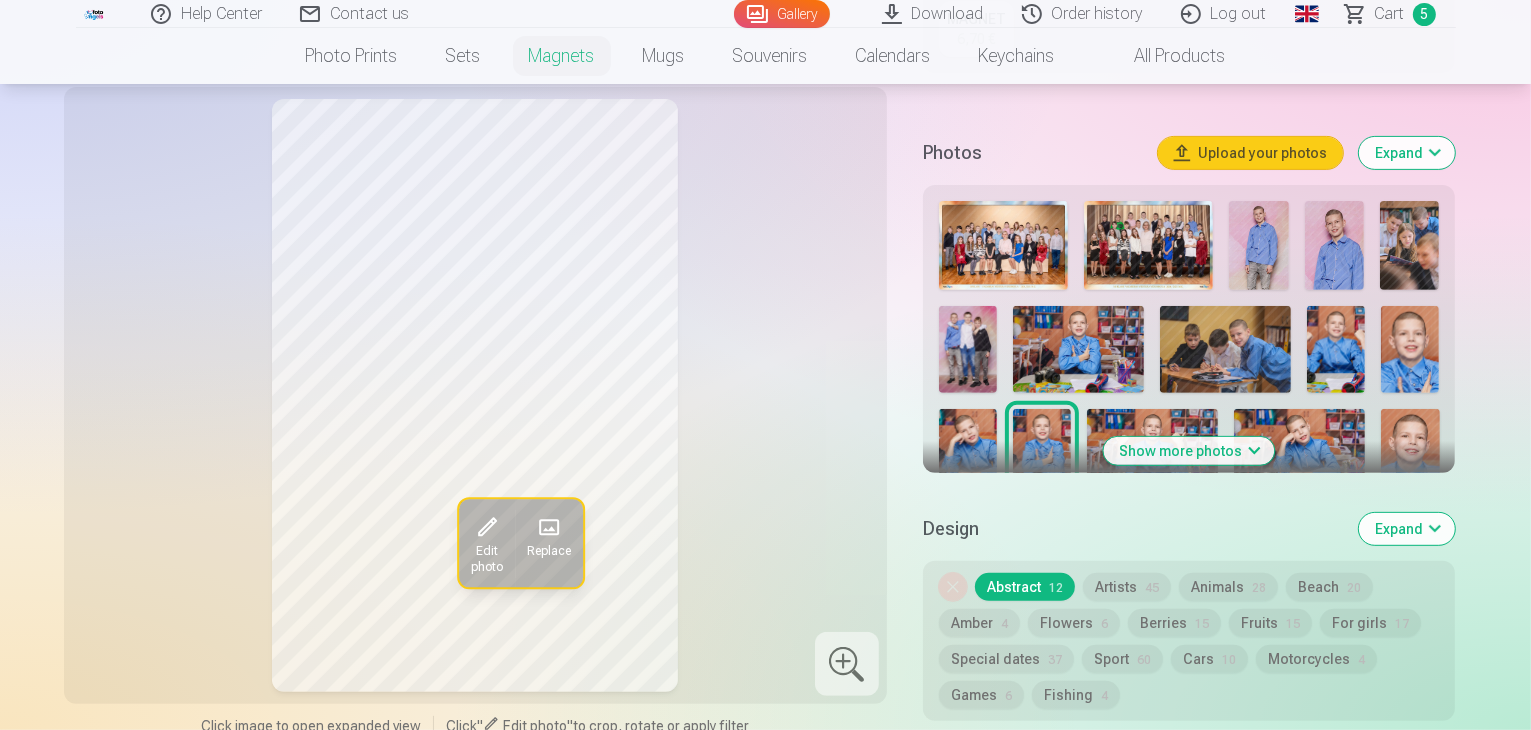 click at bounding box center [1152, 452] 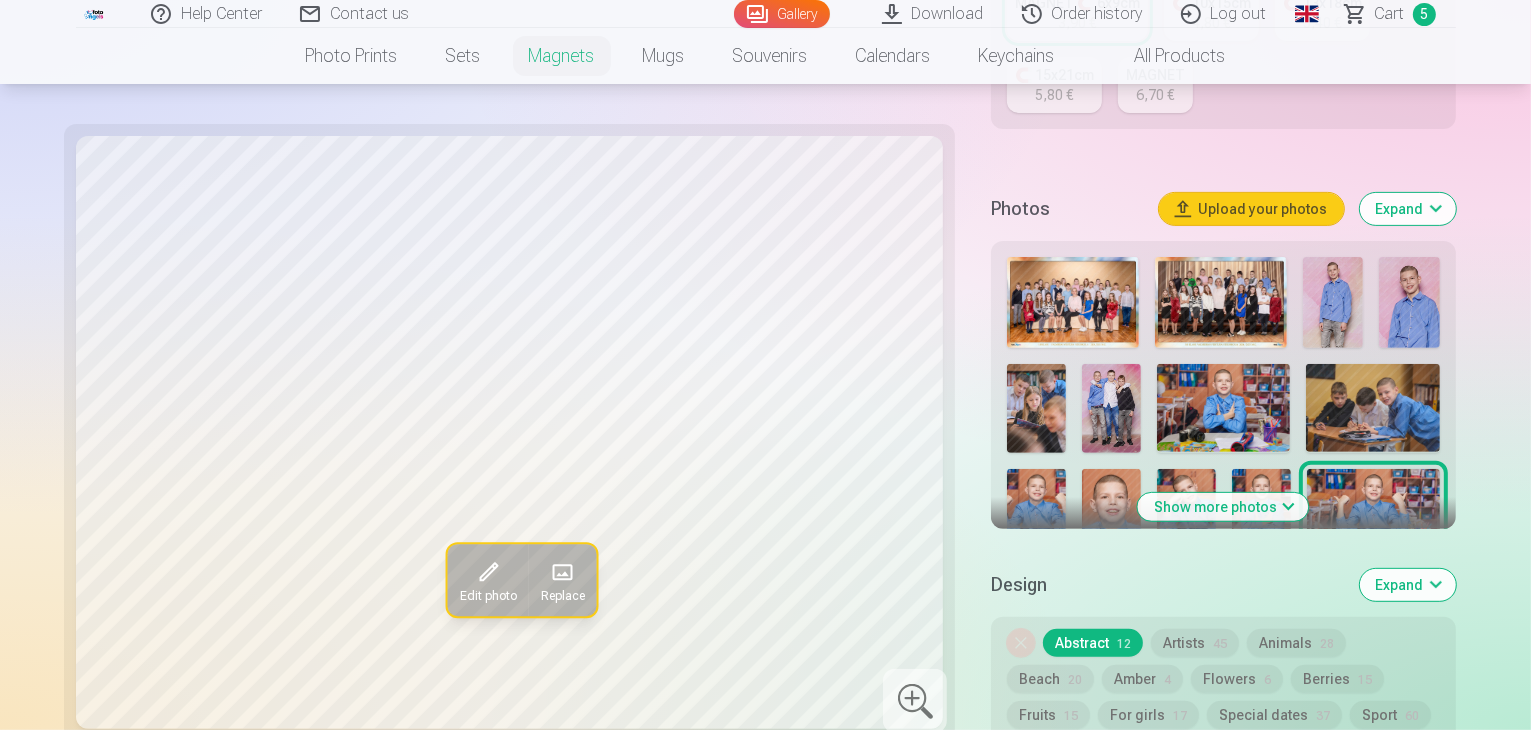 click at bounding box center (1073, 617) 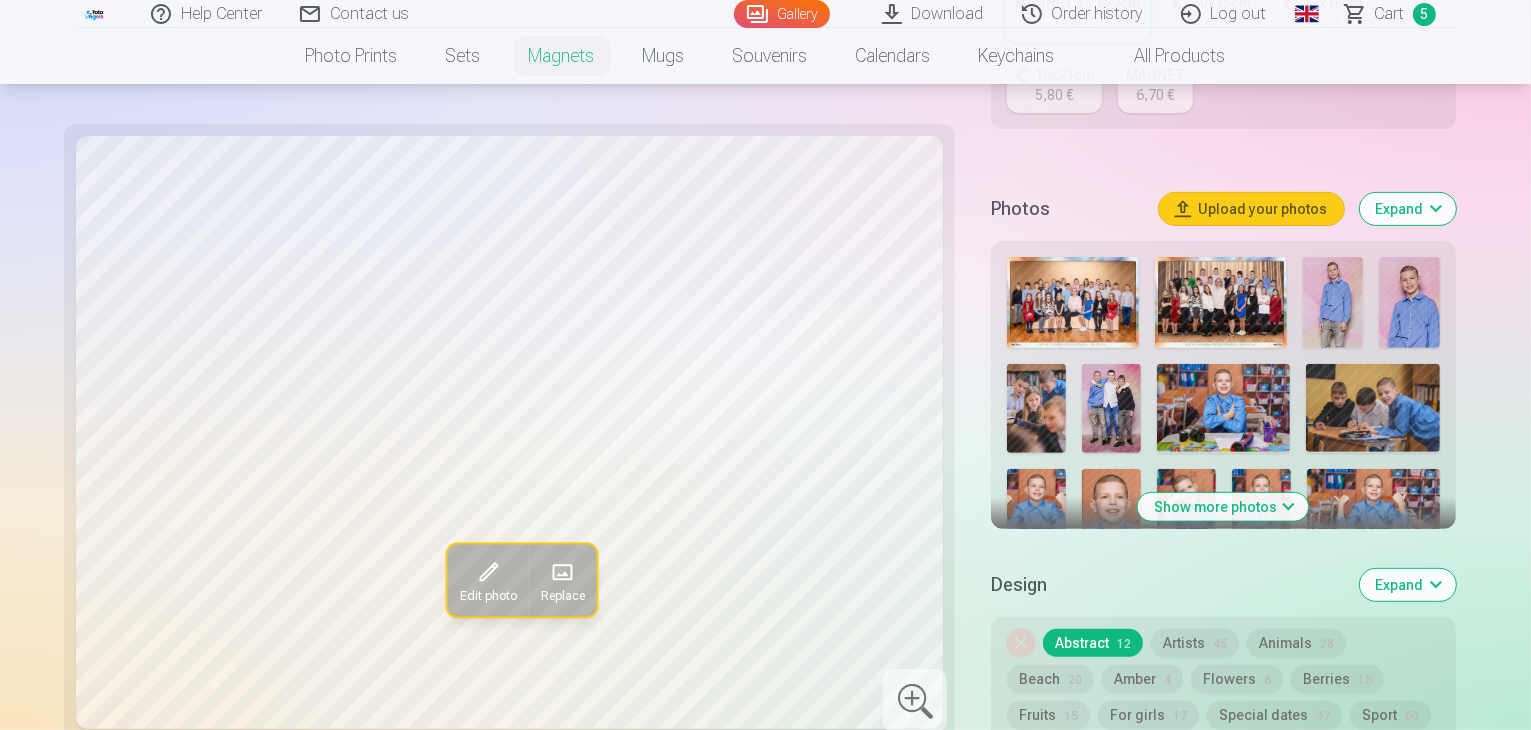 click at bounding box center [1185, 617] 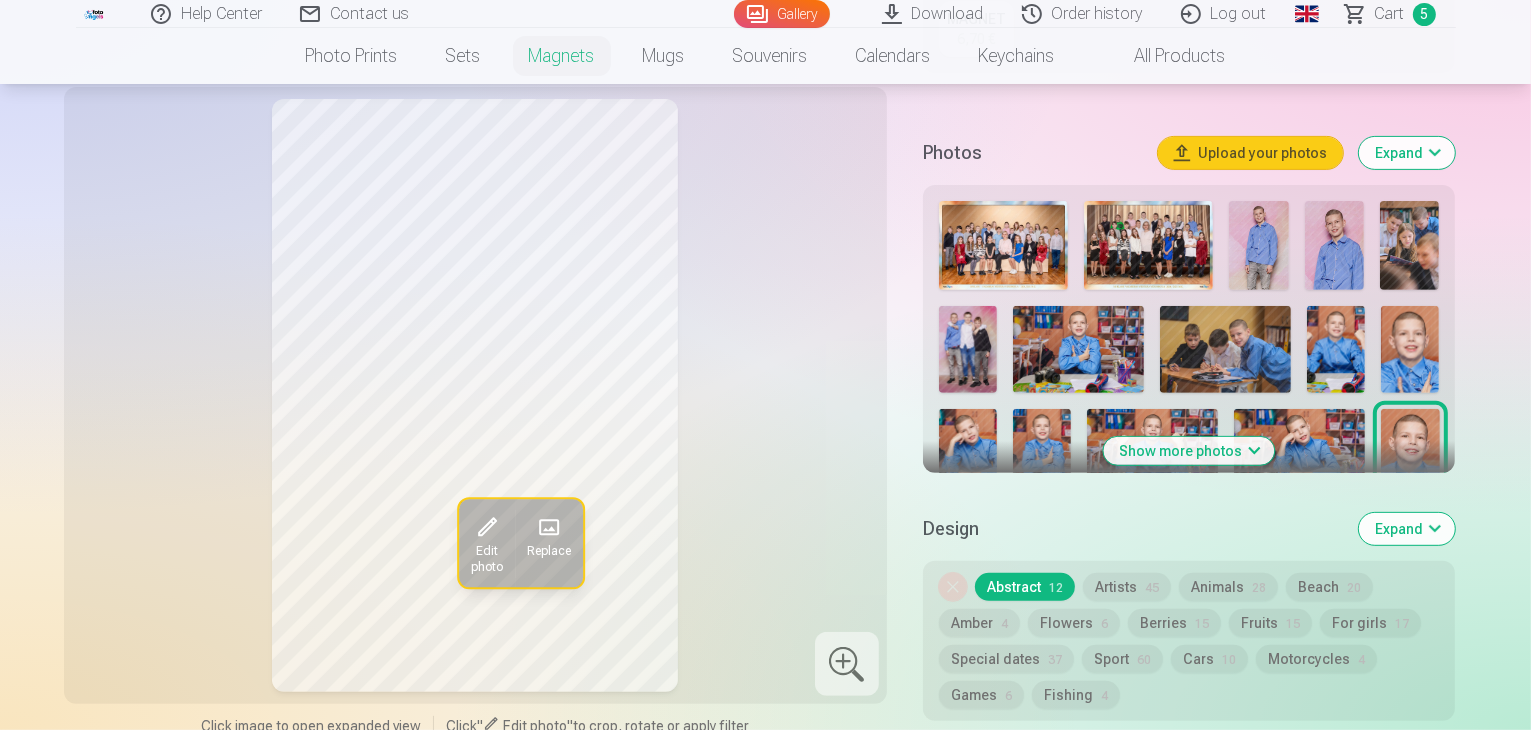 click at bounding box center [968, 556] 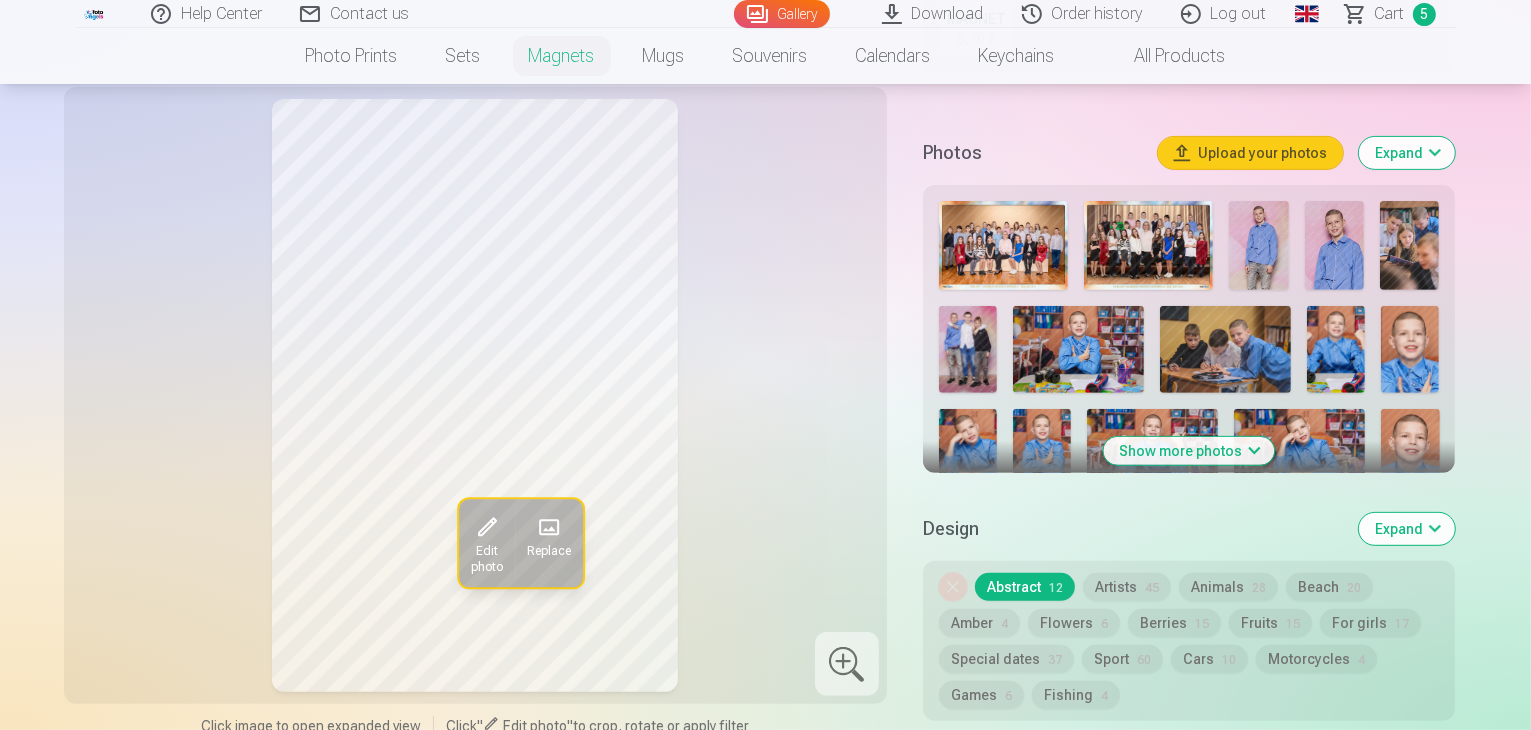 click at bounding box center [1042, 556] 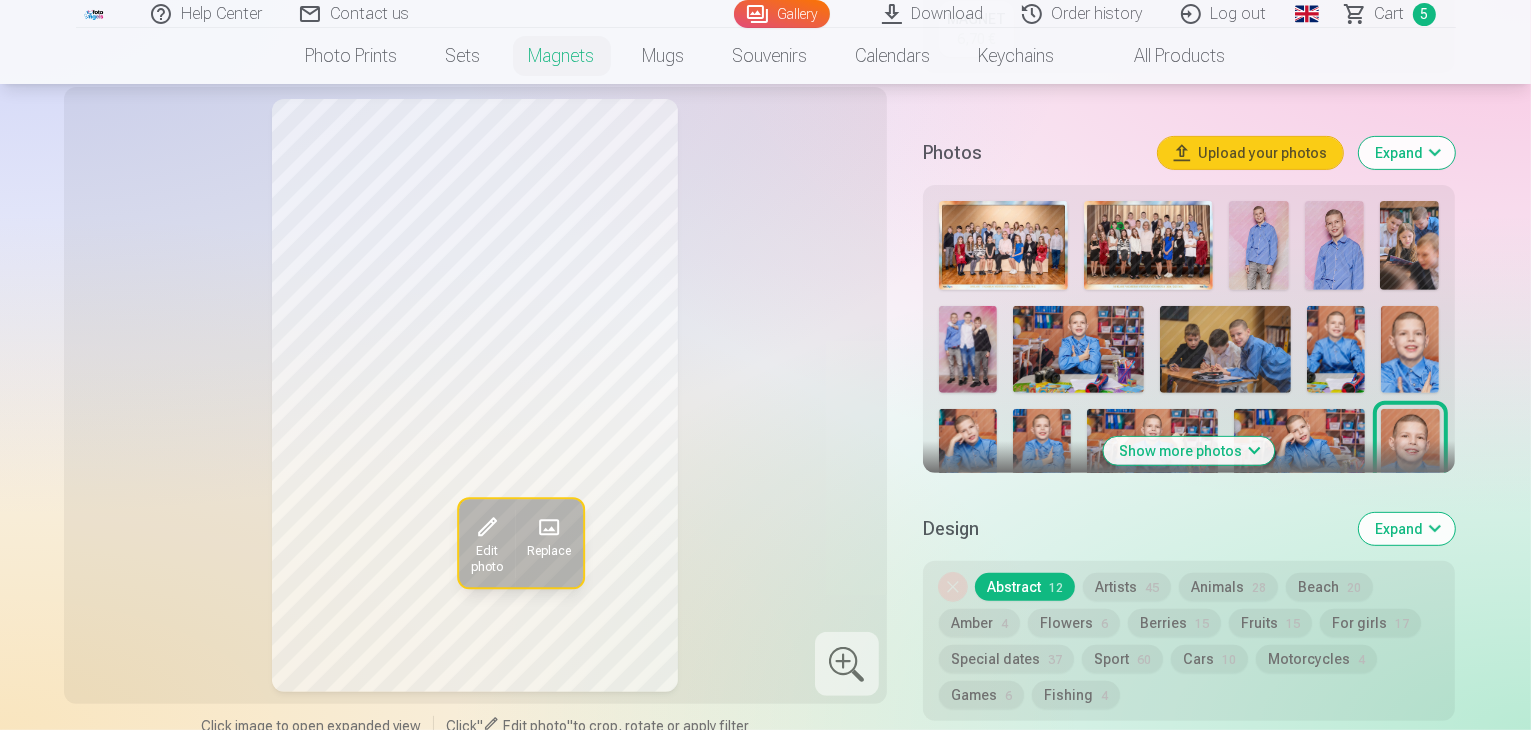 click at bounding box center (1299, 452) 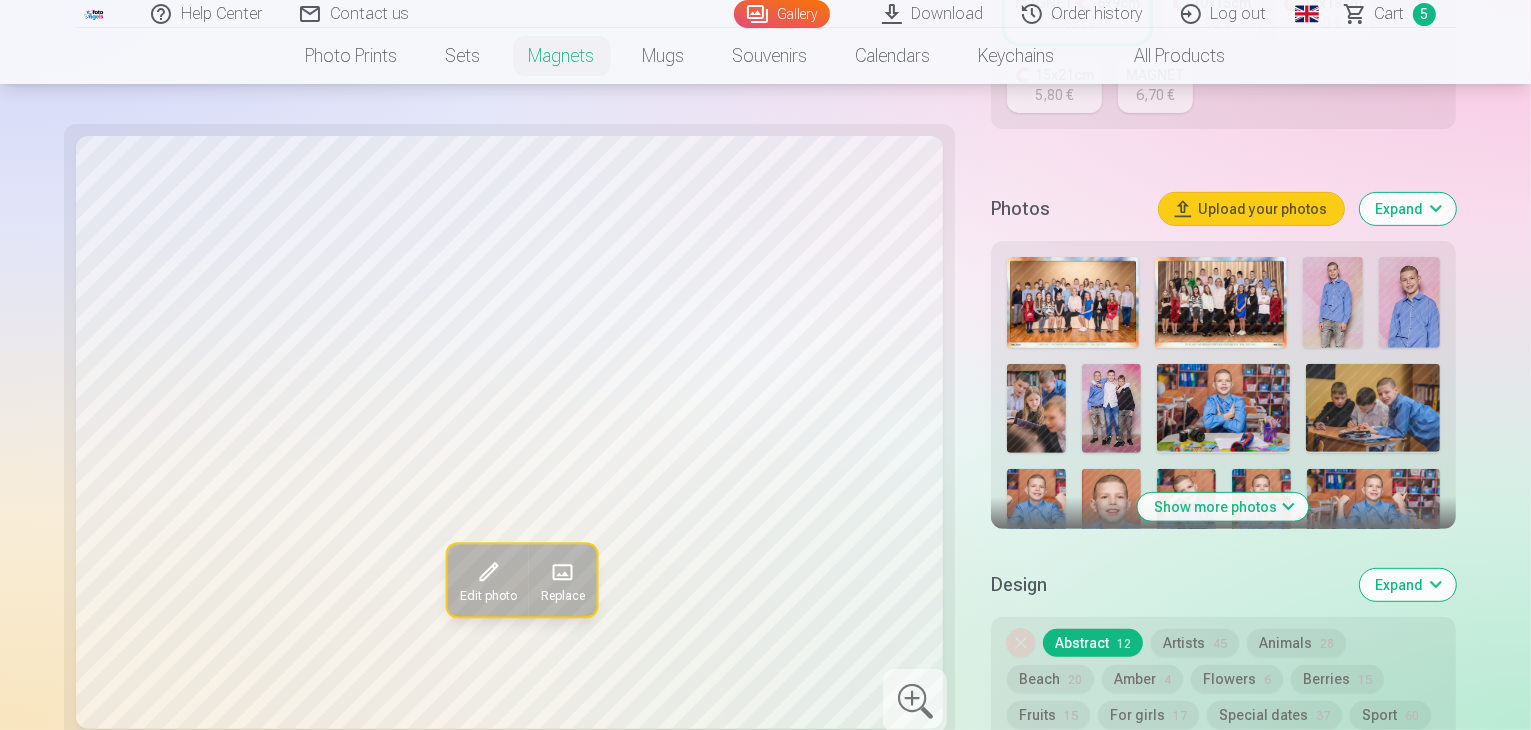click at bounding box center [1373, 513] 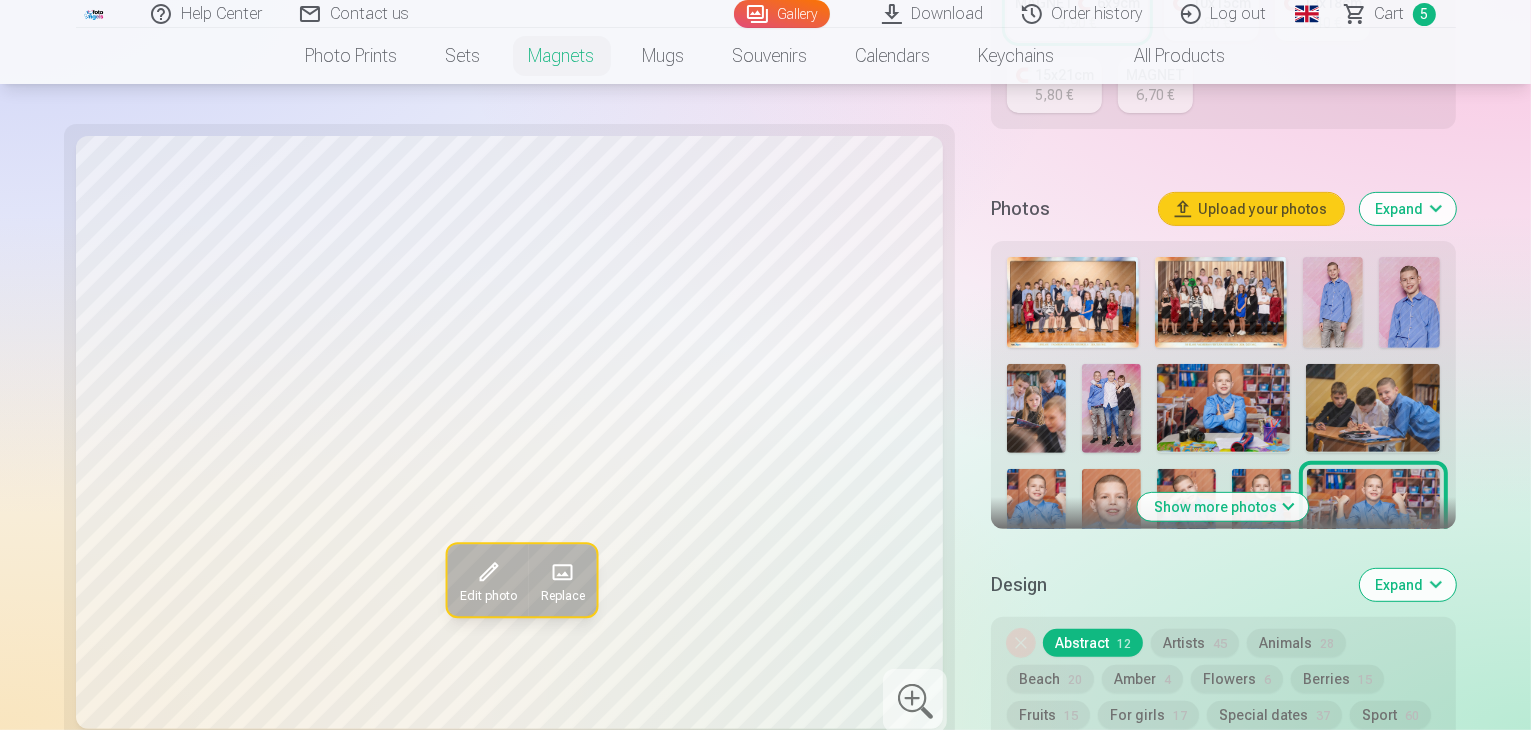 click at bounding box center (1073, 617) 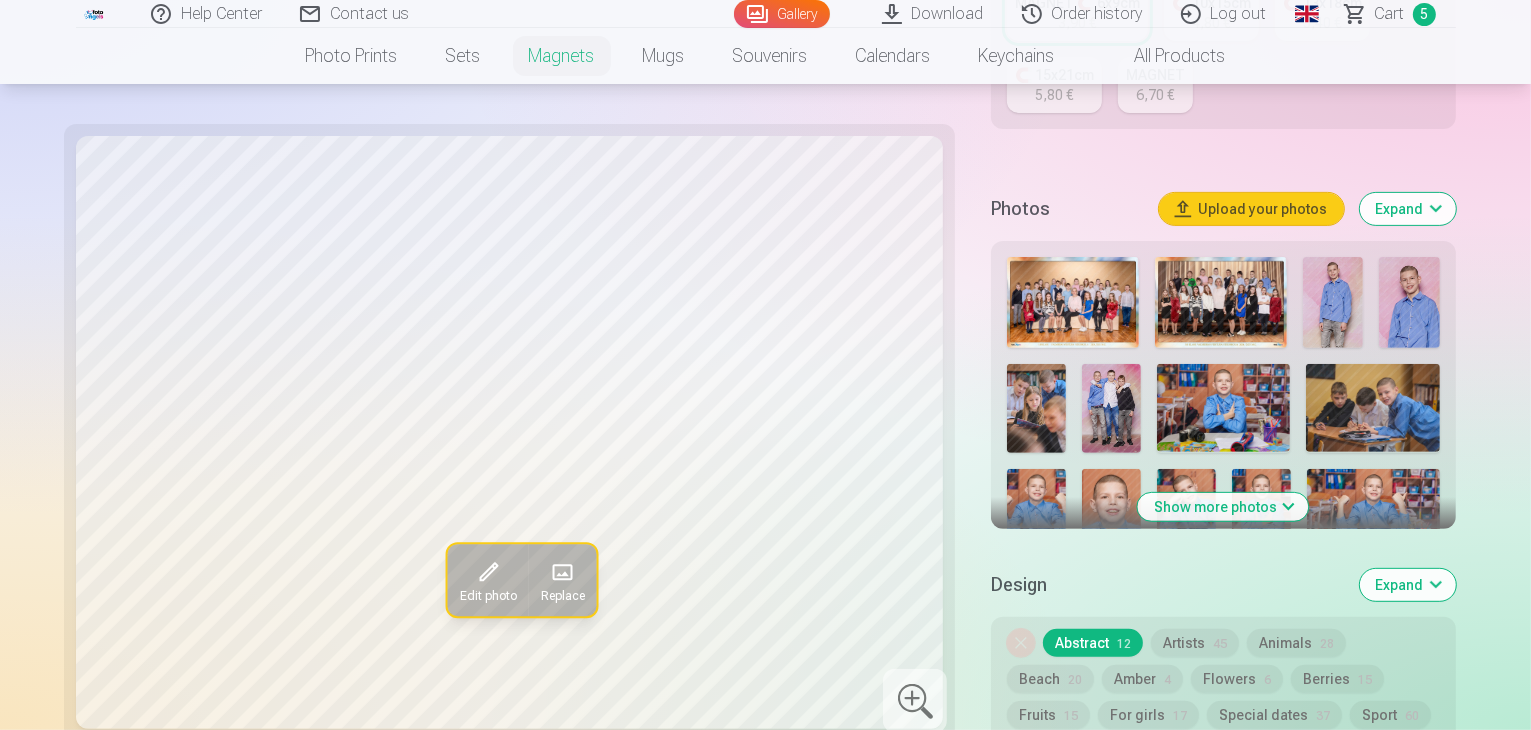 click at bounding box center (1185, 617) 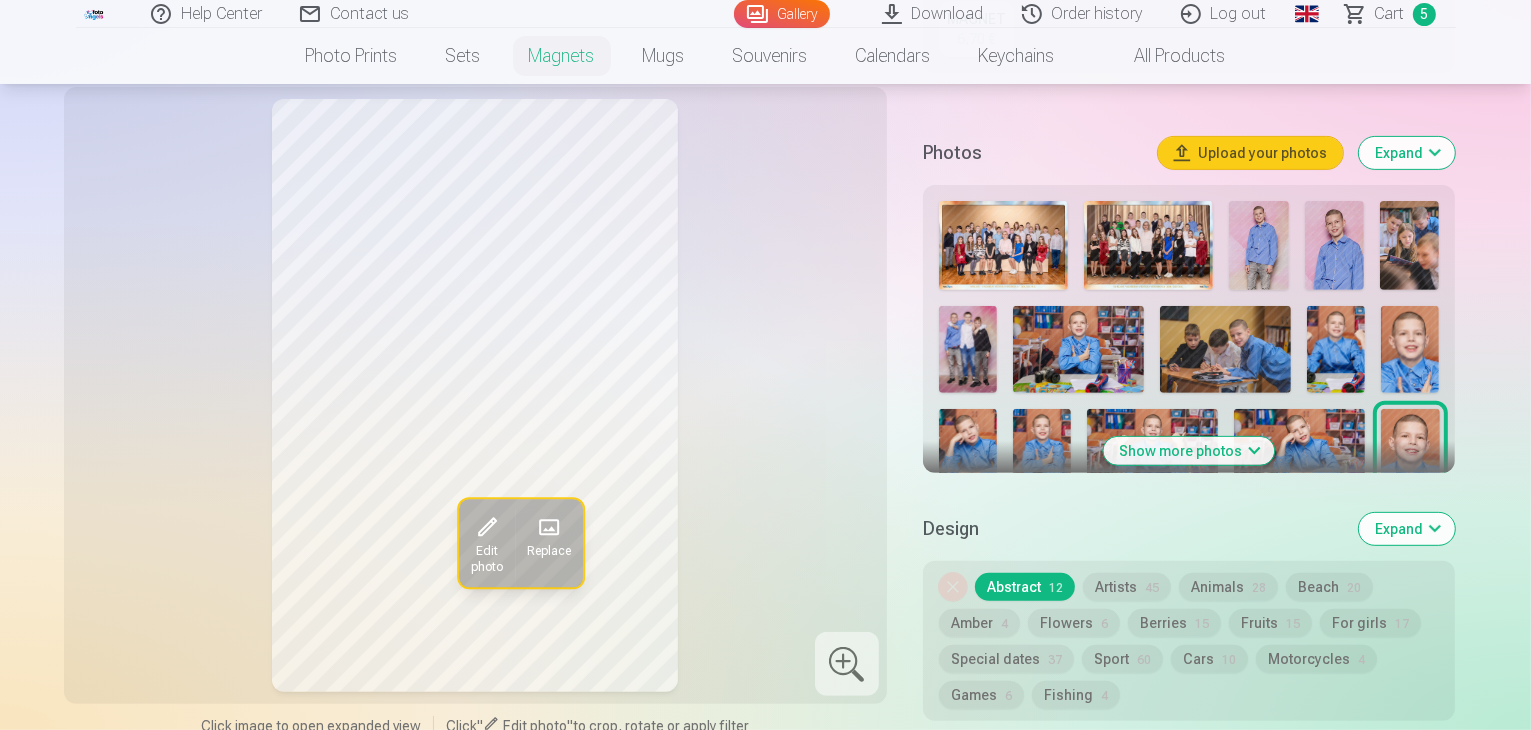 click at bounding box center (1334, 245) 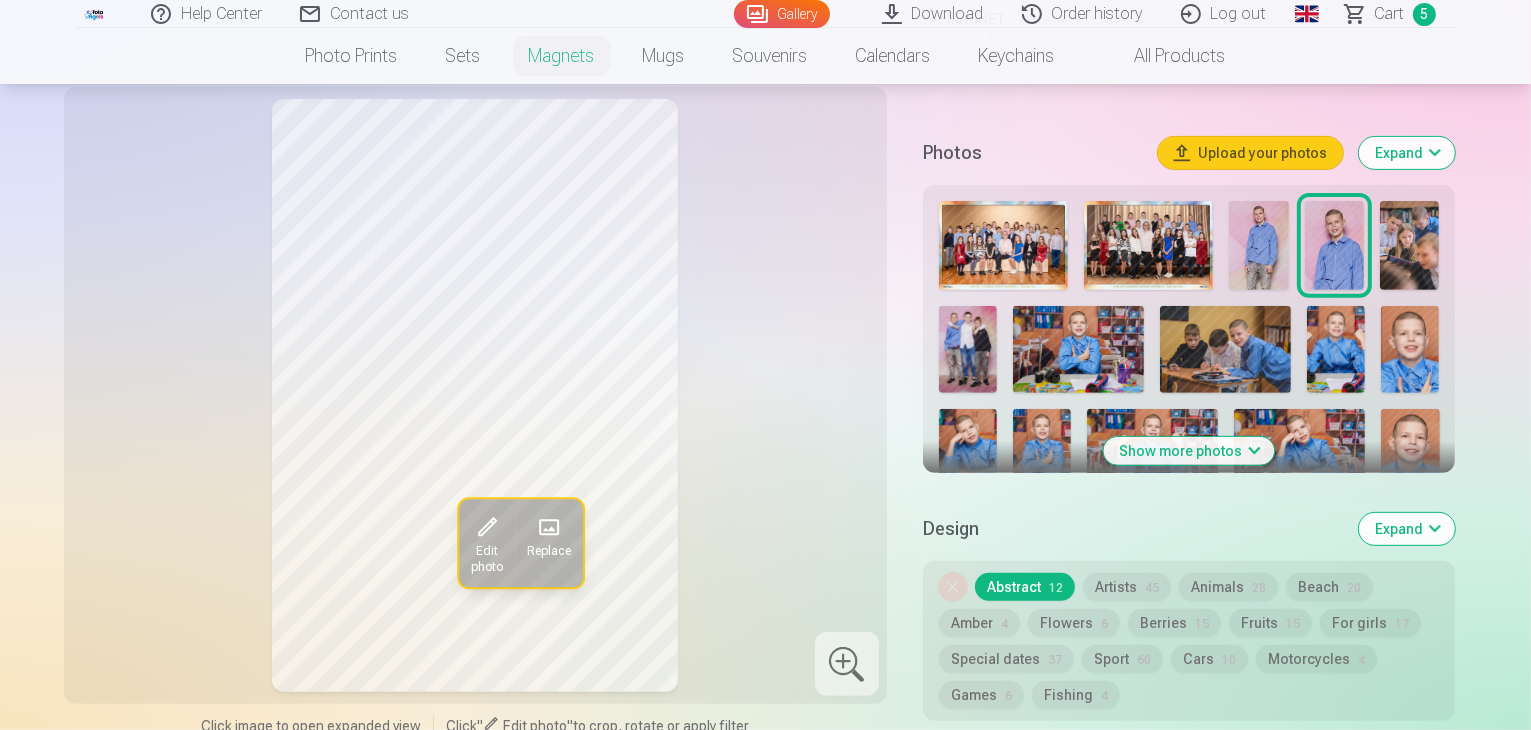click at bounding box center [1258, 245] 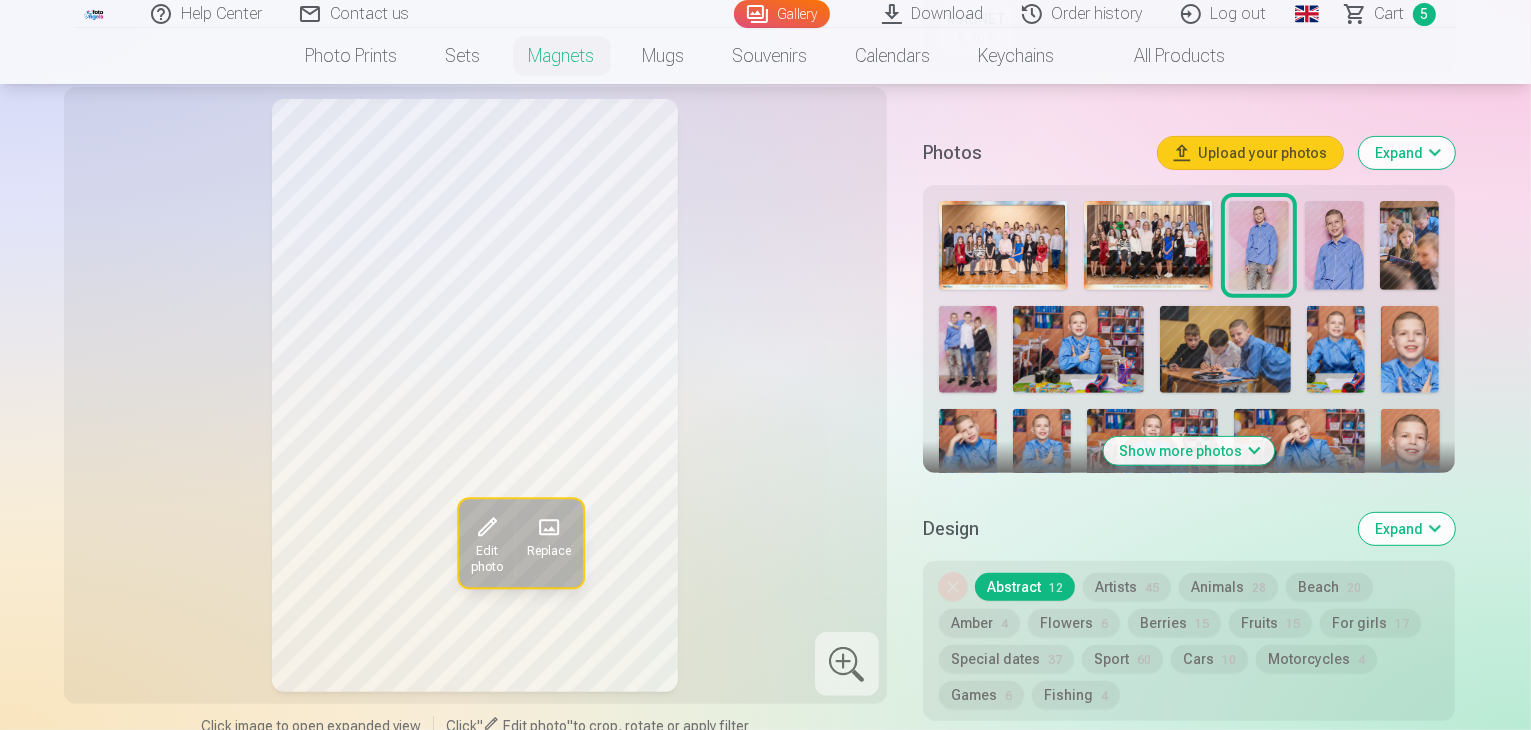 click at bounding box center (1042, 556) 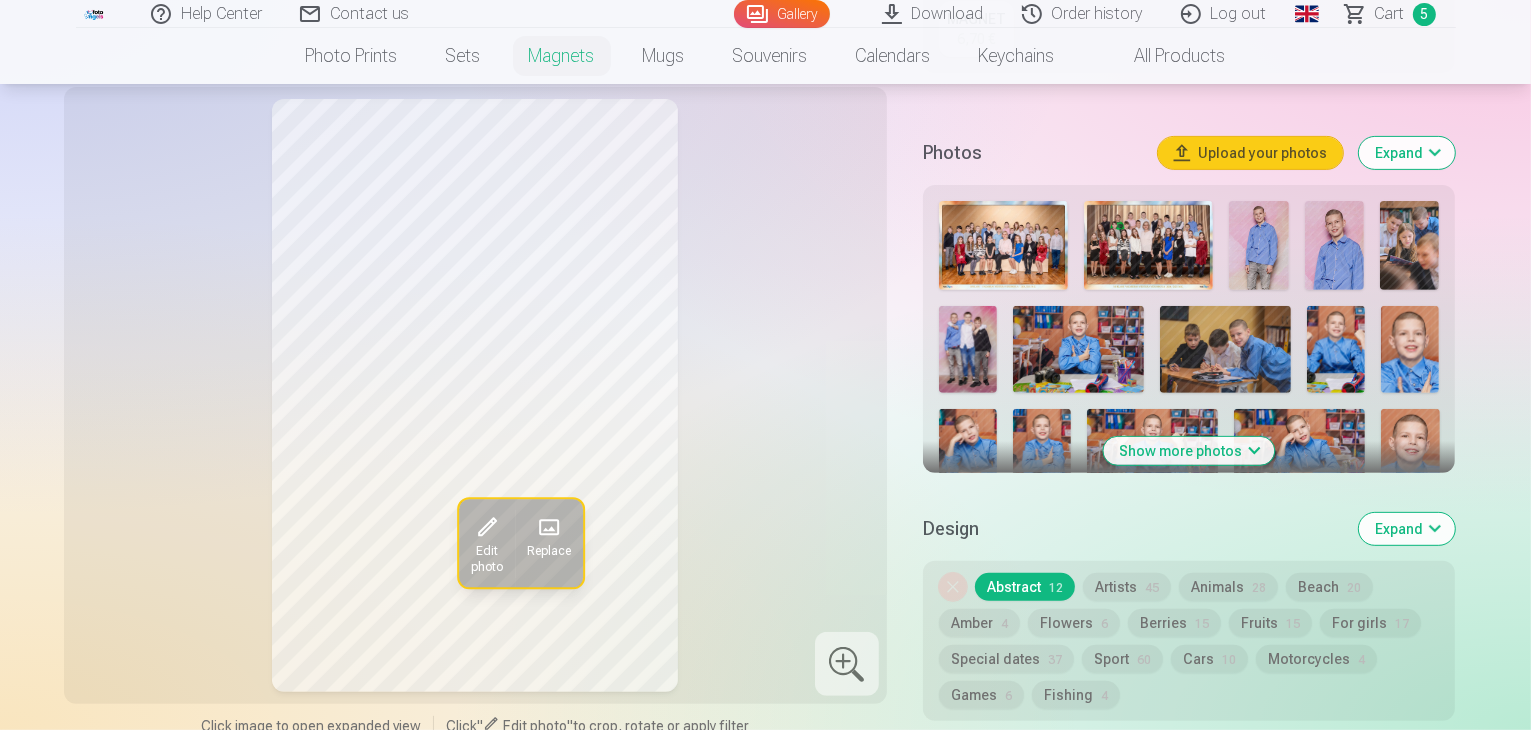 click at bounding box center (1299, 452) 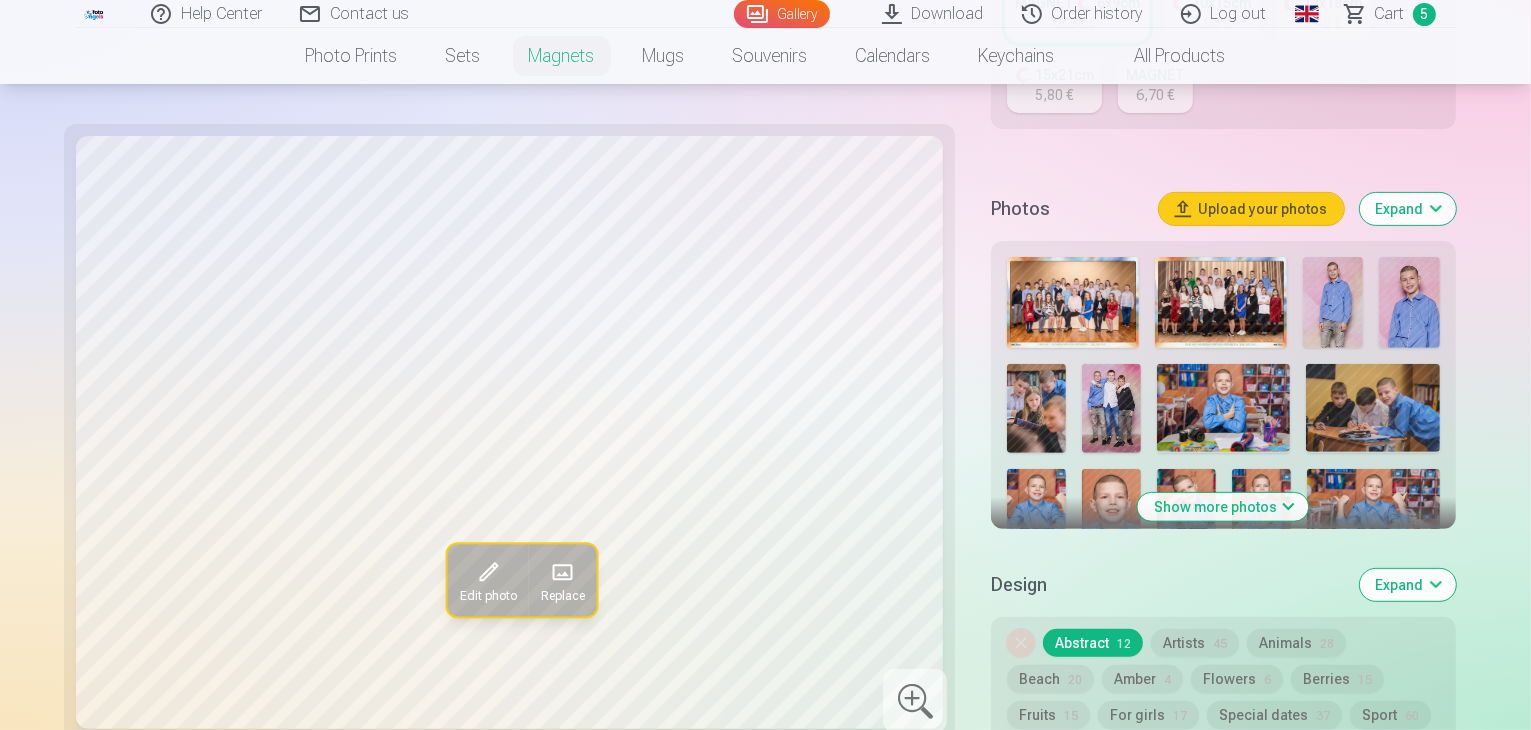 click at bounding box center [1410, 617] 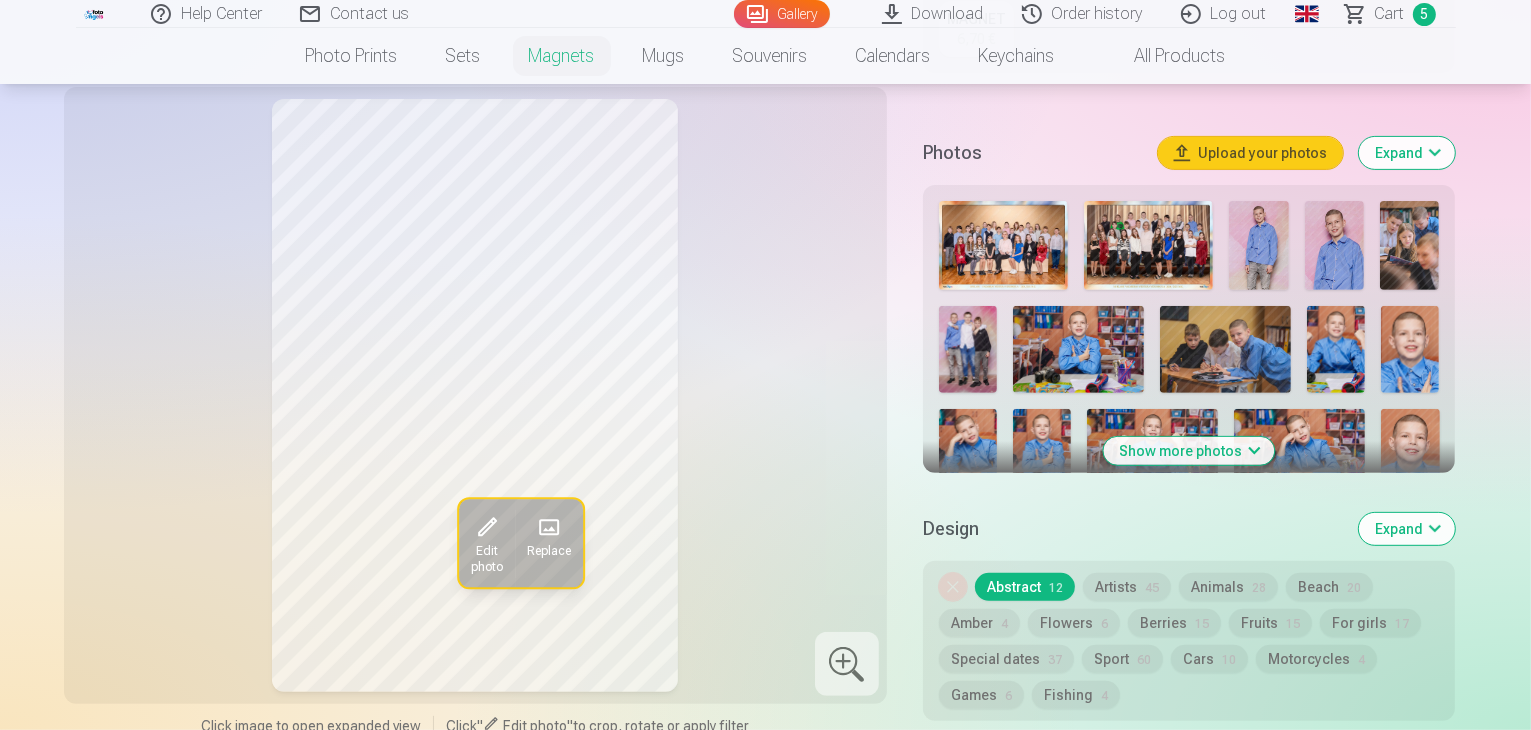 click at bounding box center (1299, 452) 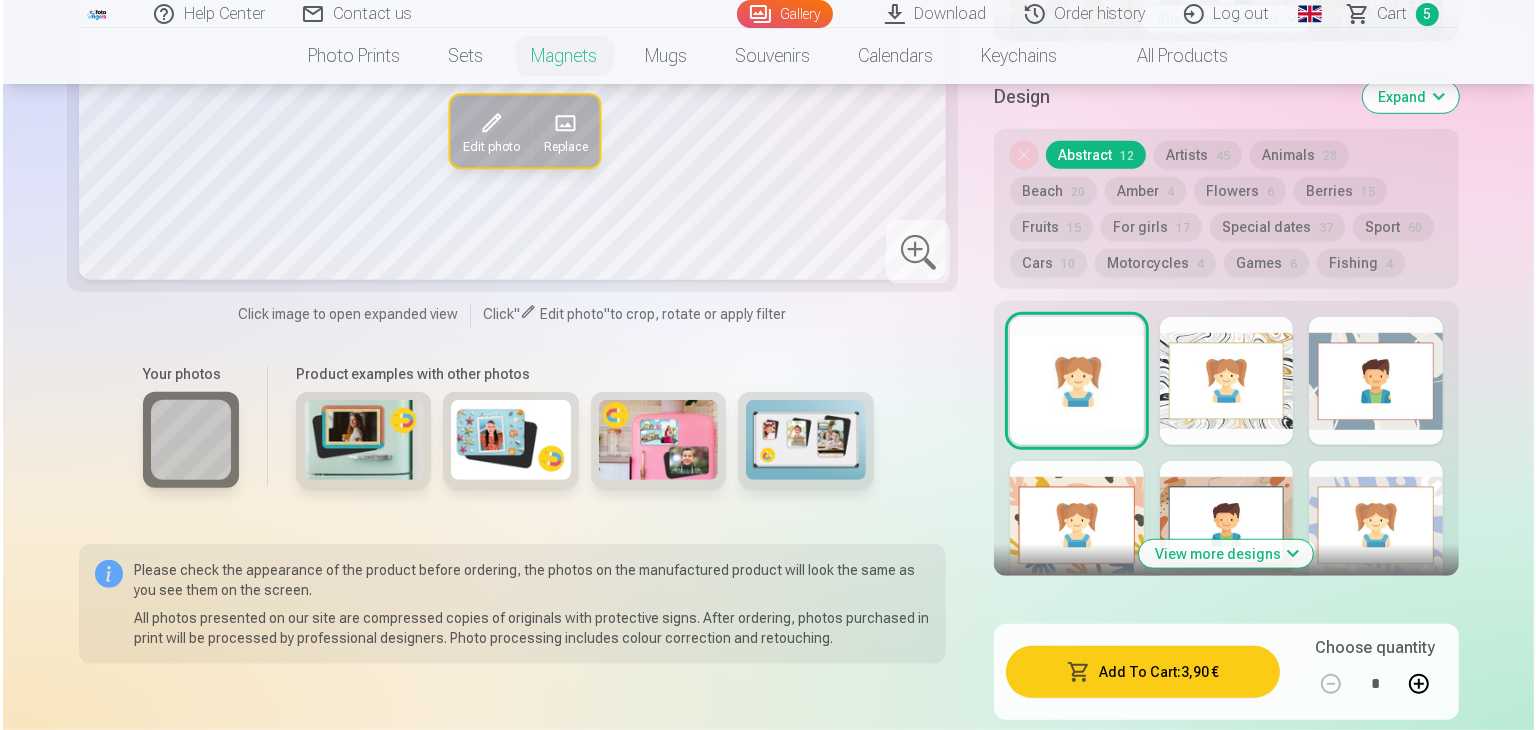 scroll, scrollTop: 1170, scrollLeft: 0, axis: vertical 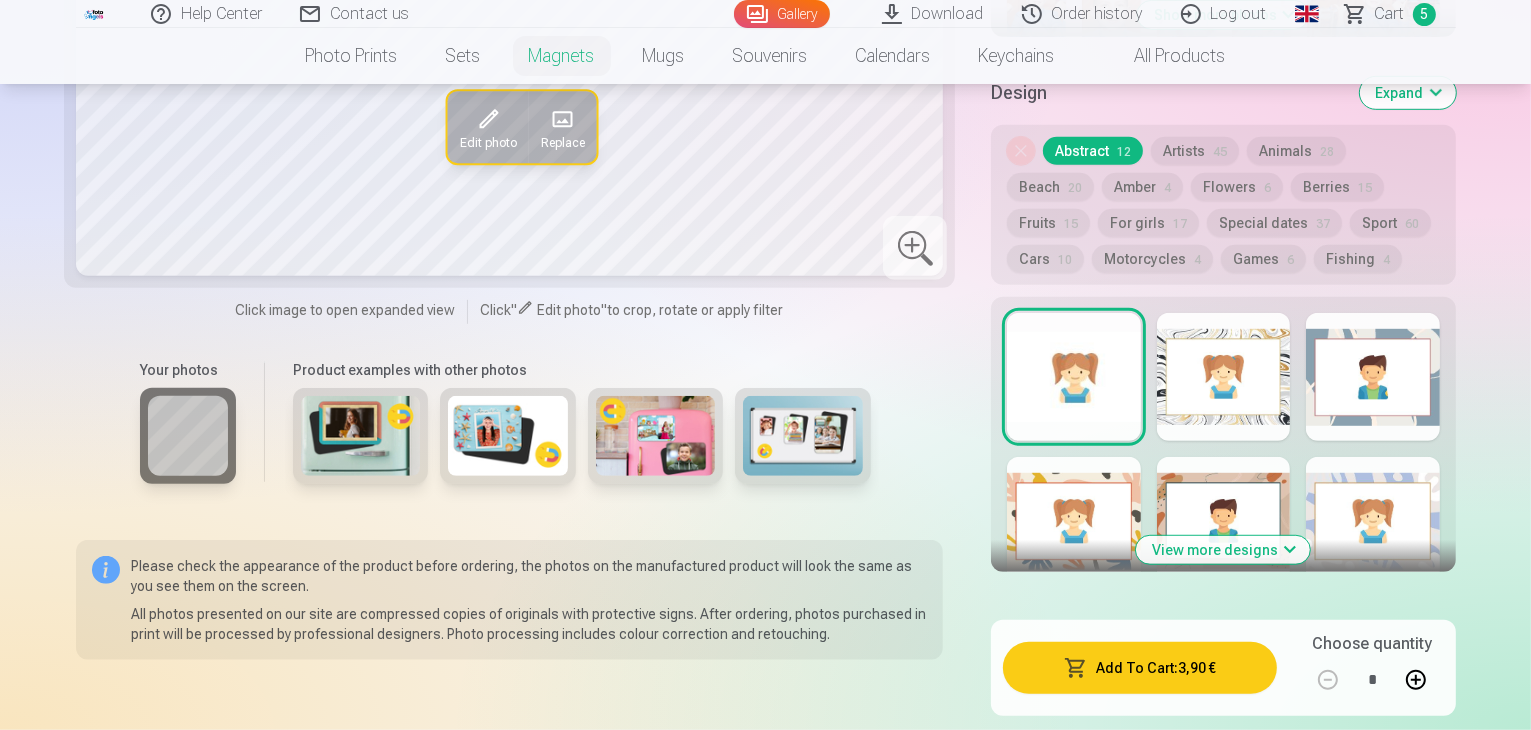 click on "Add To Cart :  3,90 €" at bounding box center [1140, 668] 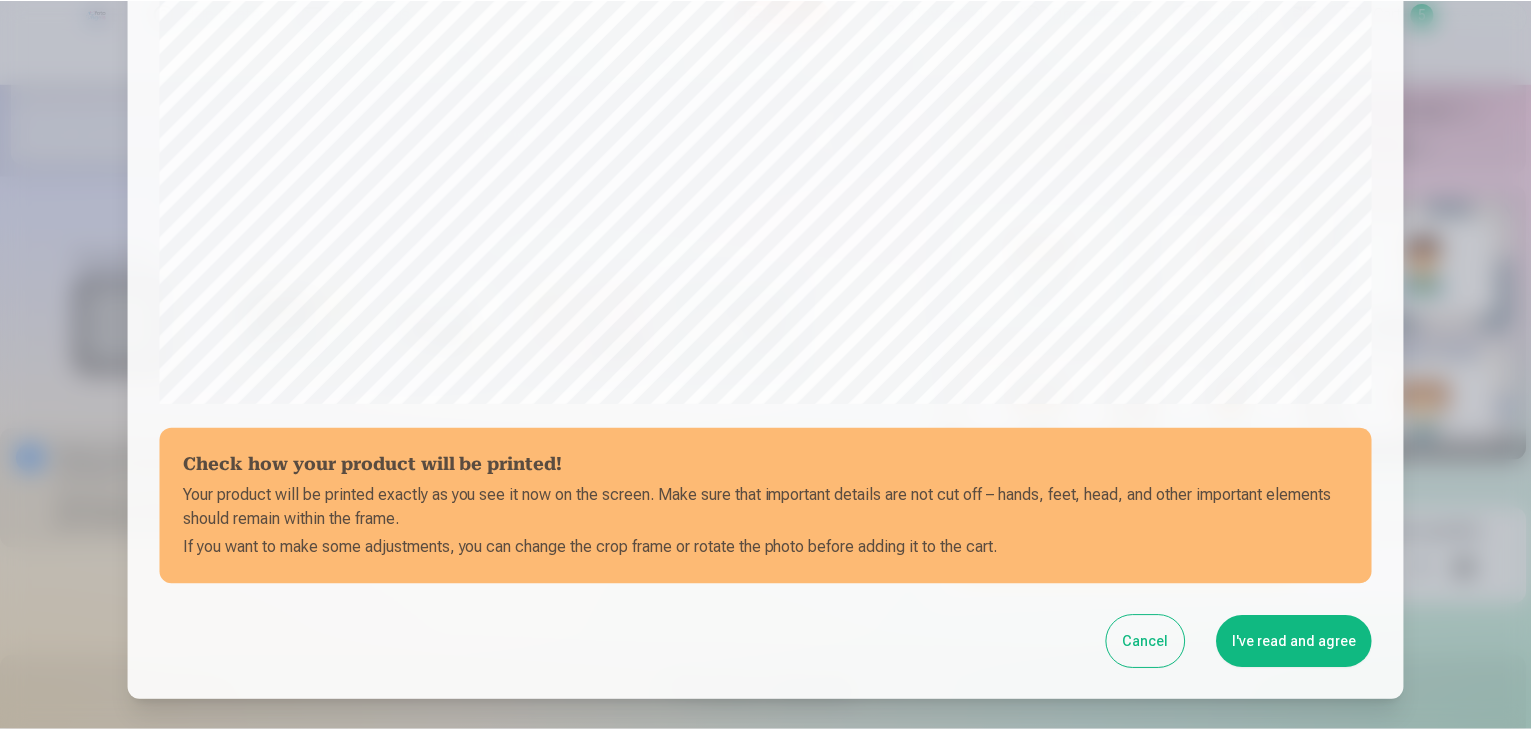scroll, scrollTop: 710, scrollLeft: 0, axis: vertical 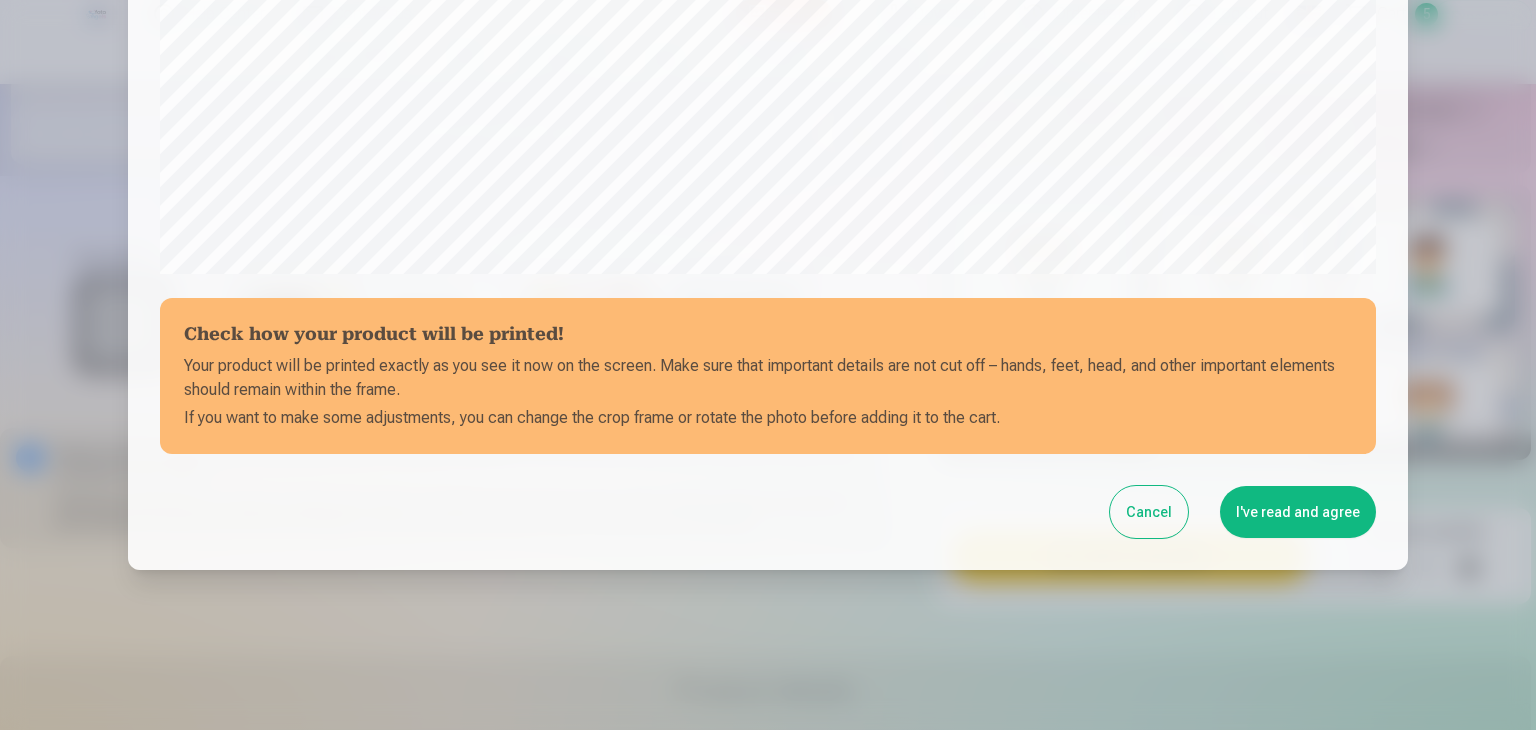 click on "I've read and agree" at bounding box center (1298, 512) 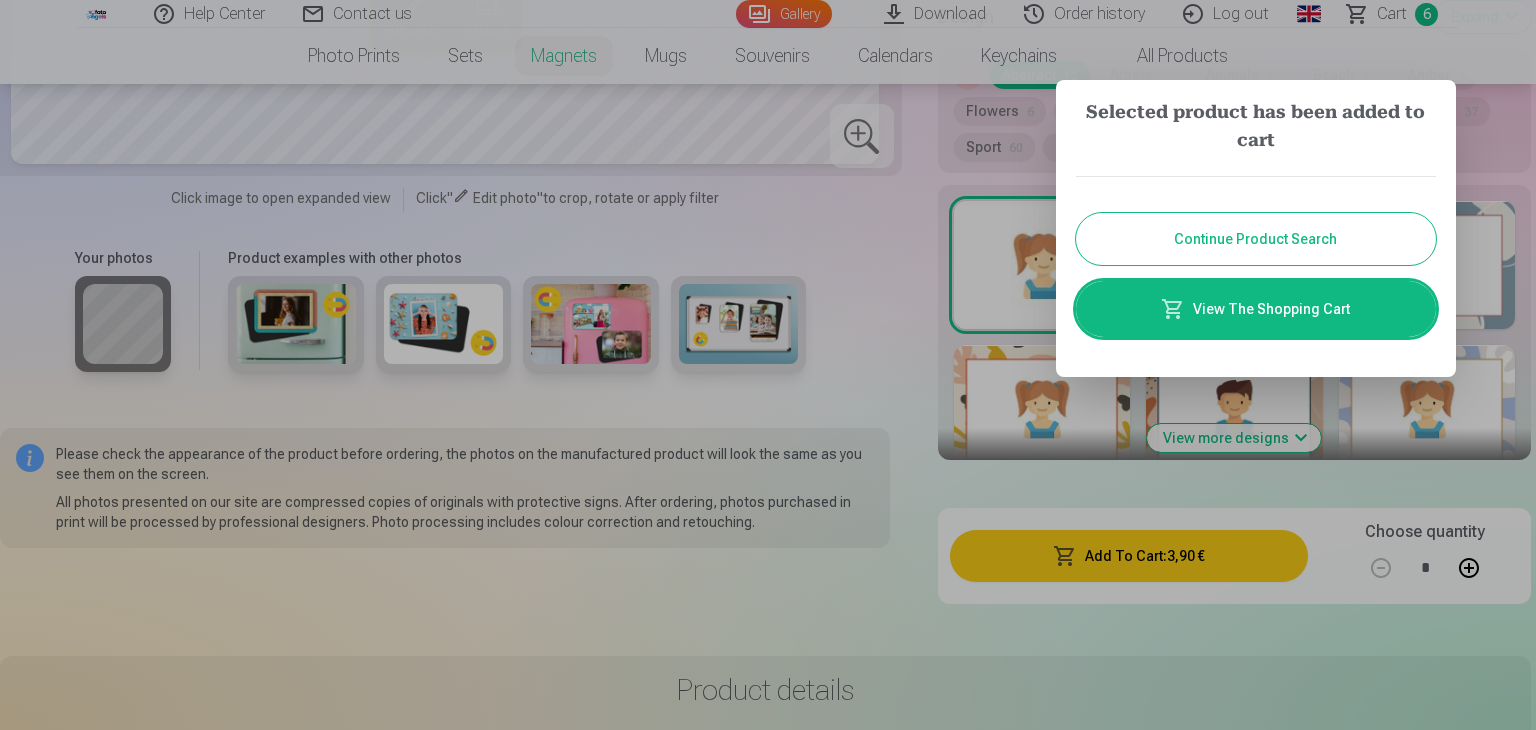click on "Continue Product Search" at bounding box center (1256, 239) 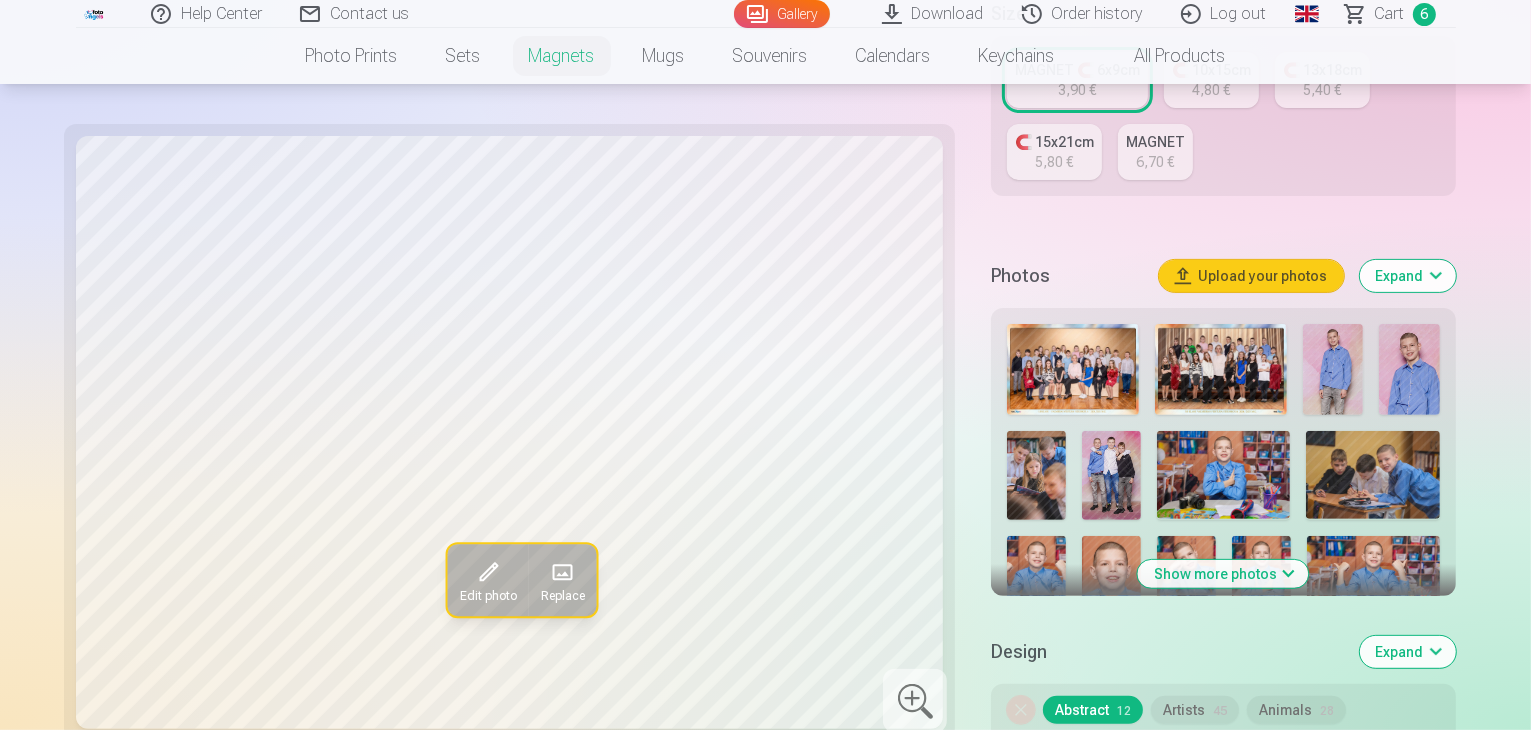 scroll, scrollTop: 607, scrollLeft: 0, axis: vertical 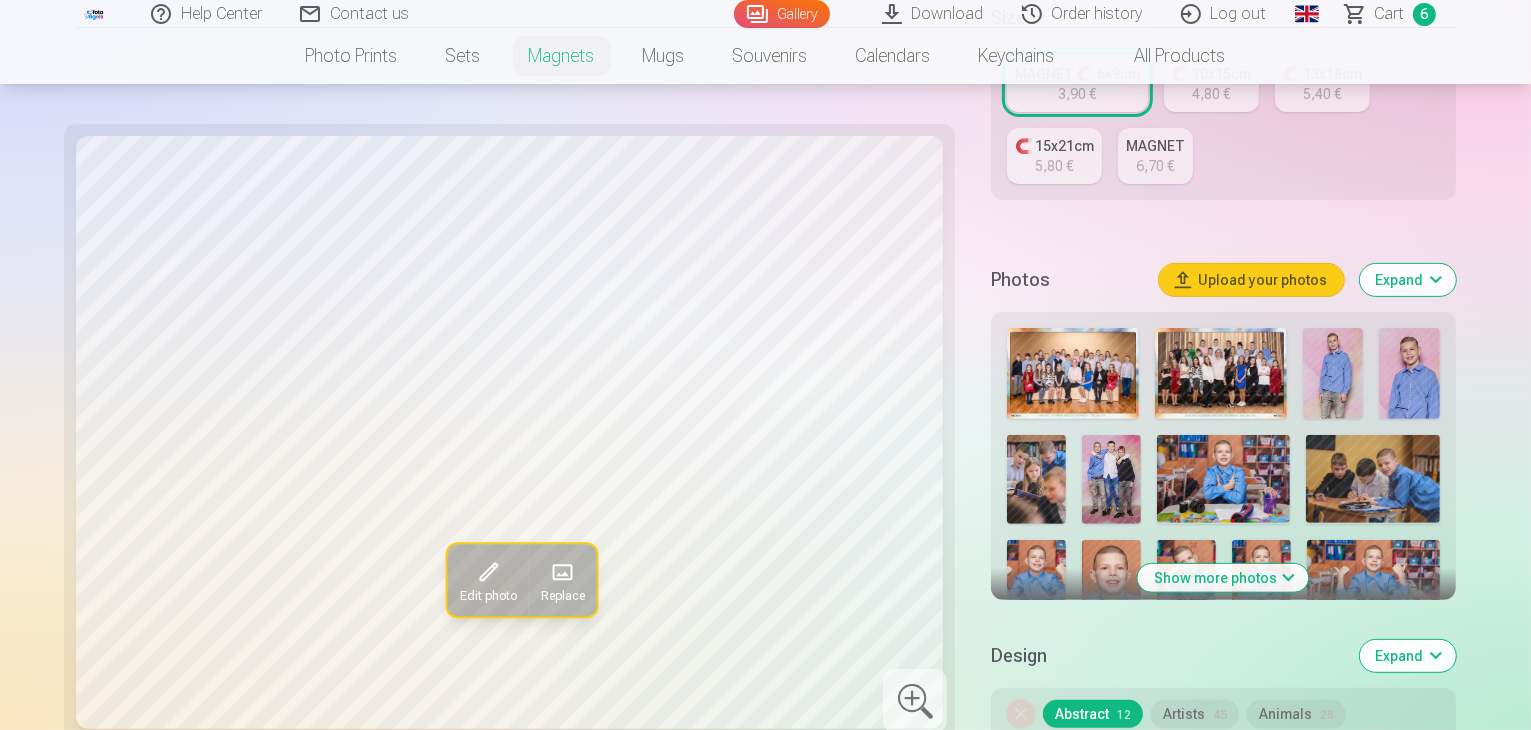 drag, startPoint x: 1299, startPoint y: 317, endPoint x: 1300, endPoint y: 241, distance: 76.00658 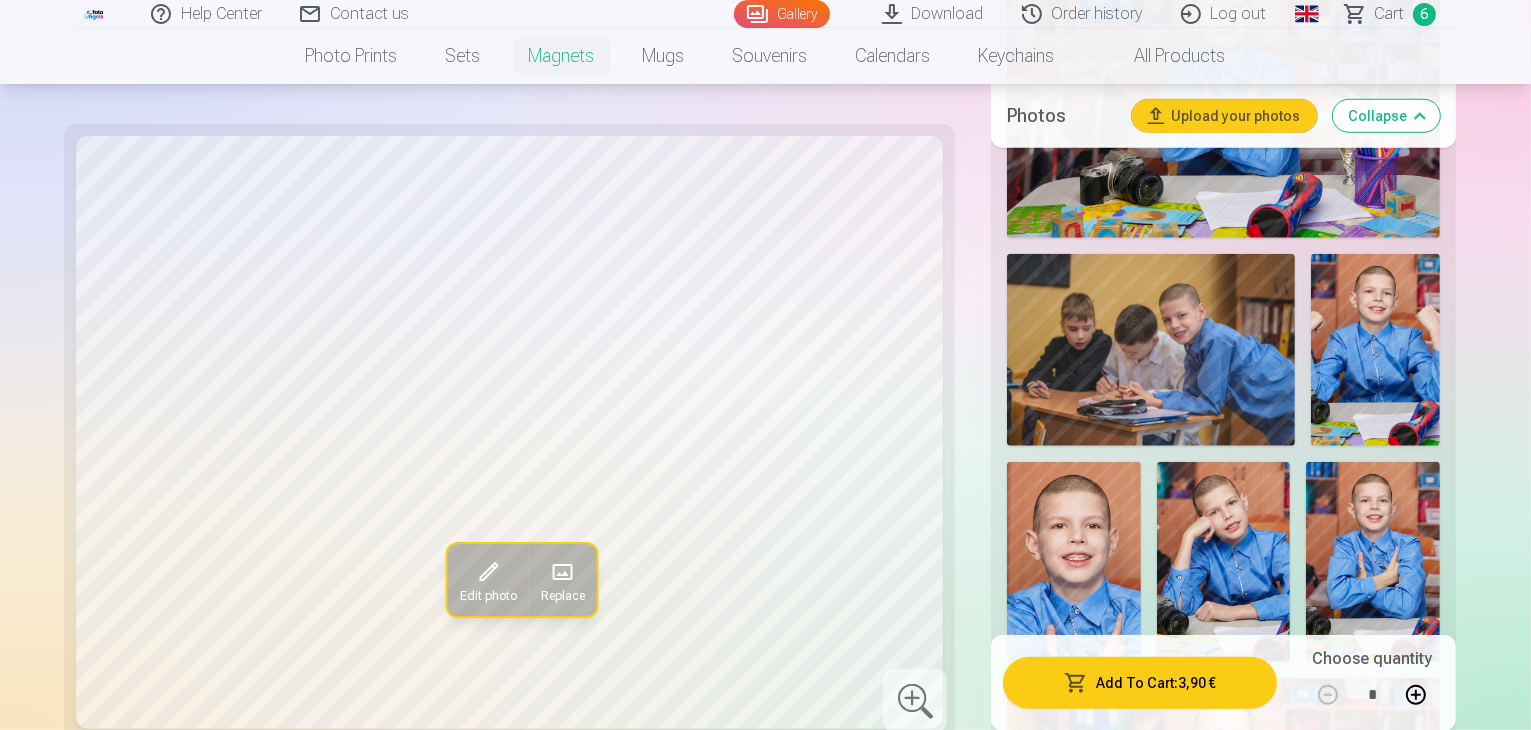 scroll, scrollTop: 1770, scrollLeft: 0, axis: vertical 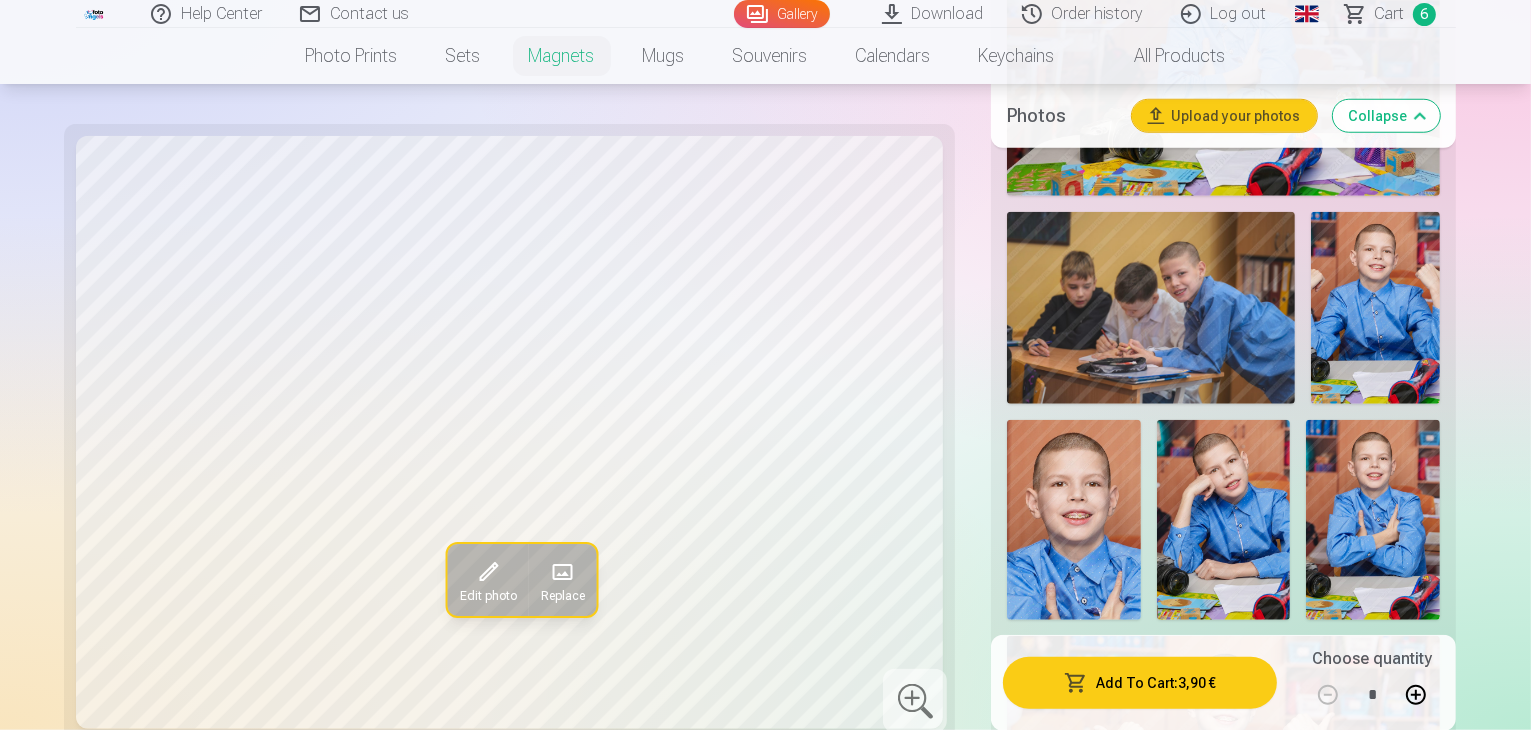 click at bounding box center (1167, 2718) 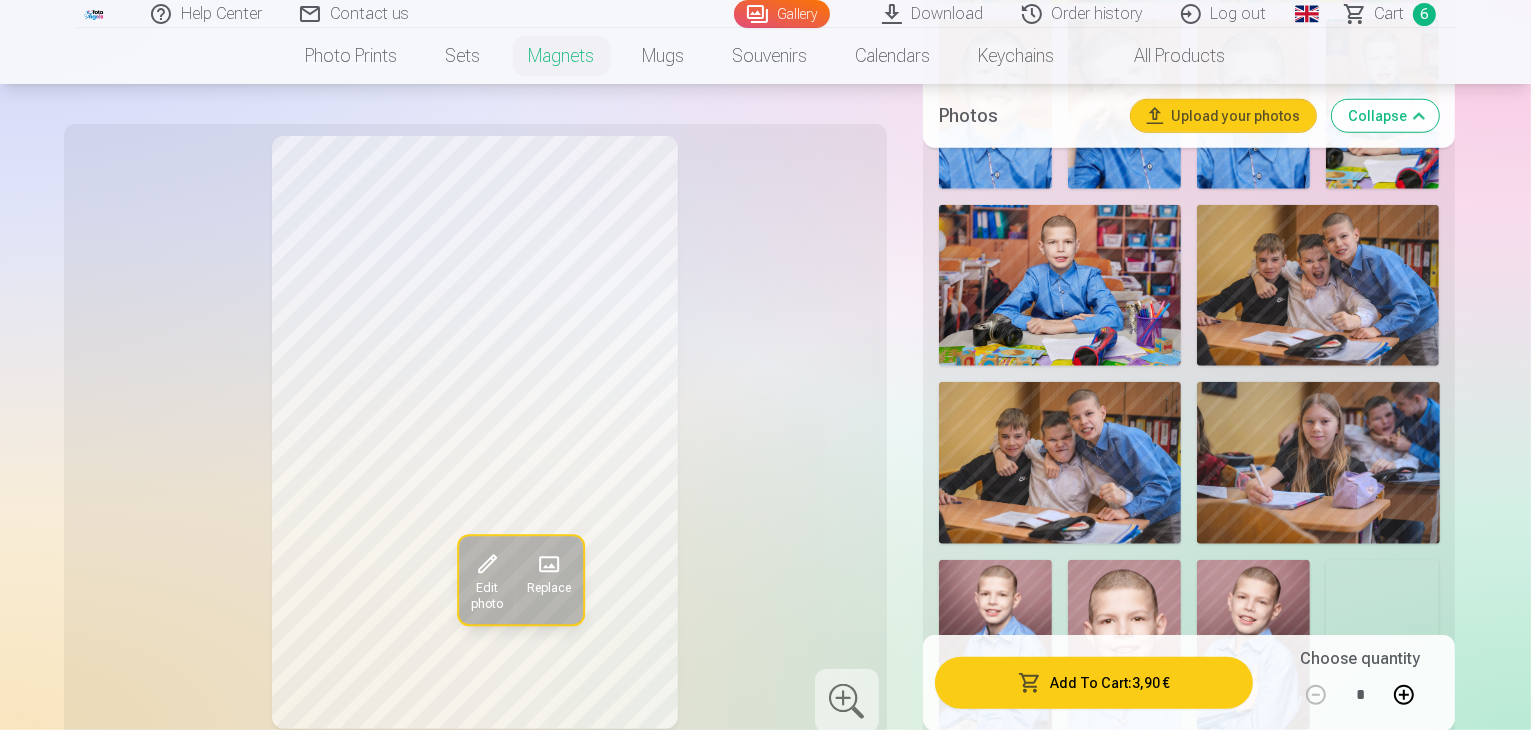 click at bounding box center (1211, 1003) 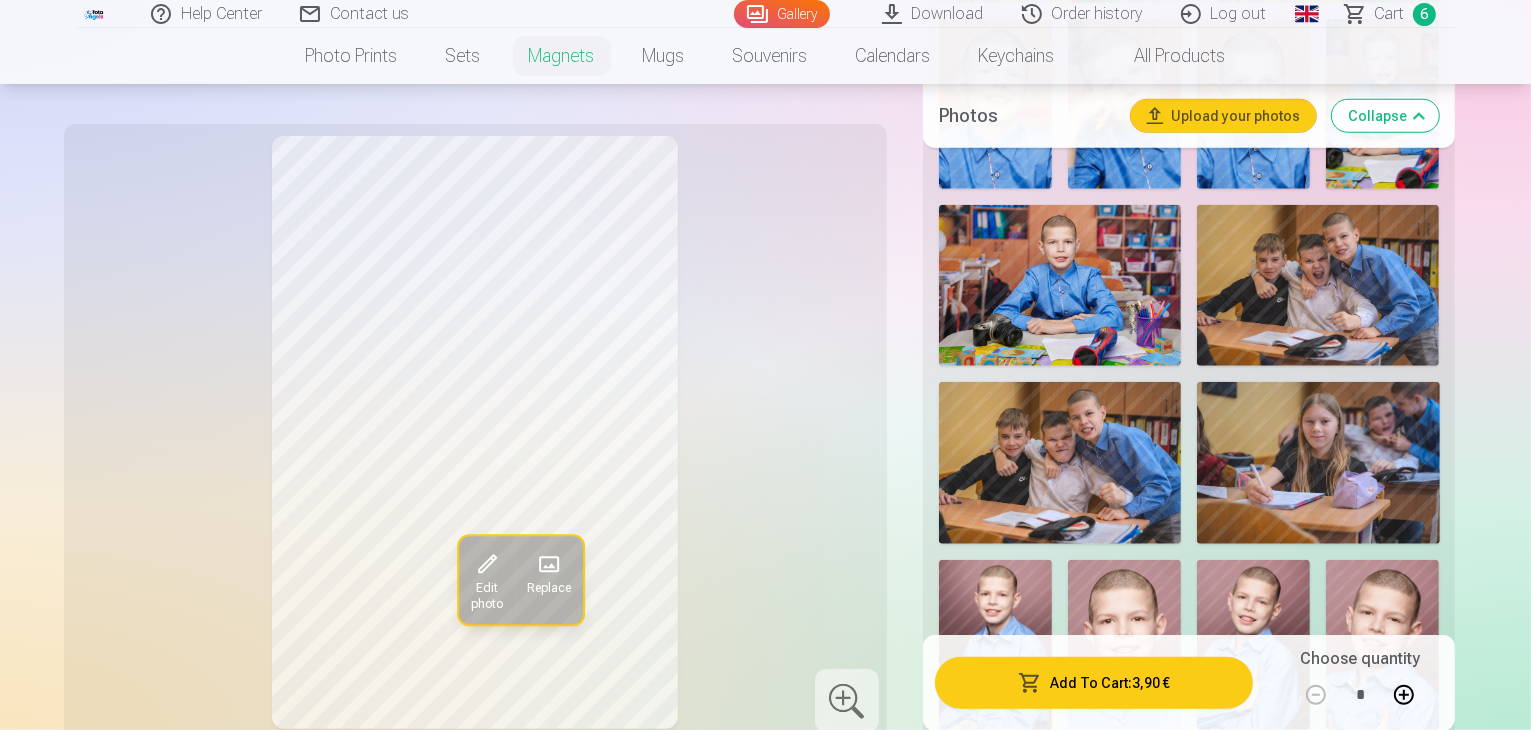 click at bounding box center (987, 1003) 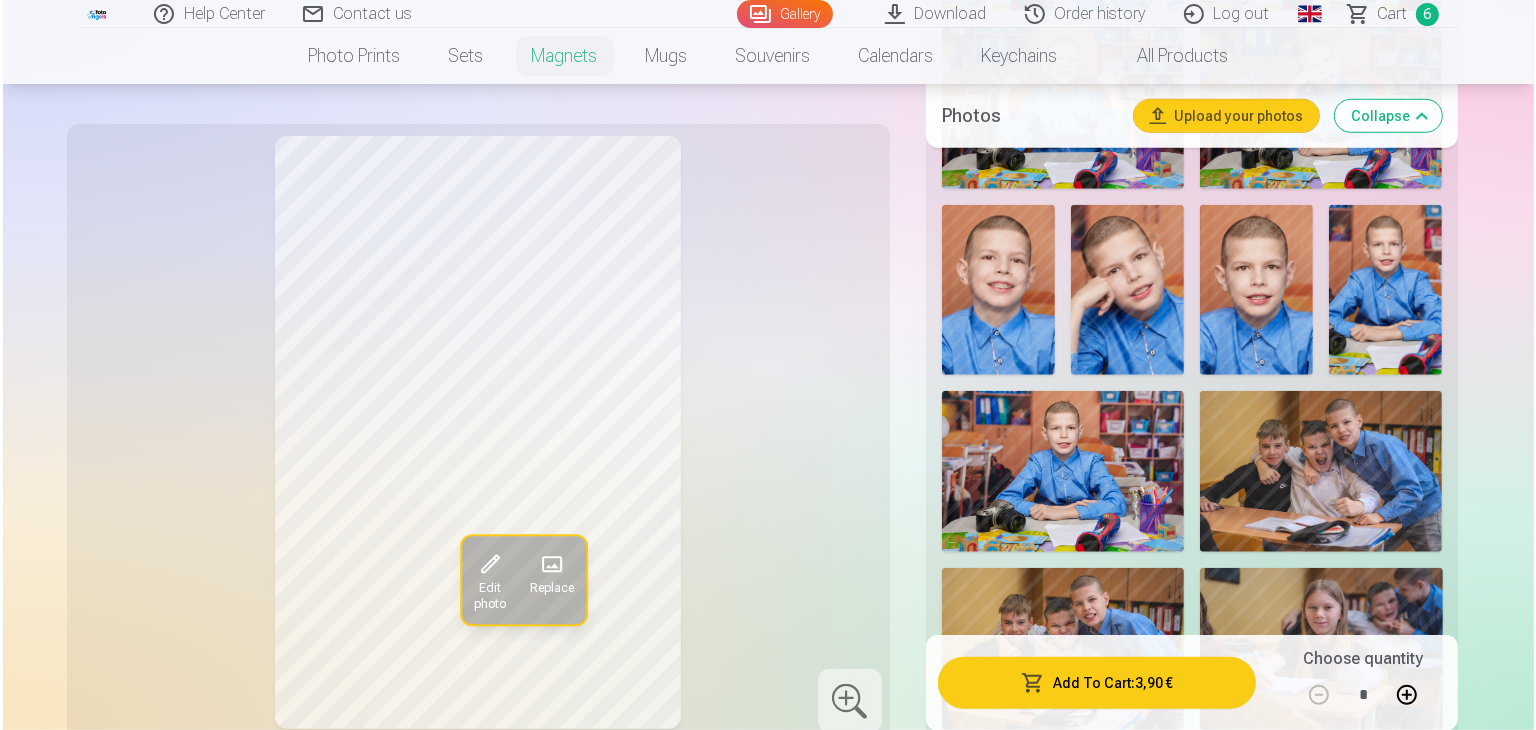 scroll, scrollTop: 1582, scrollLeft: 0, axis: vertical 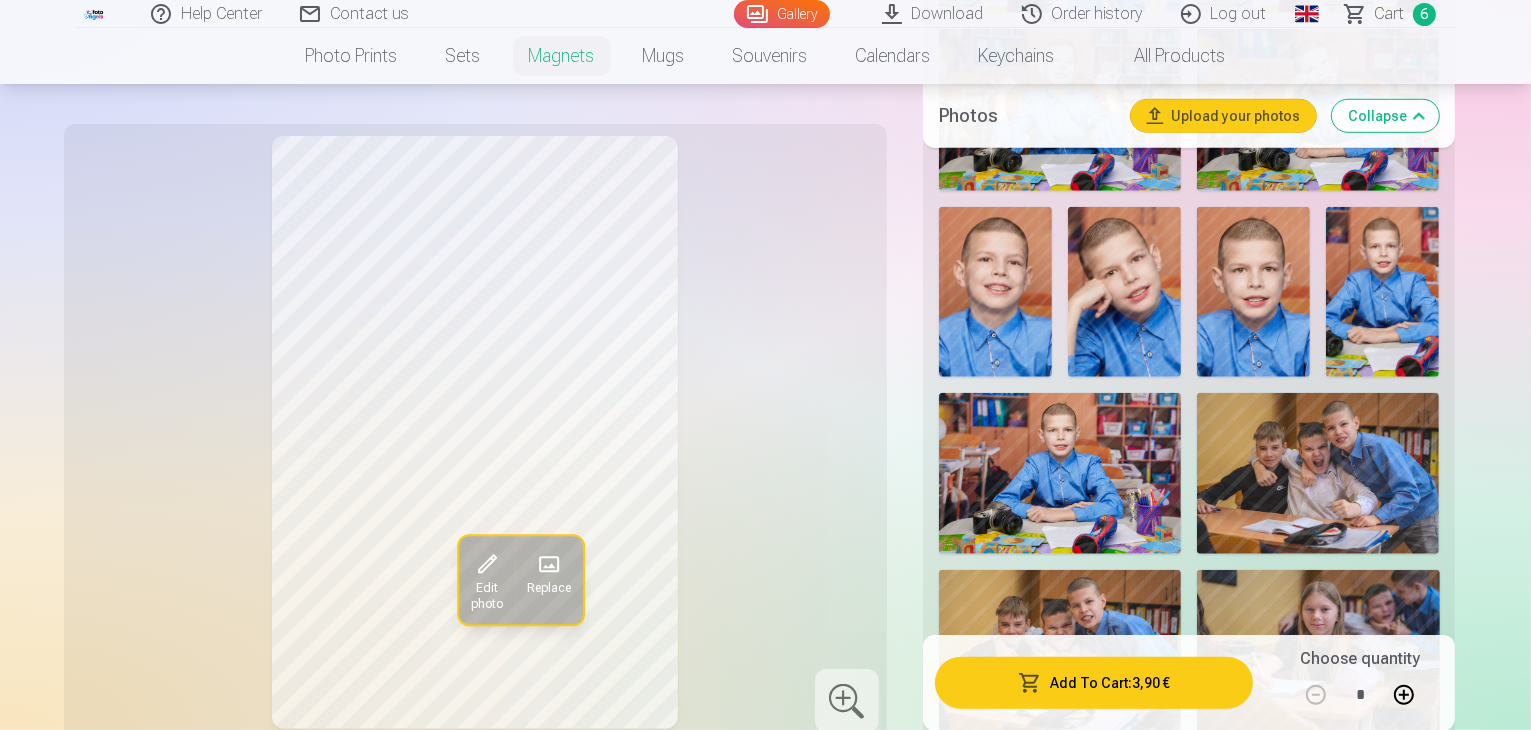 click at bounding box center (1253, 833) 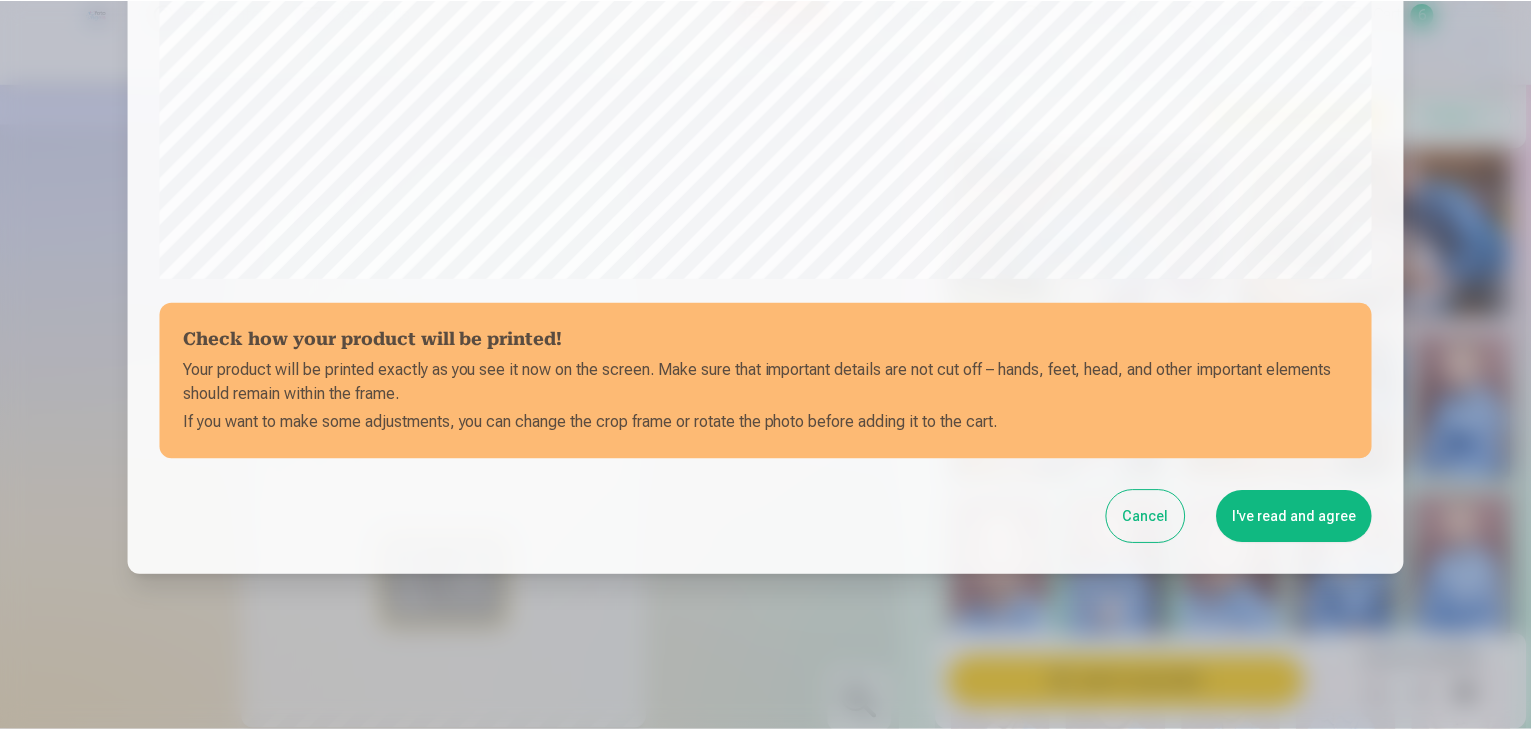 scroll, scrollTop: 710, scrollLeft: 0, axis: vertical 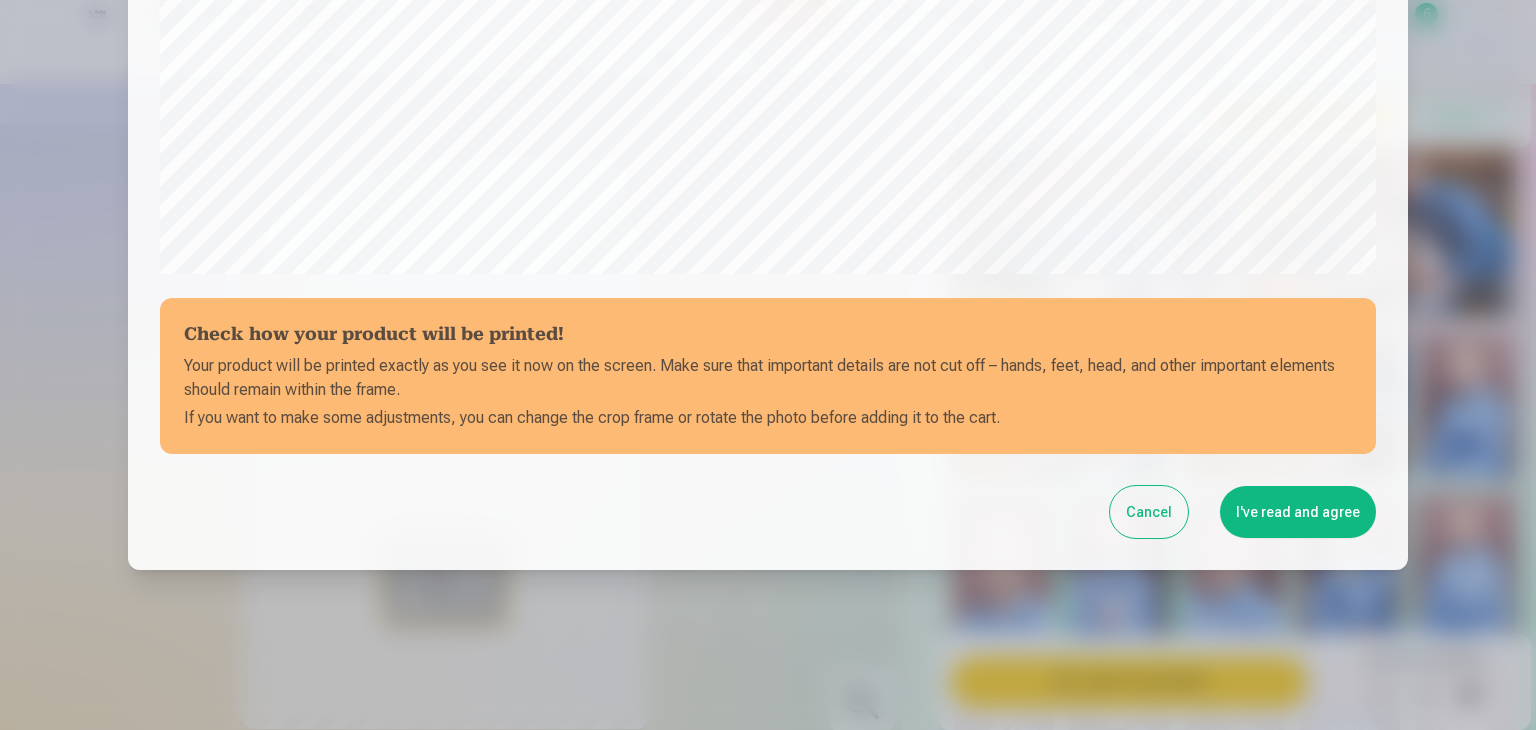 click on "I've read and agree" at bounding box center [1298, 512] 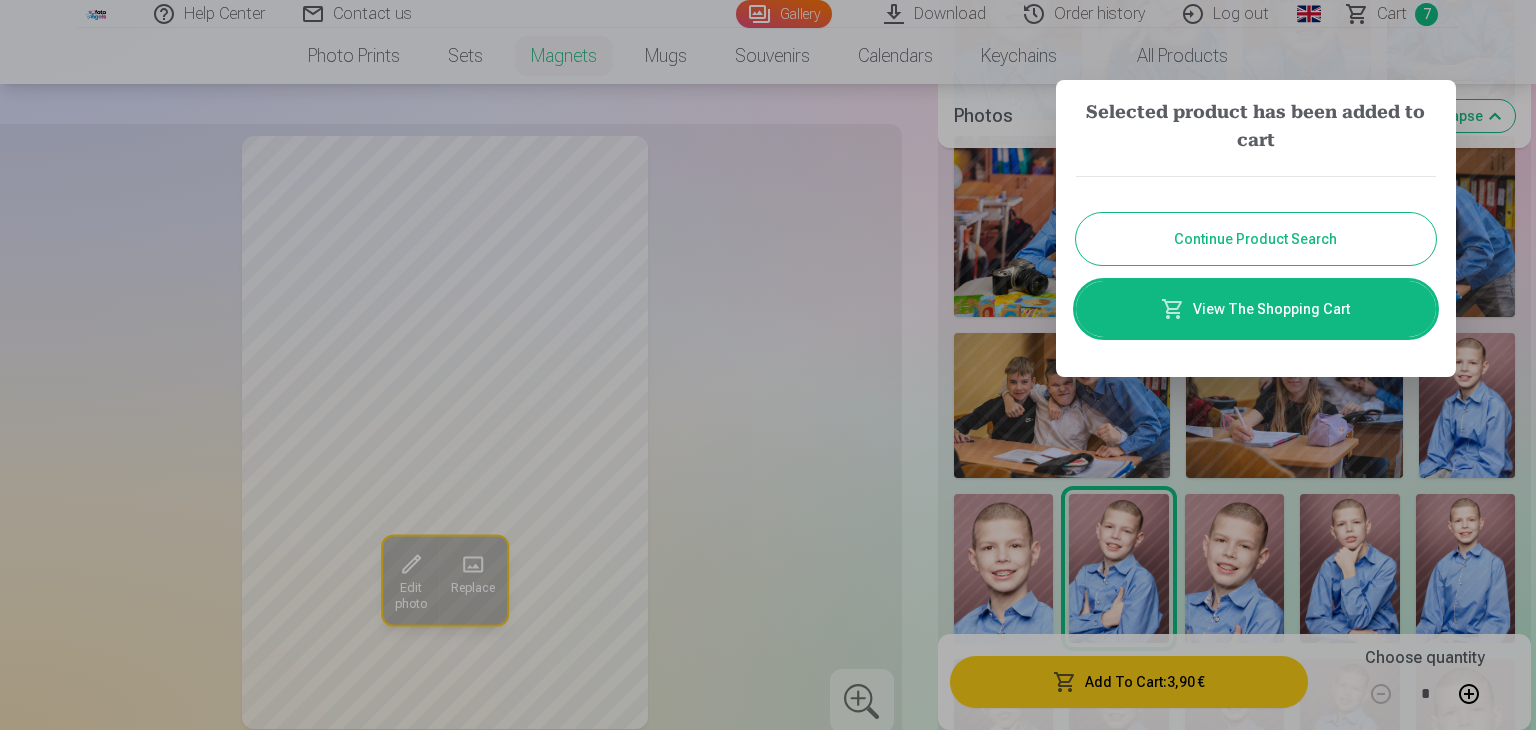click on "Continue Product Search" at bounding box center [1256, 239] 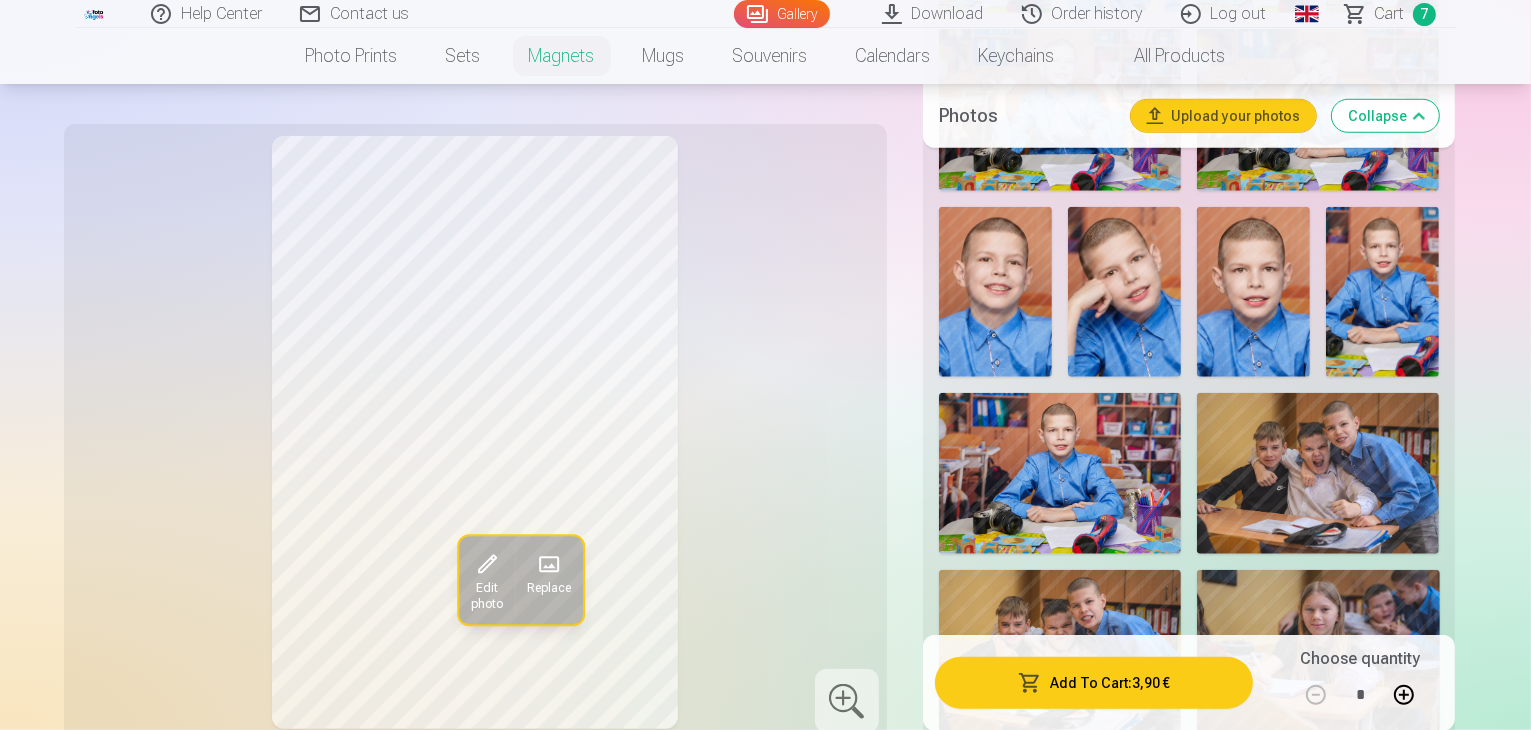 click at bounding box center (995, 1019) 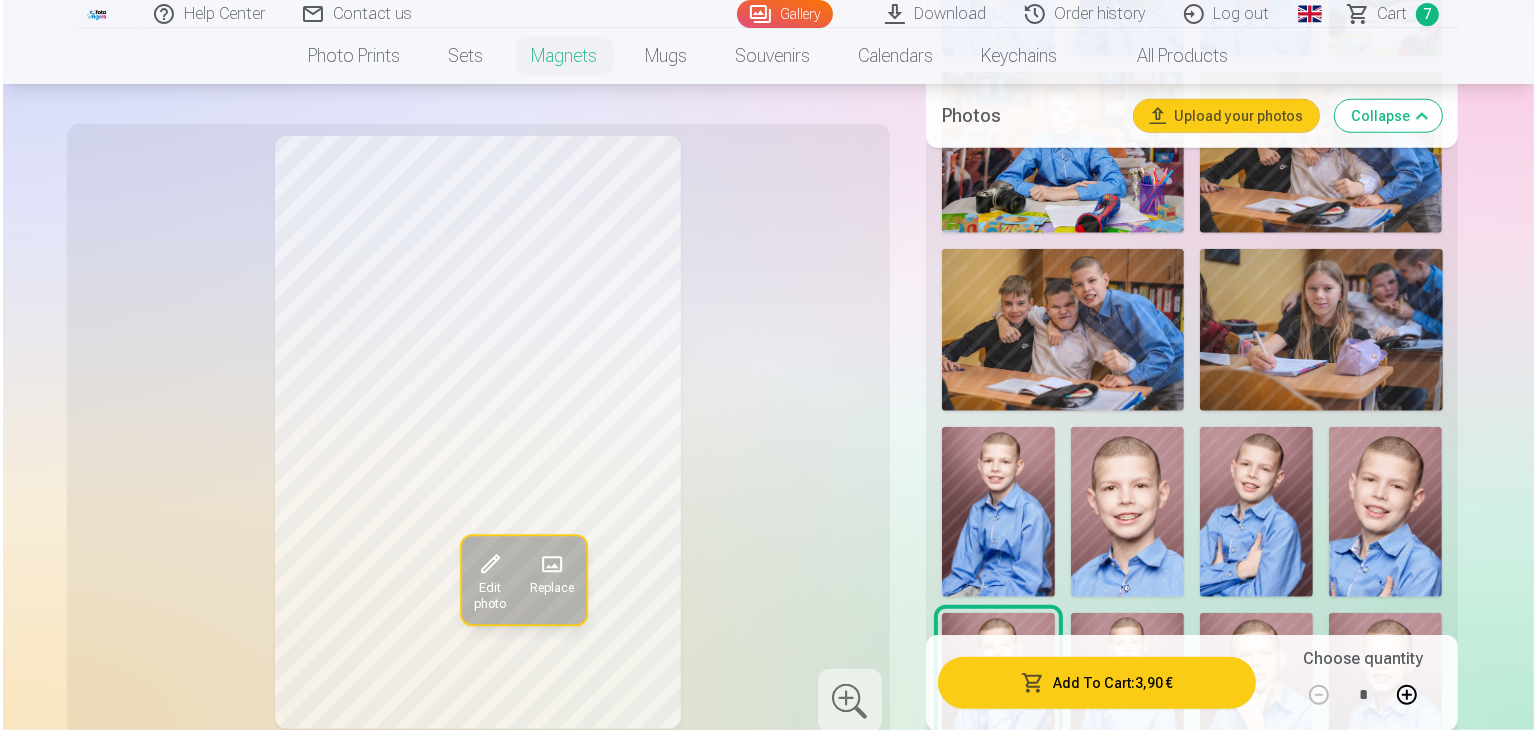 scroll, scrollTop: 1912, scrollLeft: 0, axis: vertical 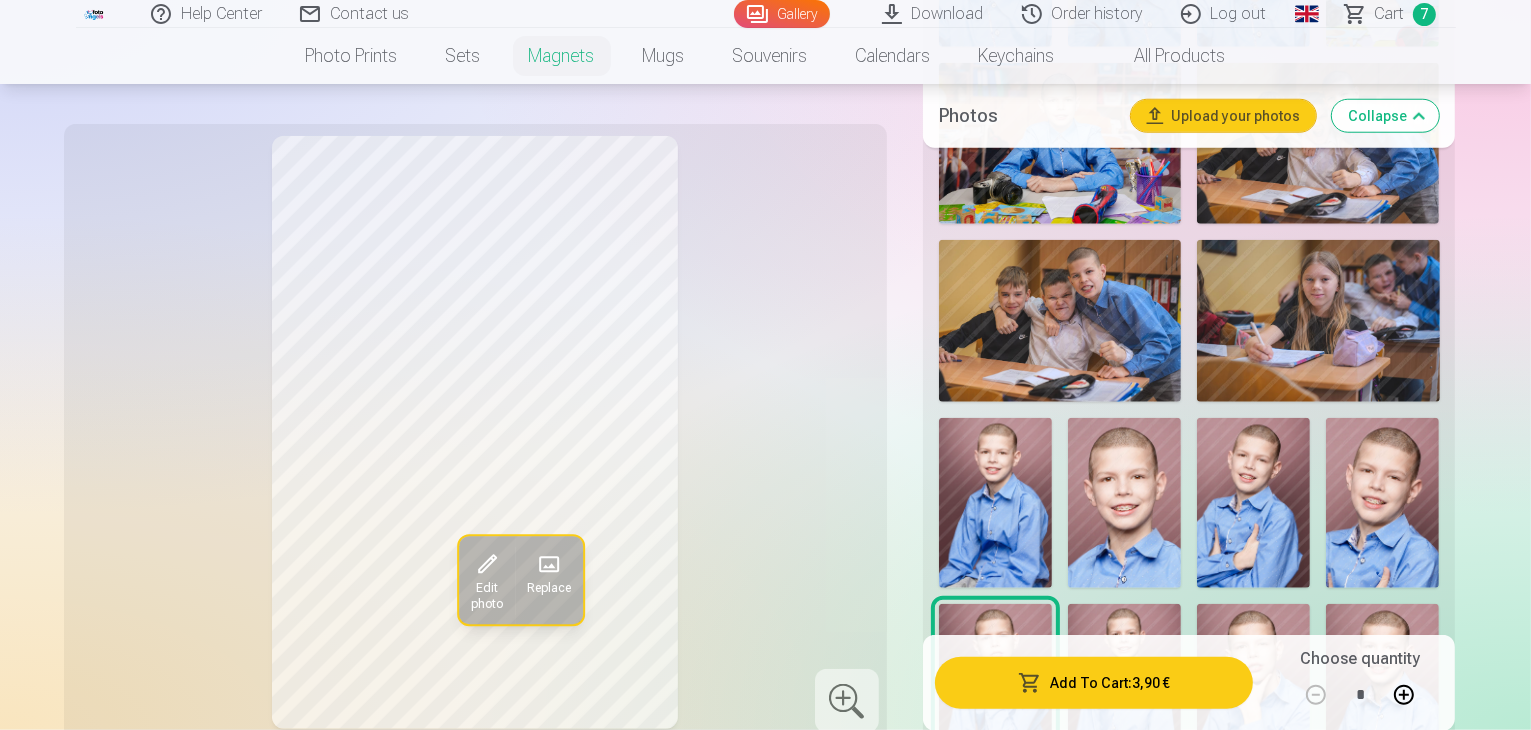 click on "Add To Cart :  3,90 €" at bounding box center [1094, 682] 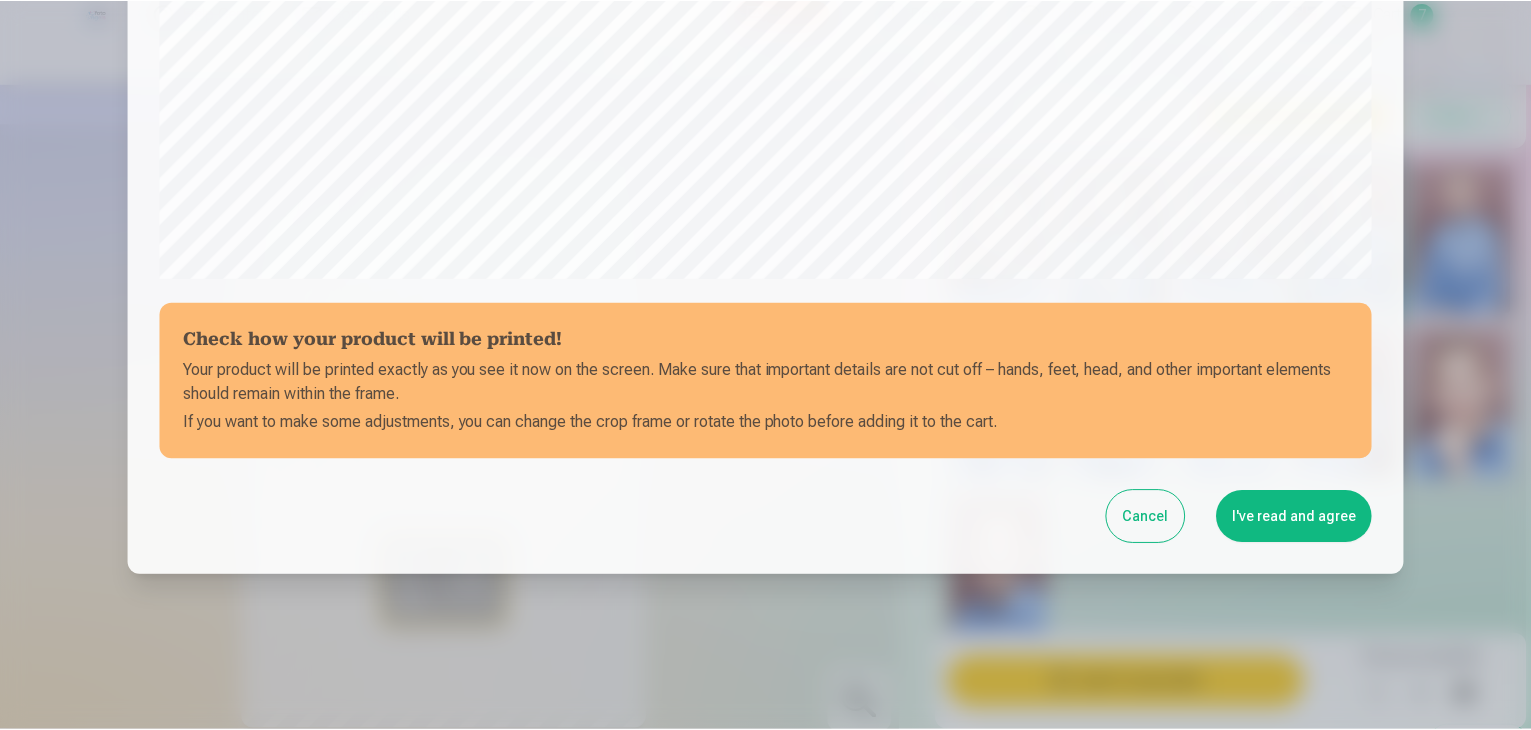 scroll, scrollTop: 710, scrollLeft: 0, axis: vertical 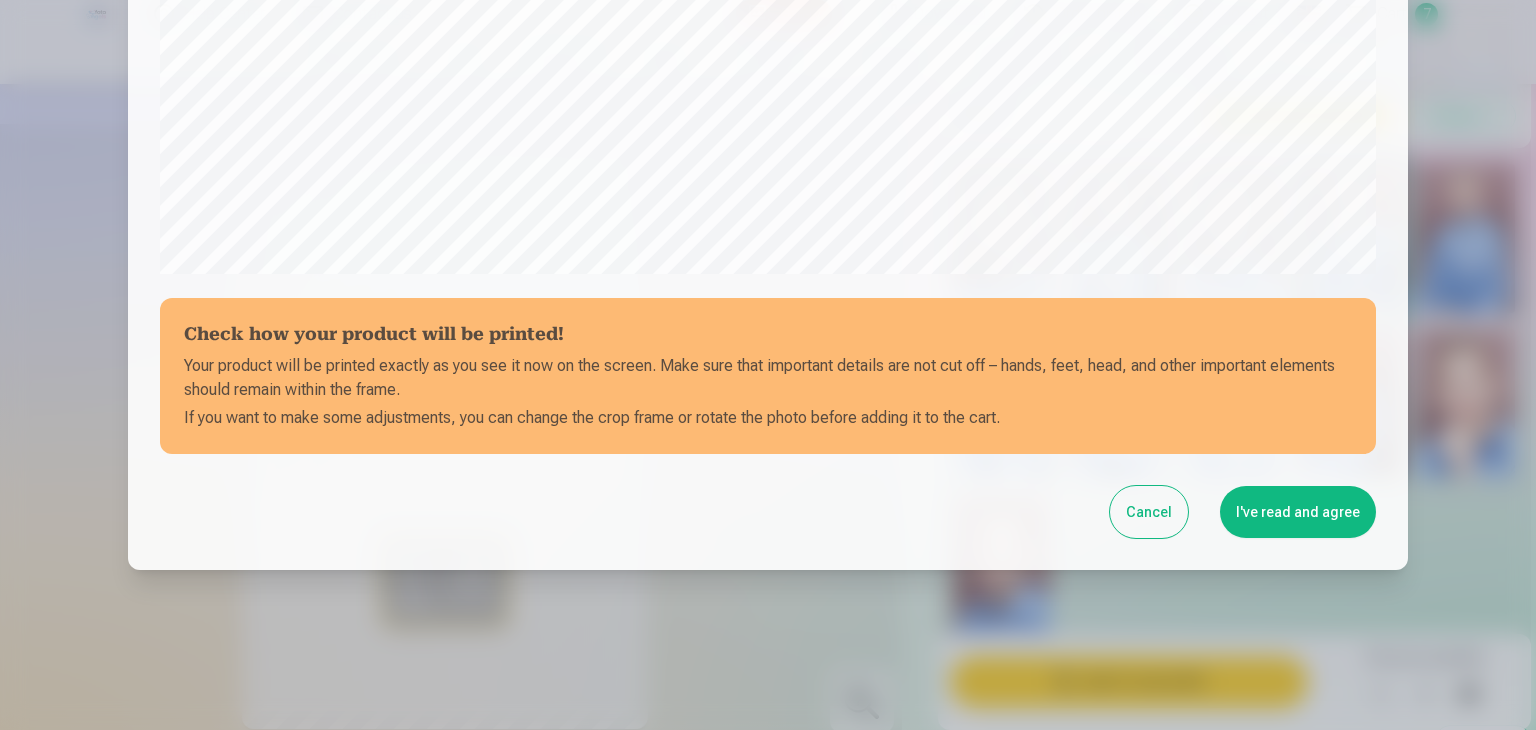 click on "I've read and agree" at bounding box center [1298, 512] 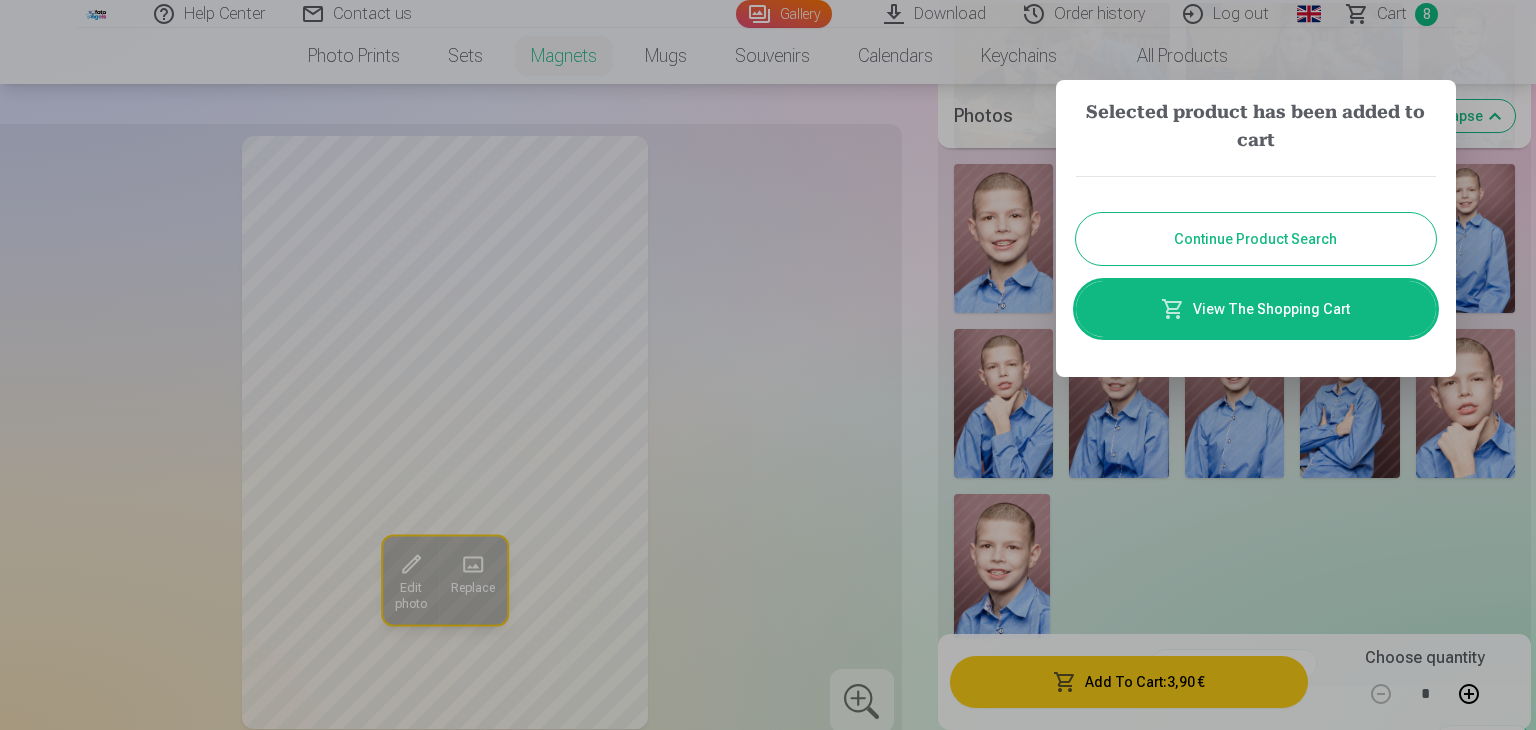 click on "Continue Product Search" at bounding box center (1256, 239) 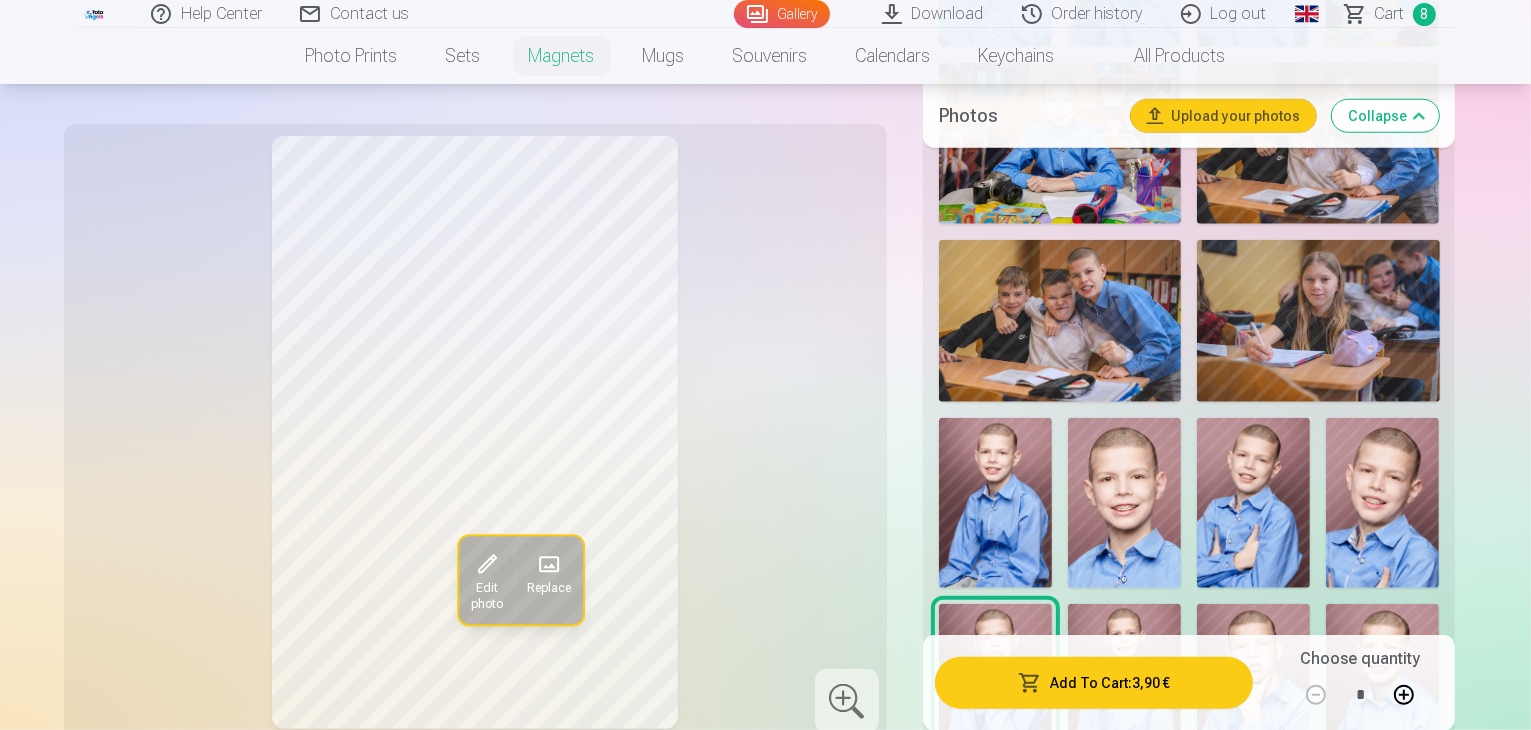 click on "Upload your photos" at bounding box center [1223, 116] 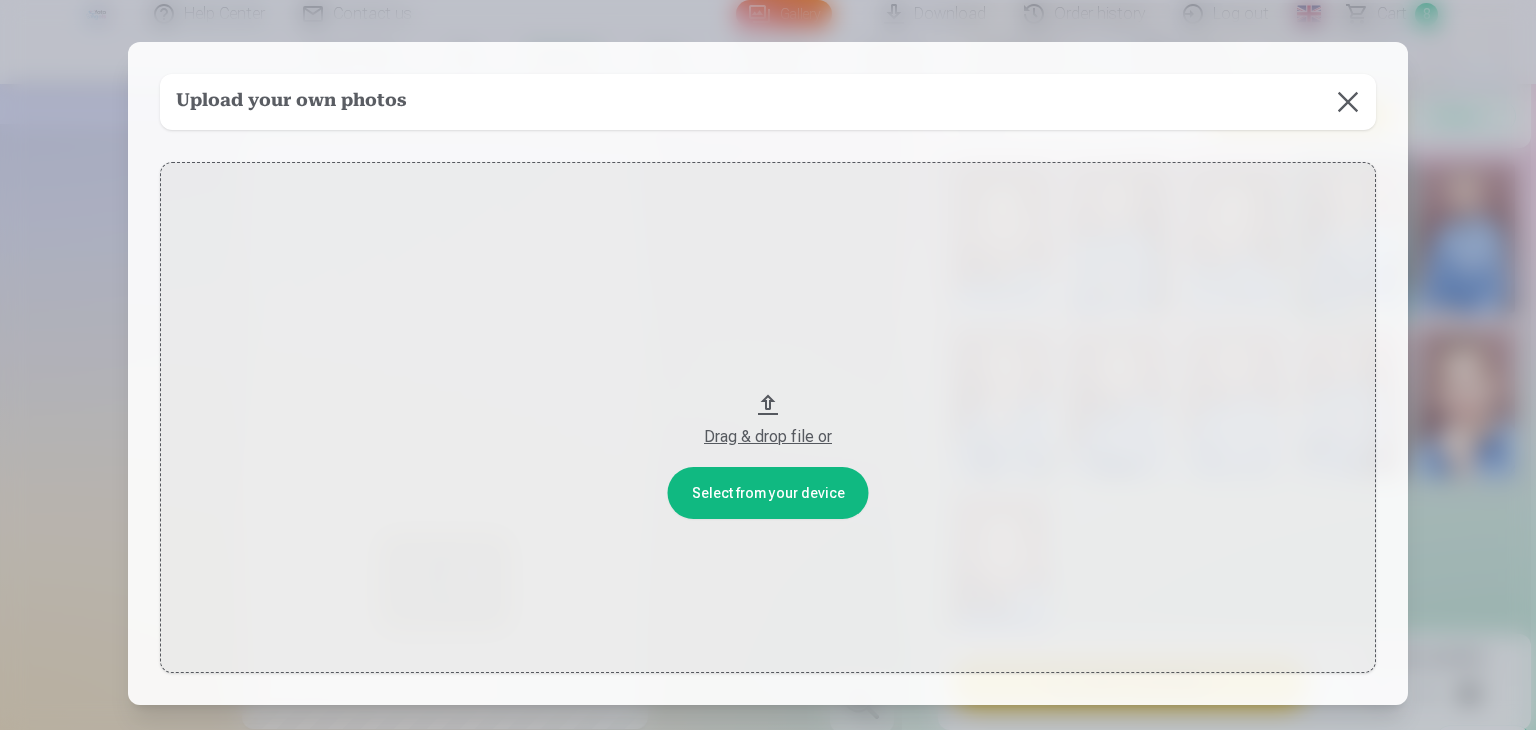 click at bounding box center (1348, 102) 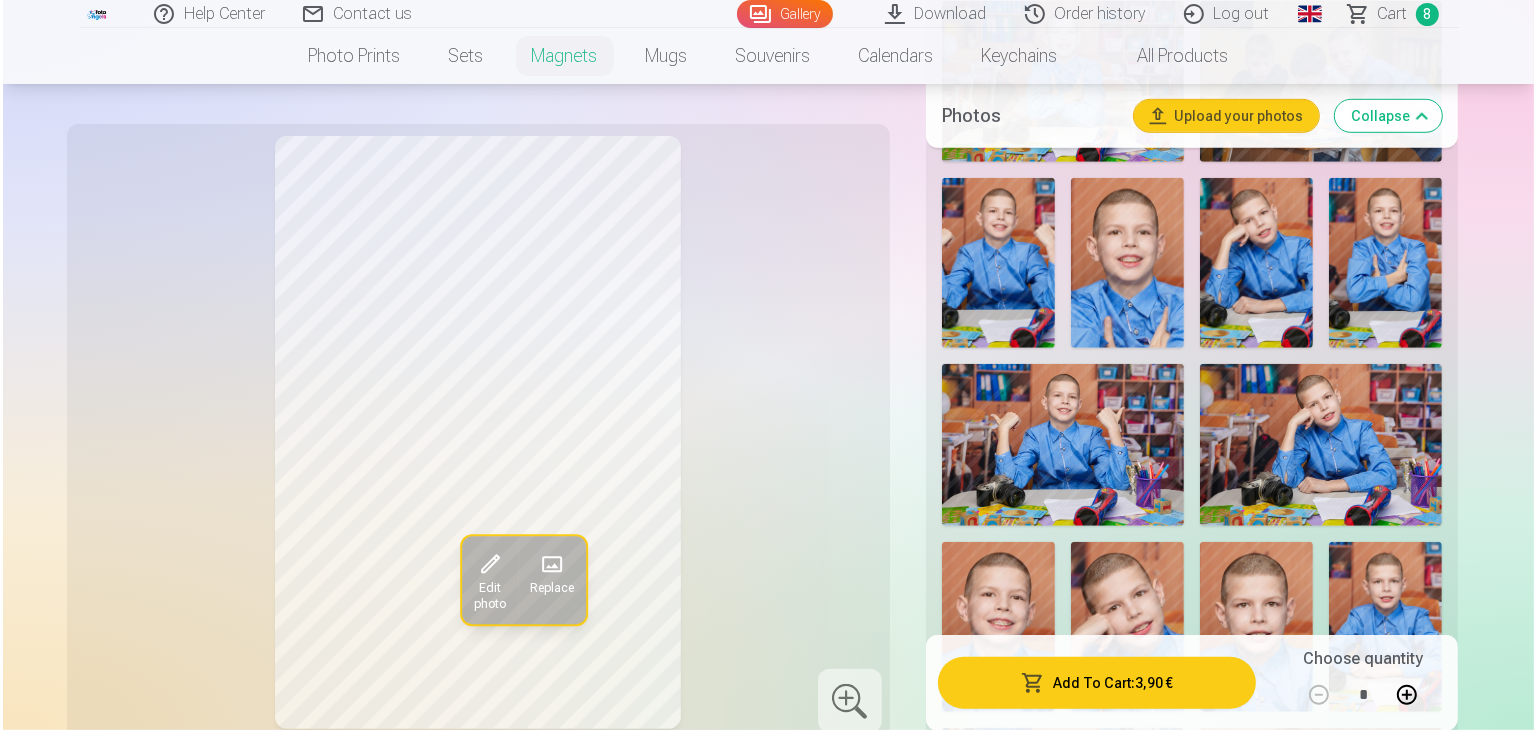 scroll, scrollTop: 1563, scrollLeft: 0, axis: vertical 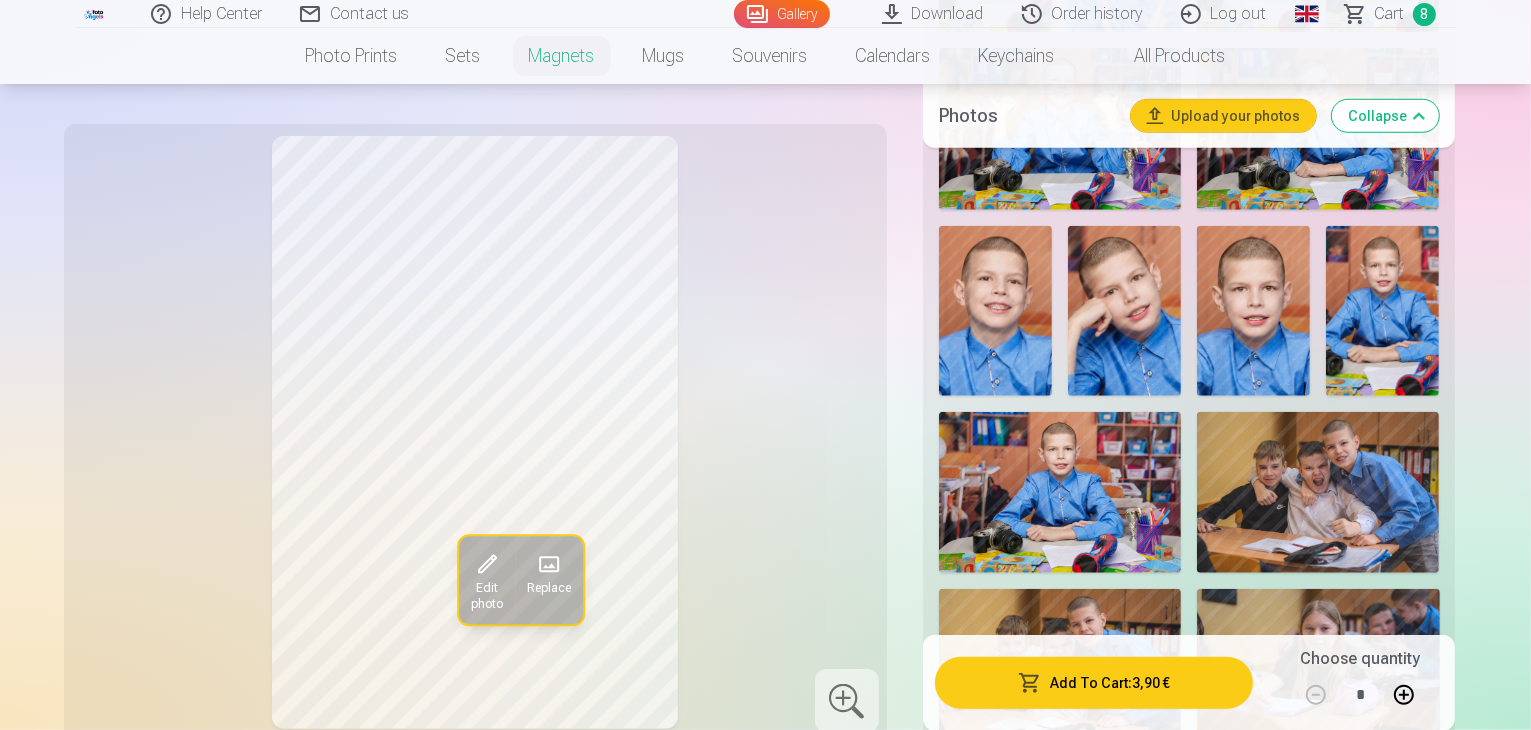 click at bounding box center (1318, 493) 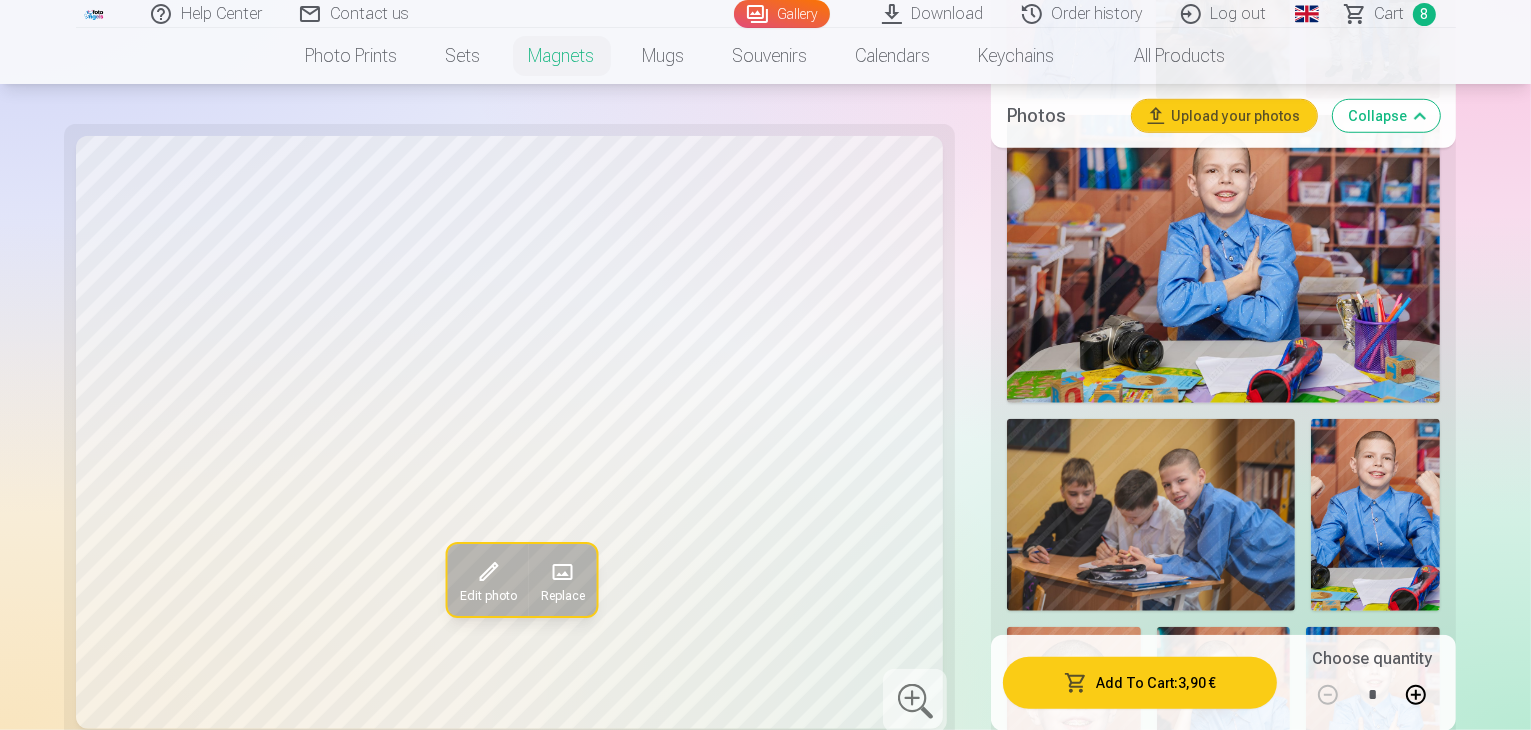 click on "Add To Cart :  3,90 €" at bounding box center (1140, 682) 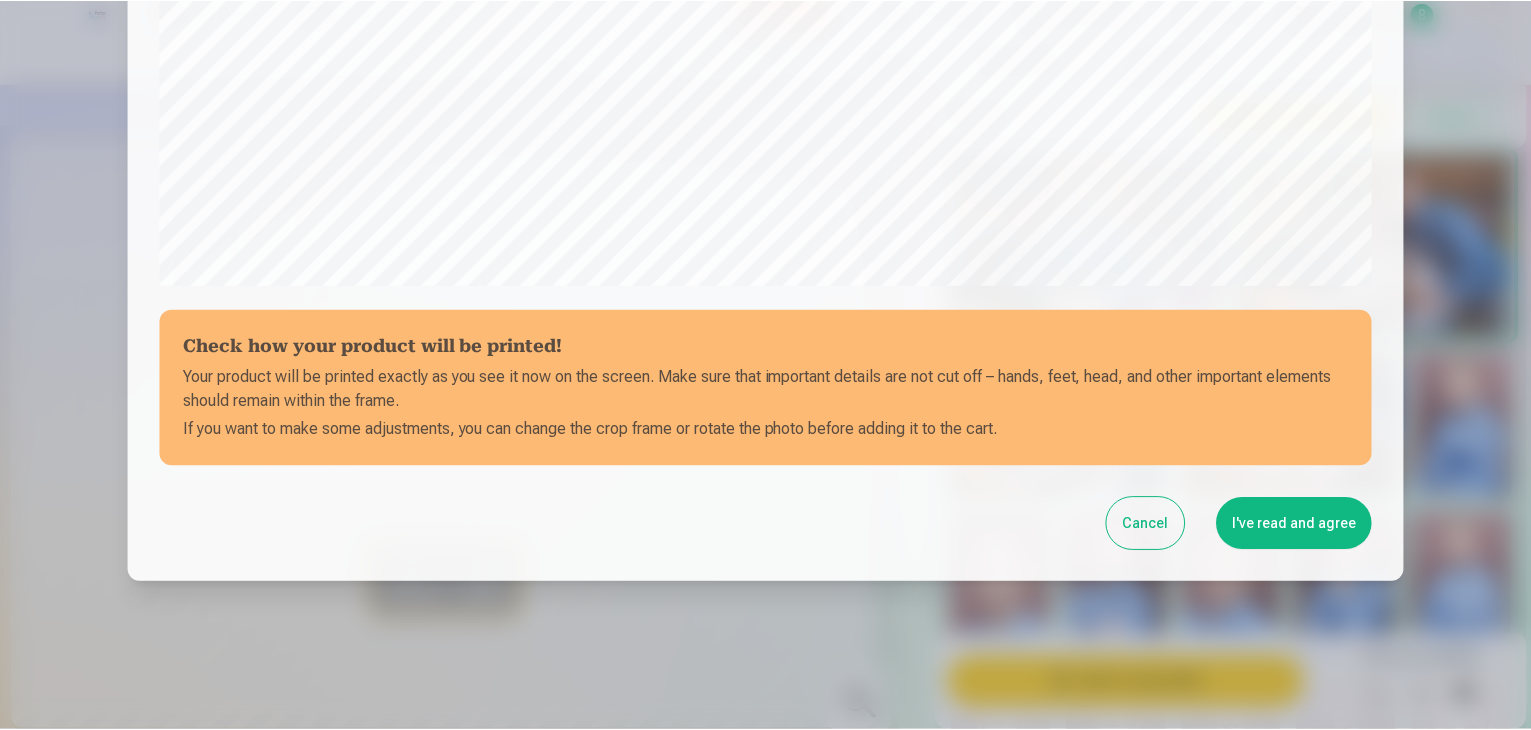 scroll, scrollTop: 710, scrollLeft: 0, axis: vertical 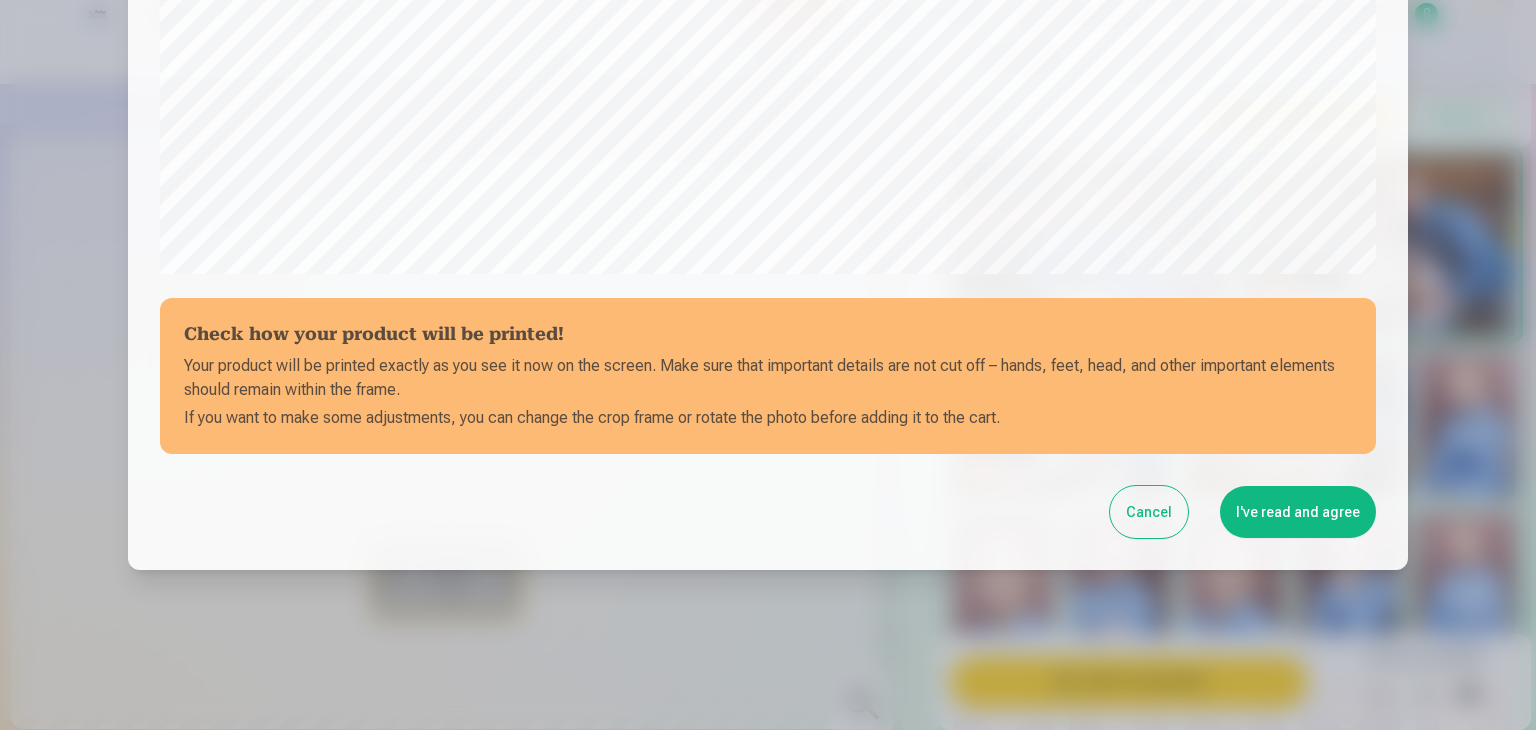 click on "I've read and agree" at bounding box center [1298, 512] 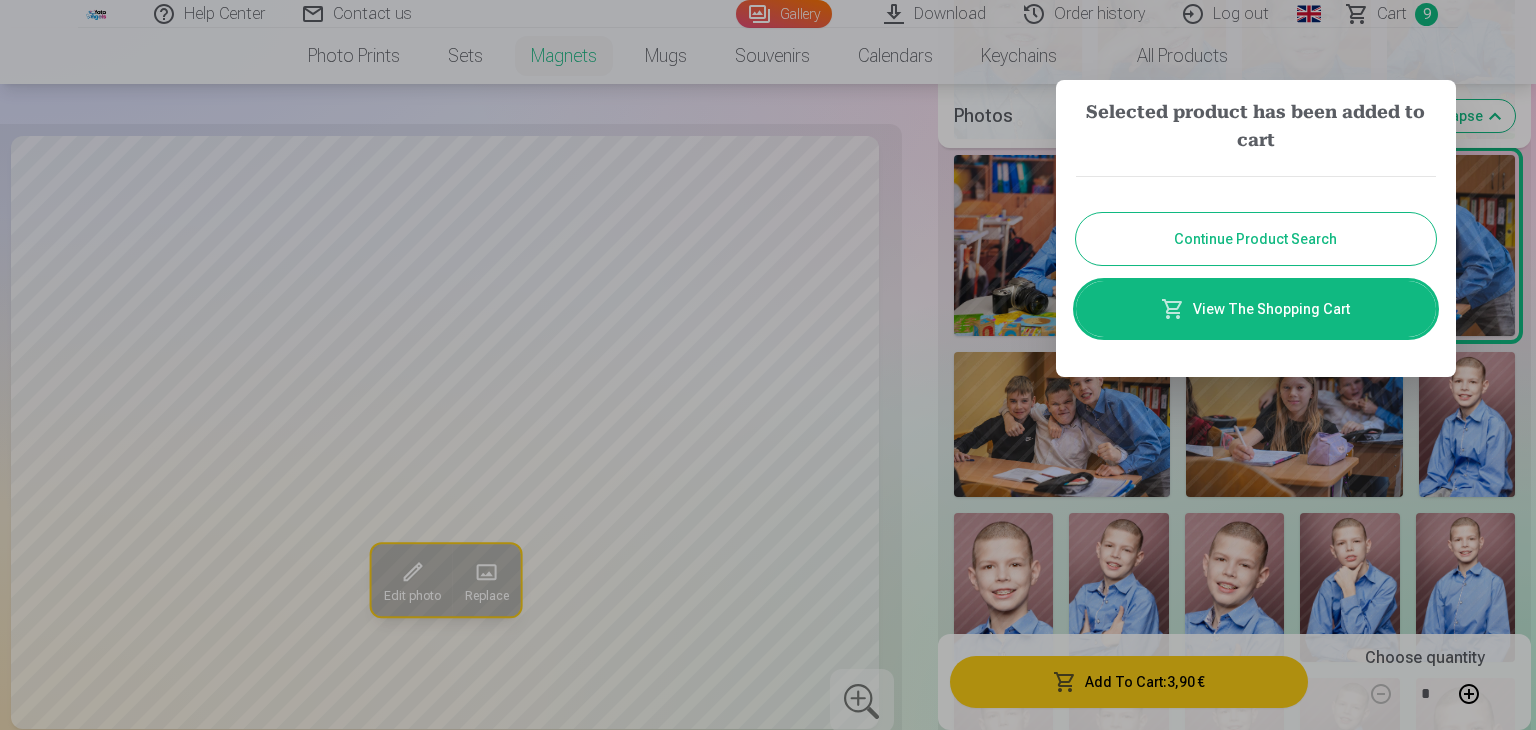 click on "Continue Product Search" at bounding box center [1256, 239] 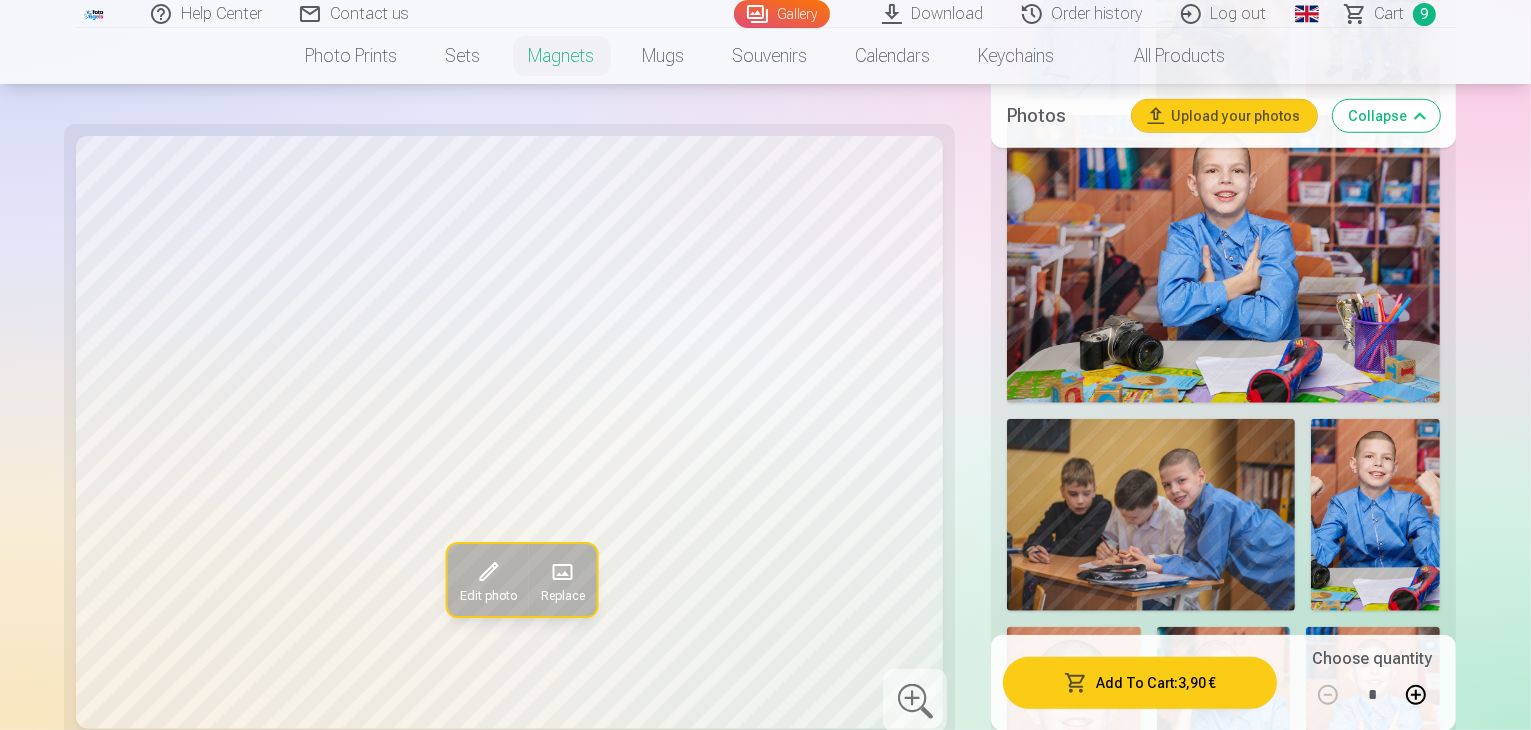 click on "Сart" at bounding box center [1390, 14] 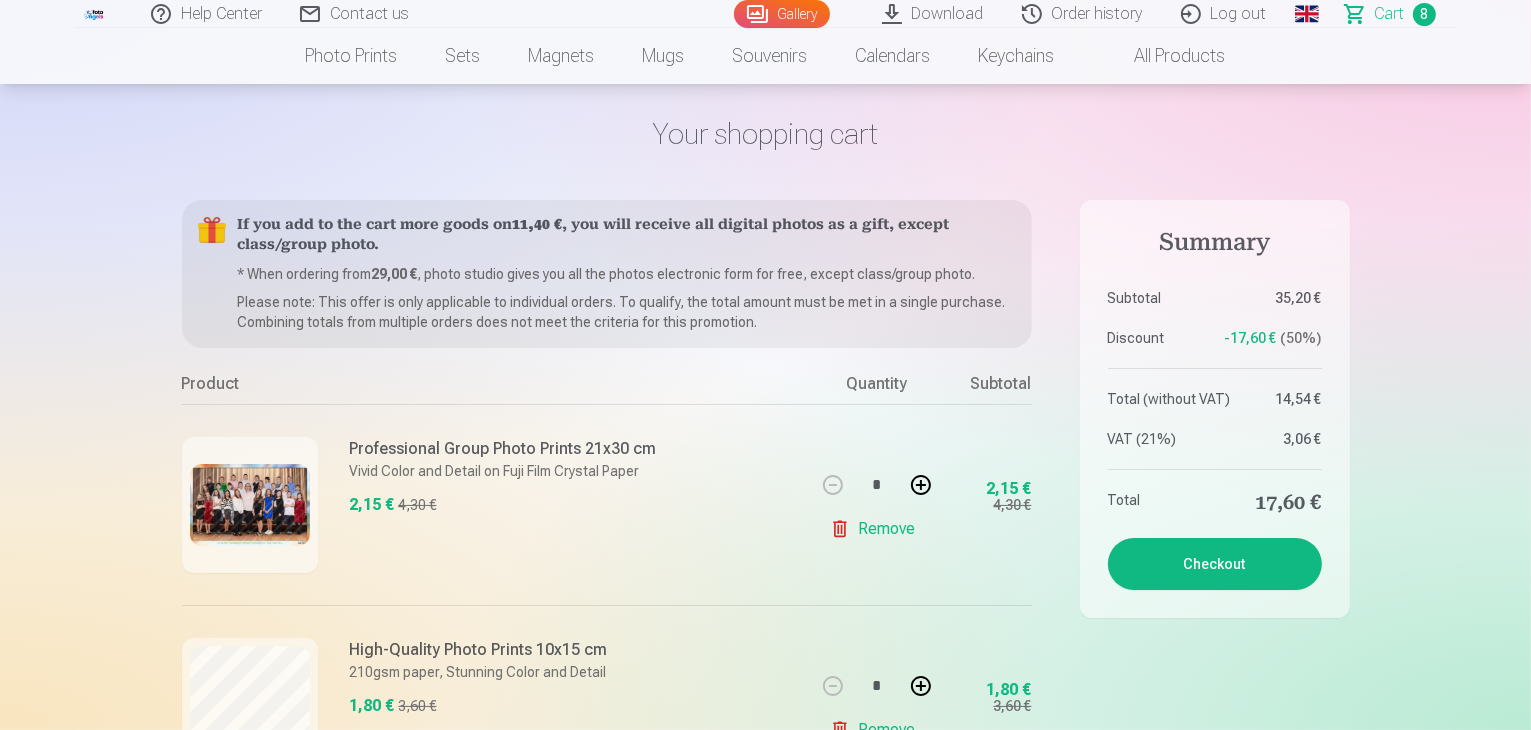 scroll, scrollTop: 0, scrollLeft: 0, axis: both 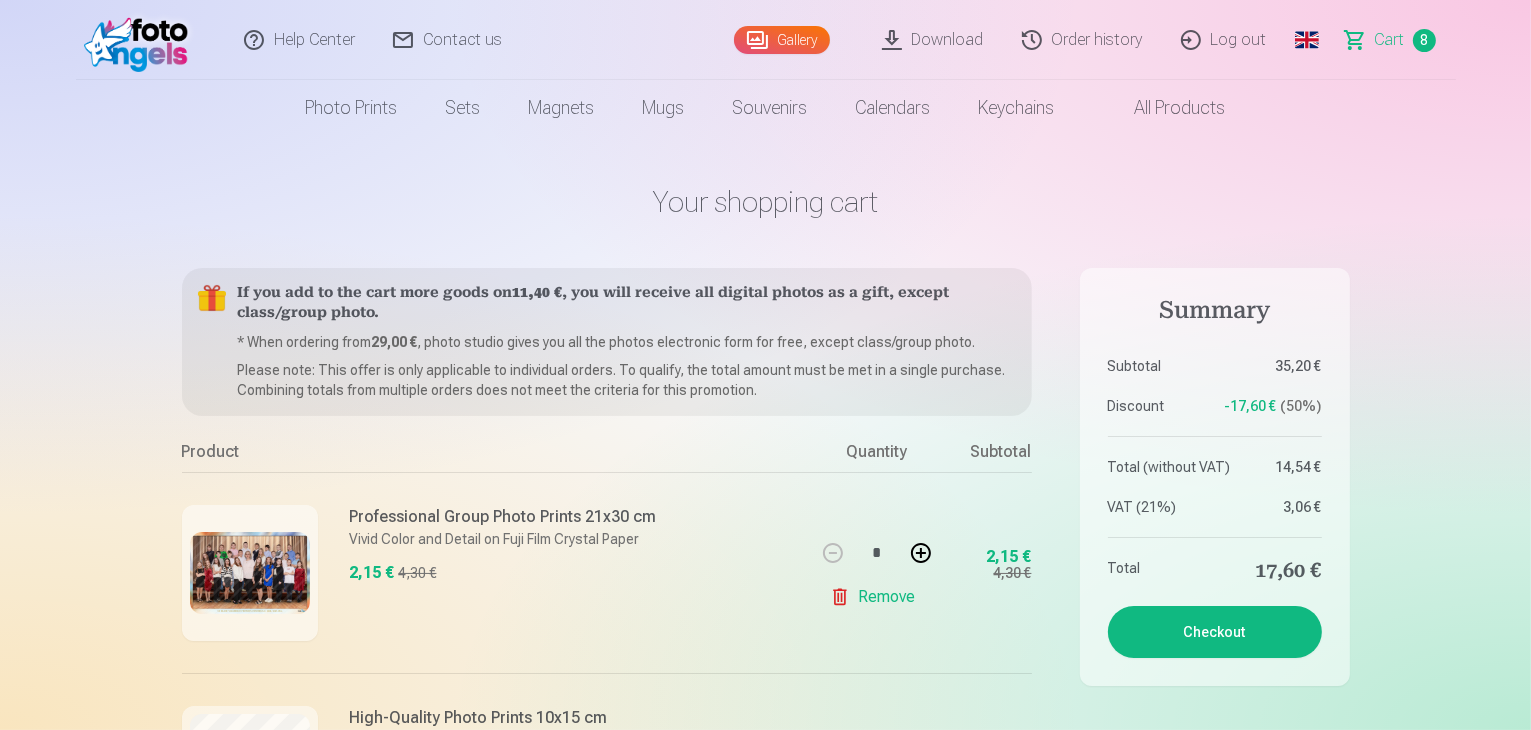 click on "Log out" at bounding box center [1225, 40] 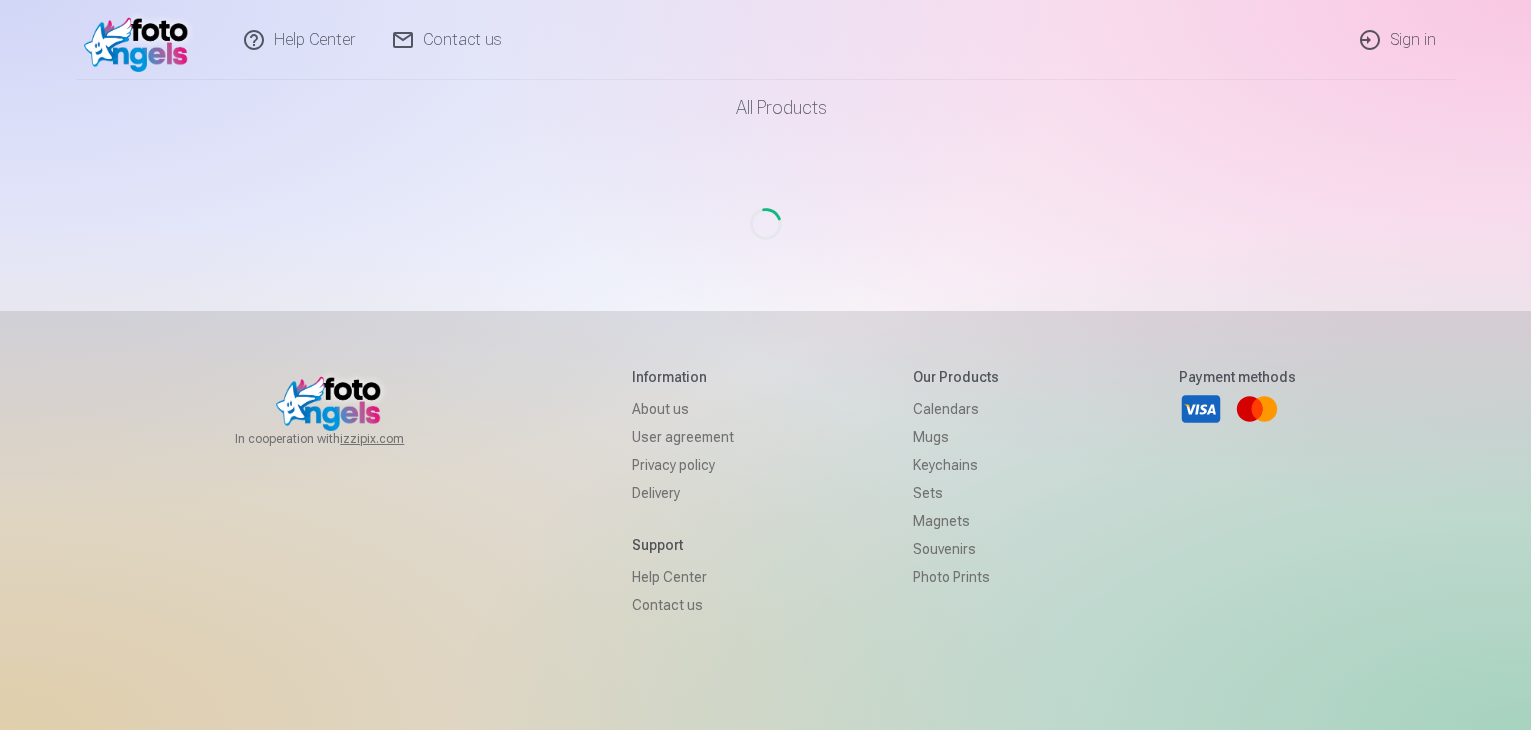 scroll, scrollTop: 0, scrollLeft: 0, axis: both 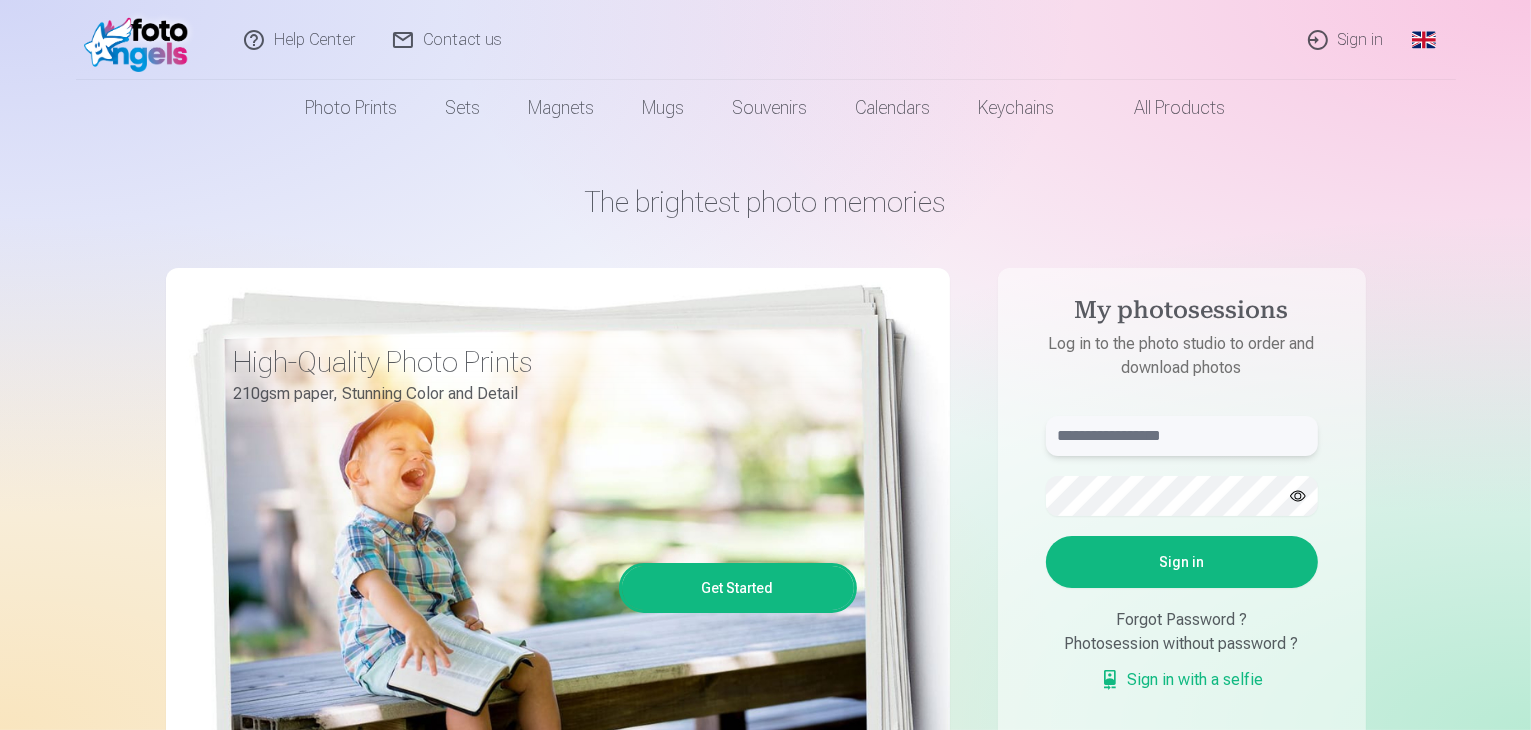 click at bounding box center [1182, 436] 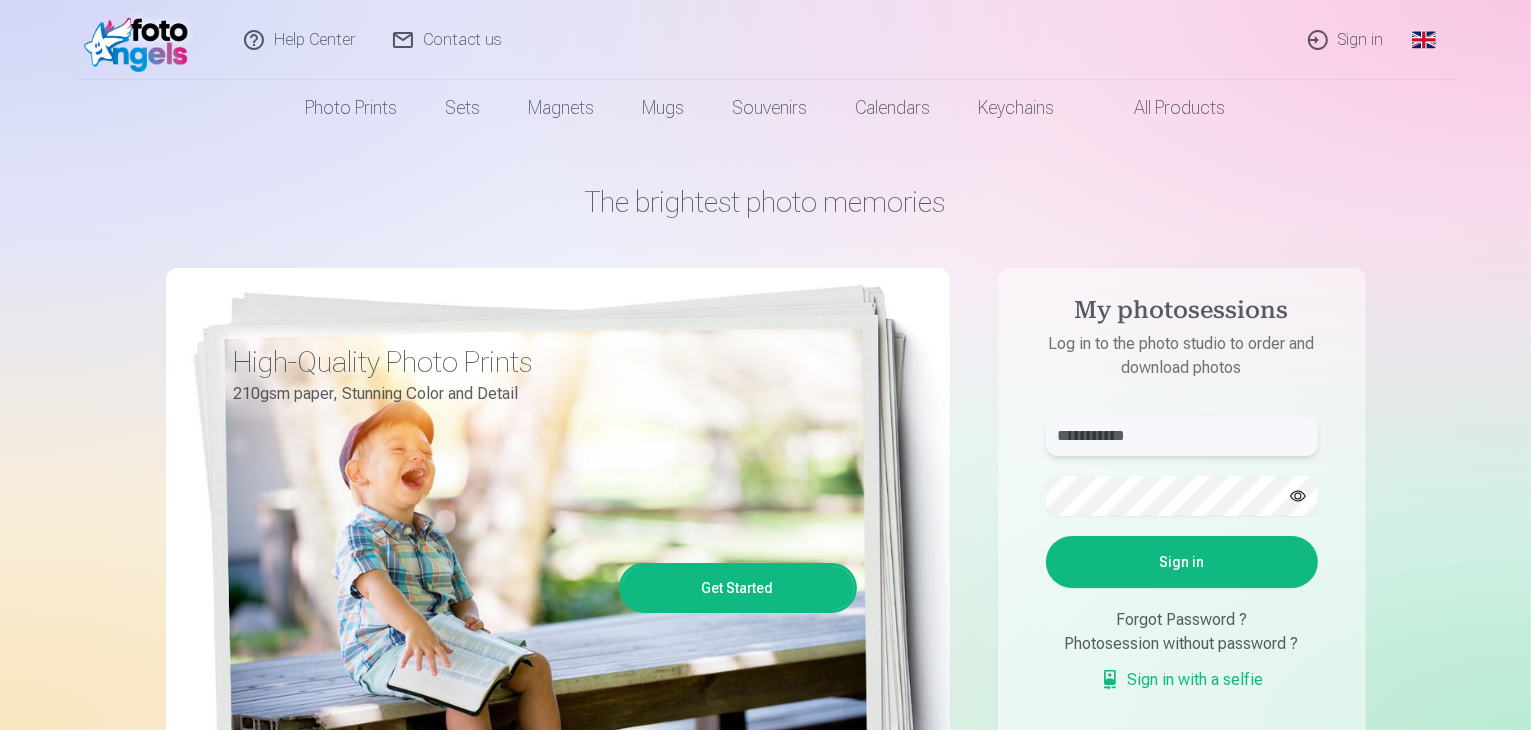 type on "**********" 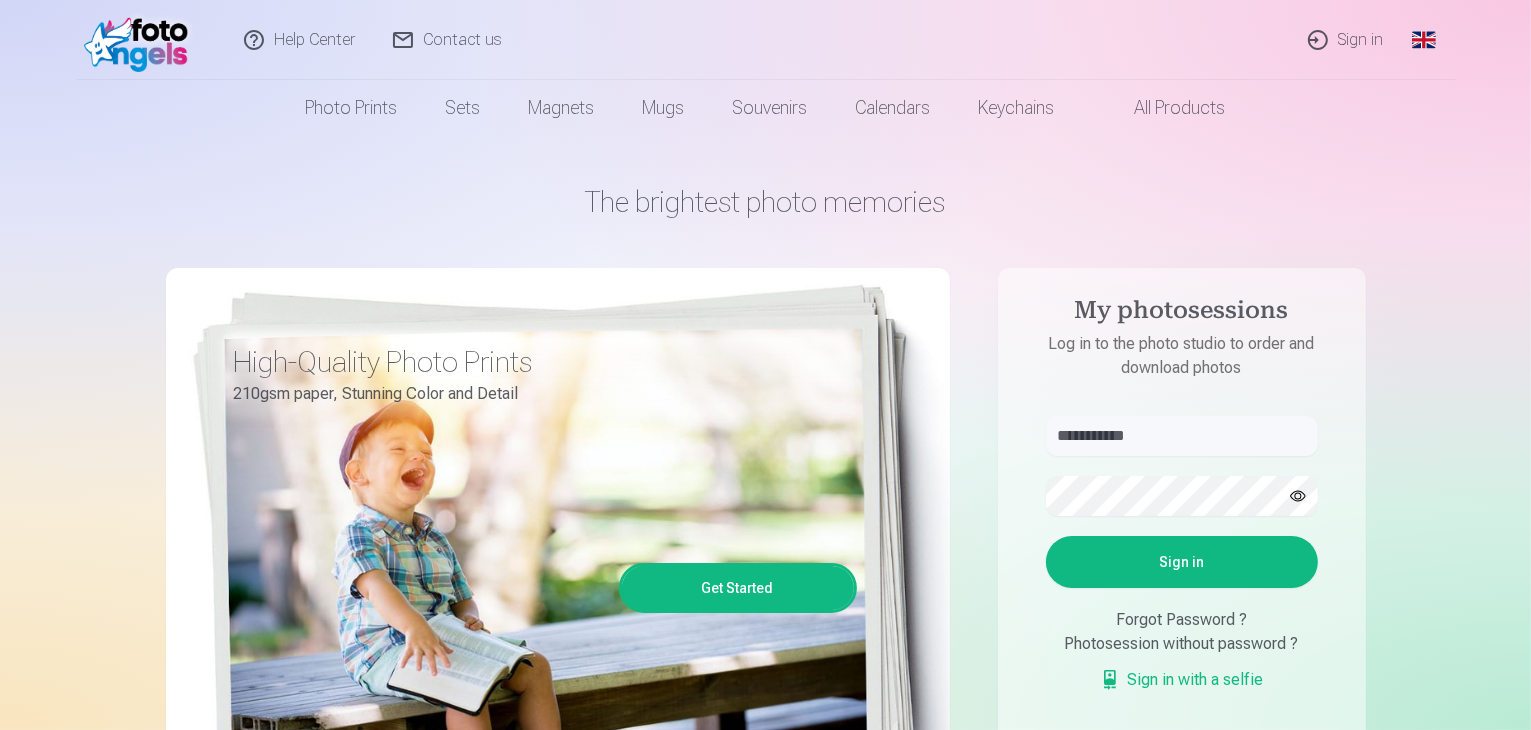 click on "Sign in" at bounding box center (1182, 562) 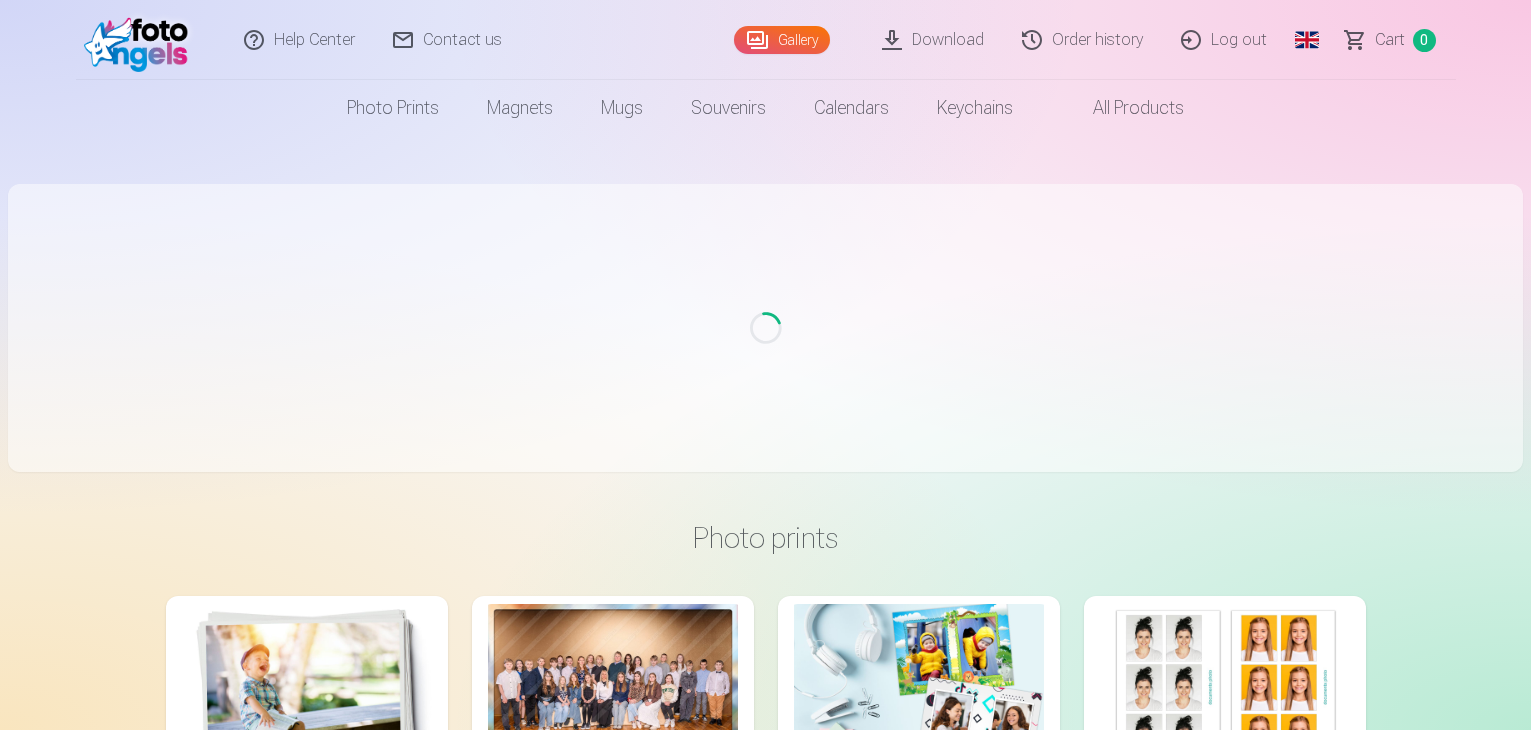 scroll, scrollTop: 0, scrollLeft: 0, axis: both 